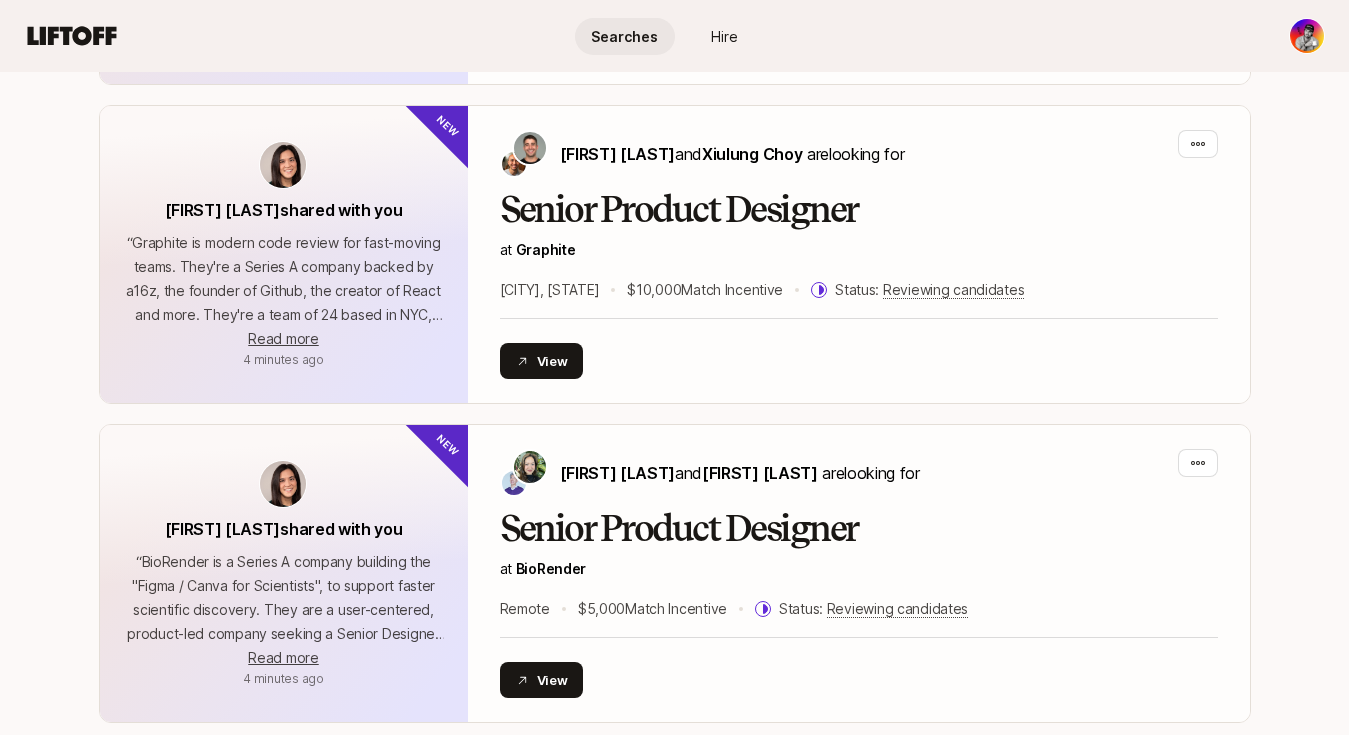 scroll, scrollTop: 4937, scrollLeft: 0, axis: vertical 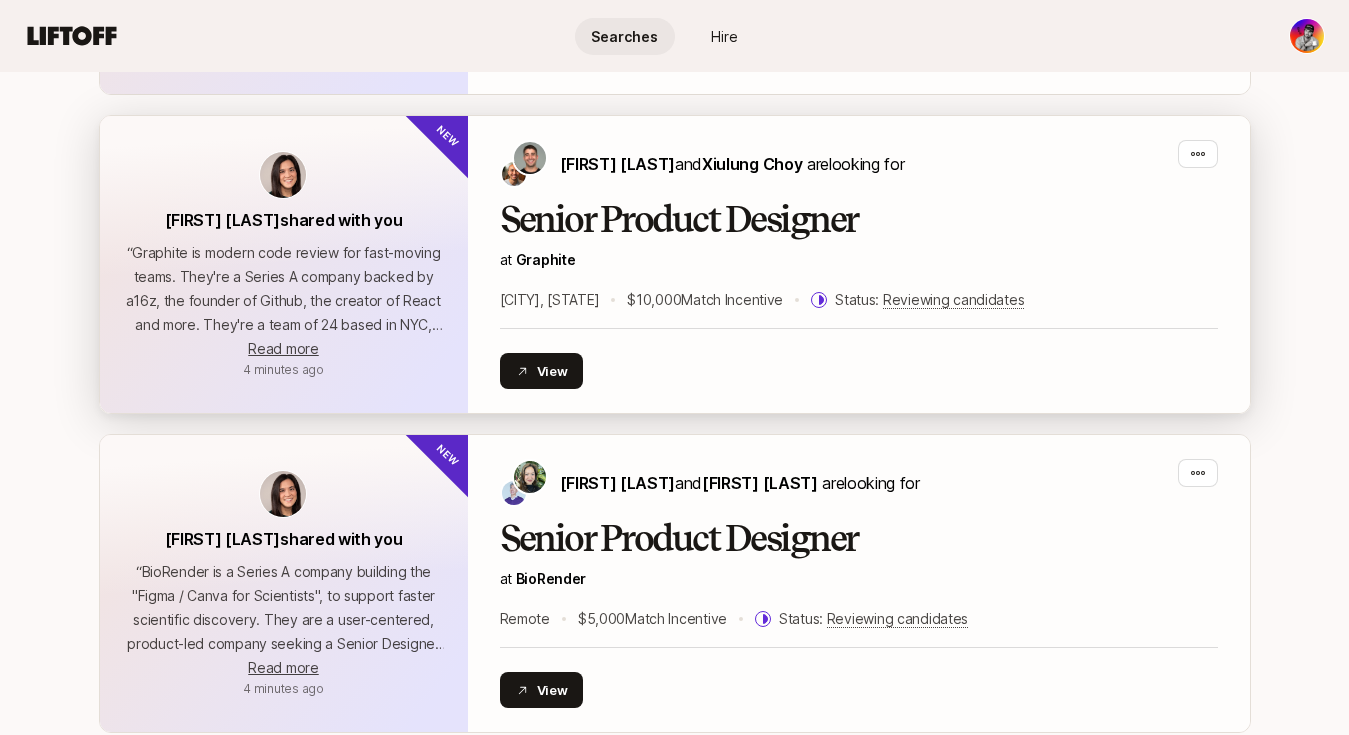 click on "Senior Product Designer" at bounding box center [859, 220] 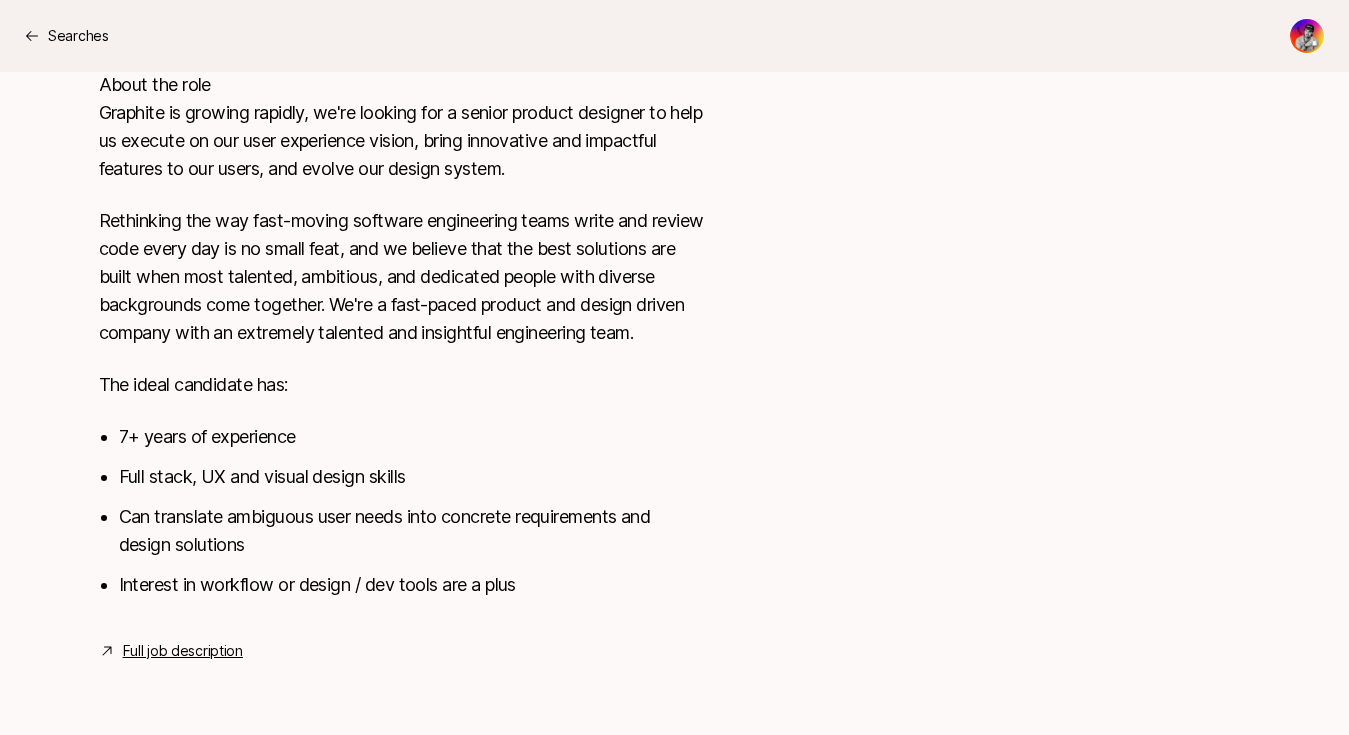scroll, scrollTop: 1237, scrollLeft: 0, axis: vertical 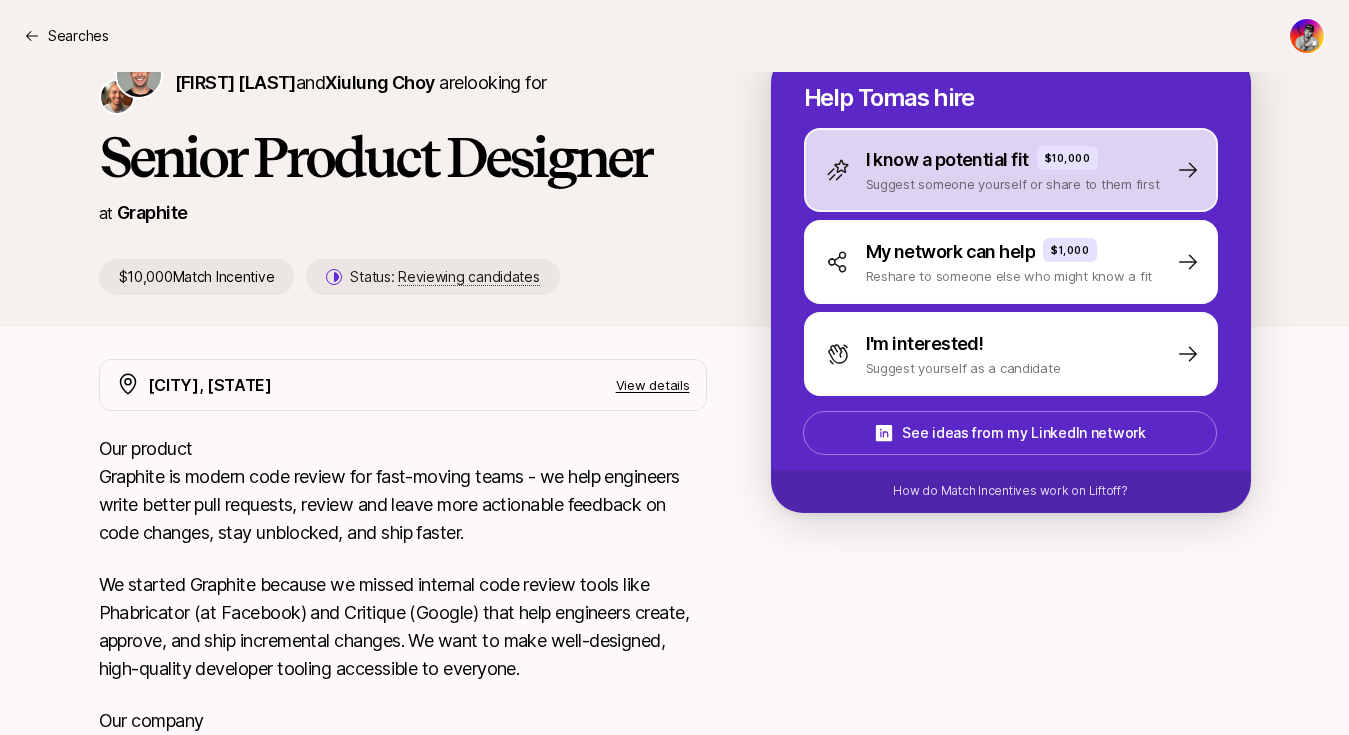 click on "I know a potential fit $10,000 Suggest someone yourself or share to them first" at bounding box center (1011, 170) 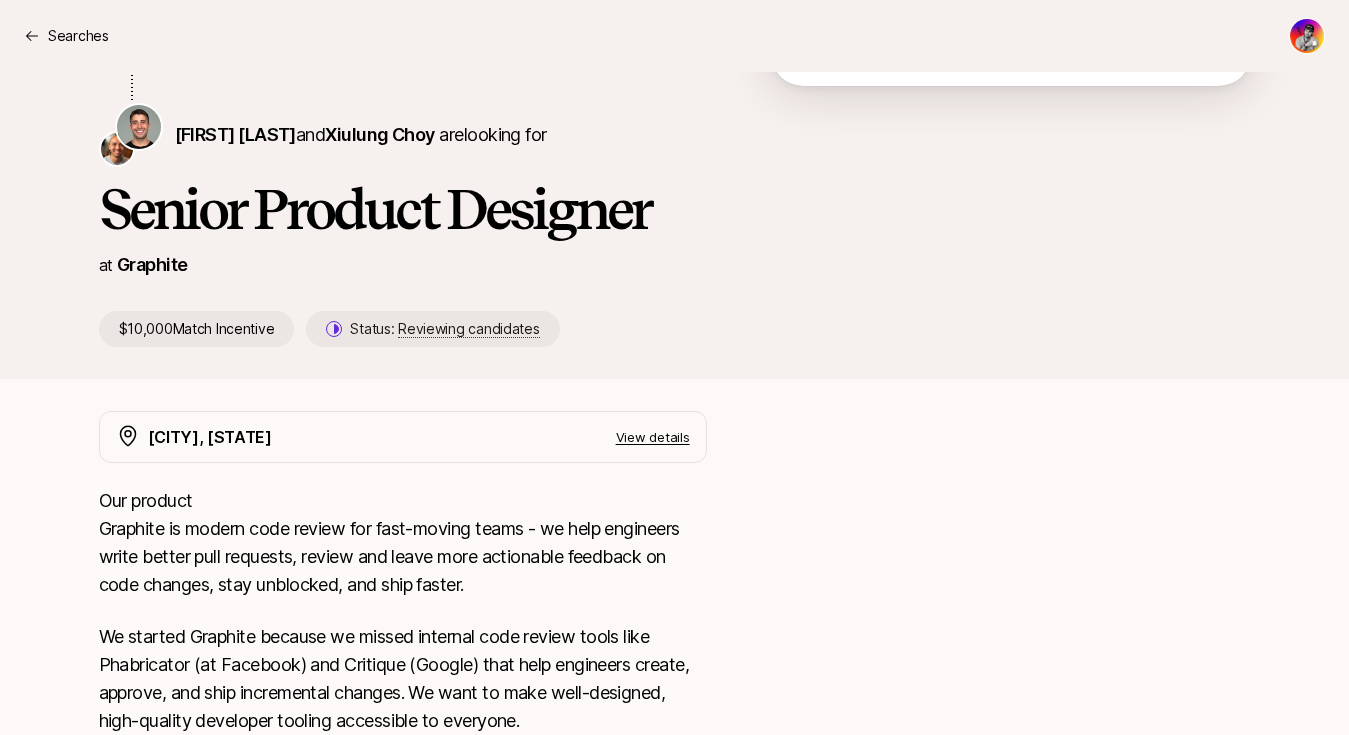 scroll, scrollTop: 101, scrollLeft: 0, axis: vertical 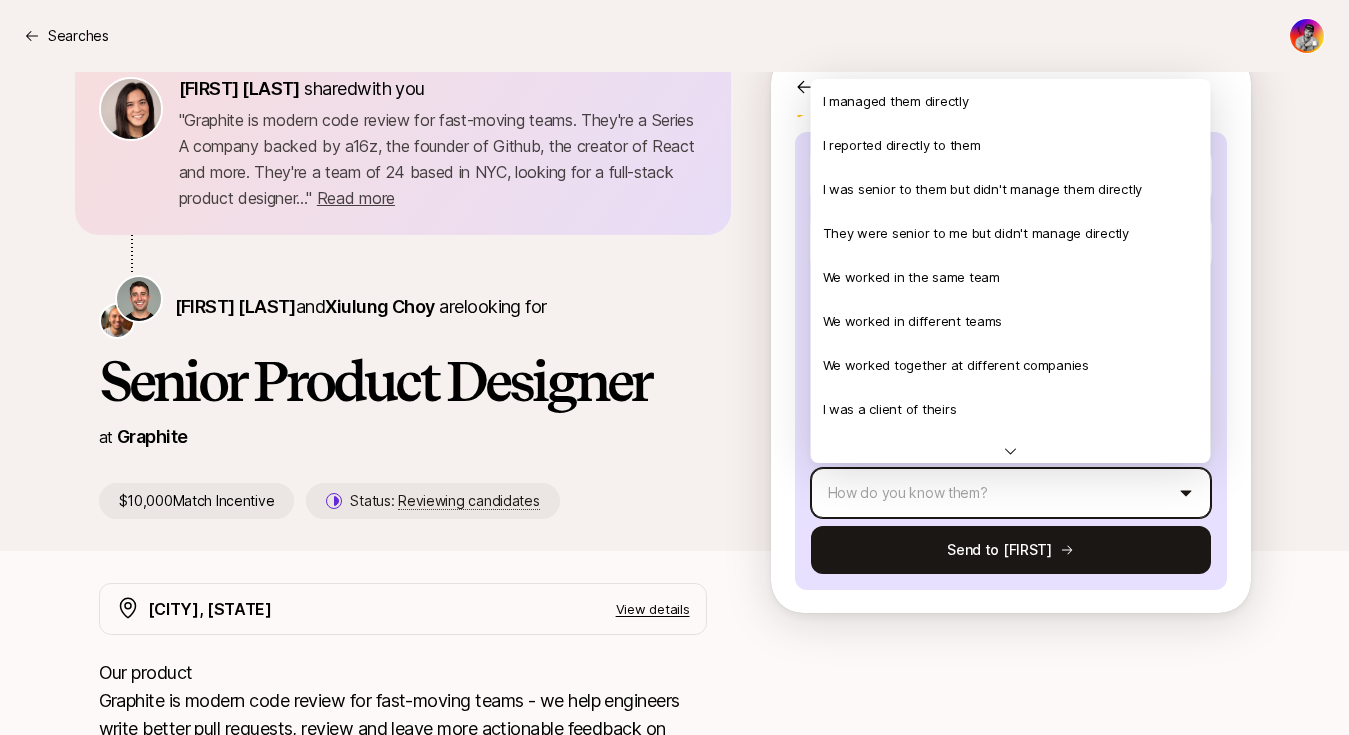 click on "New to Liftoff? See how it works Searches Hire Searches Hire [FIRST] [LAST] shared with you " Graphite is modern code review for fast-moving teams. They're a Series A company backed by a16z, the founder of Github, the creator of React and more. They're a team of 24 based in [CITY], looking for a full-stack product designer... " Read more " Graphite is modern code review for fast-moving teams. They're a Series A company backed by a16z, the founder of Github, the creator of React and more. They're a team of 24 based in [CITY], looking for a full-stack product designer... " Read more [FIRST] [LAST] and [FIRST] [LAST] are looking for Senior Product Designer at Graphite $10,000 Match Incentive Status: Reviewing candidates Back Suggest a candidate to [FIRST] and receive $10,000 if they are hired Suggest a candidate yourself Share the link with them 💫 Suggest your candidate to [FIRST] using the form below. 🤝 If your candidate gets hired you'll receive $10,000 Their full name We'll use Change" at bounding box center (674, 266) 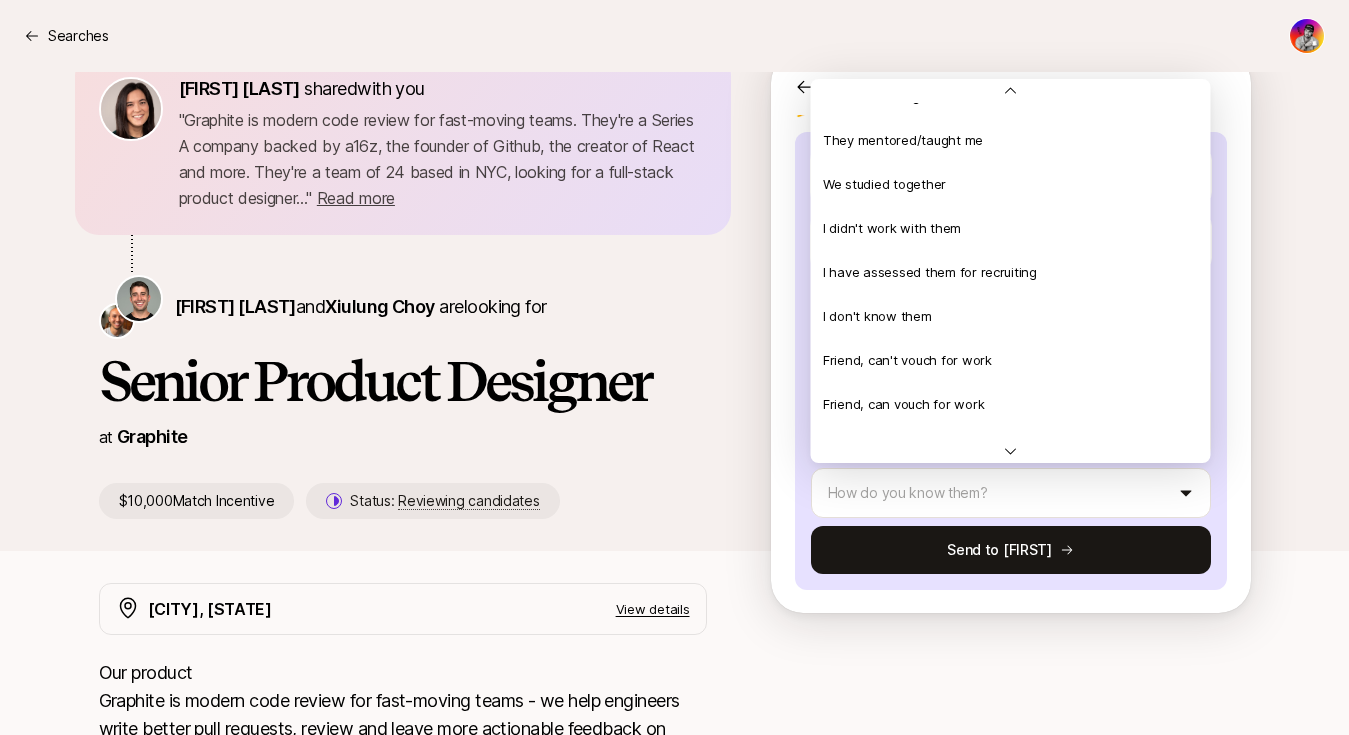 scroll, scrollTop: 432, scrollLeft: 0, axis: vertical 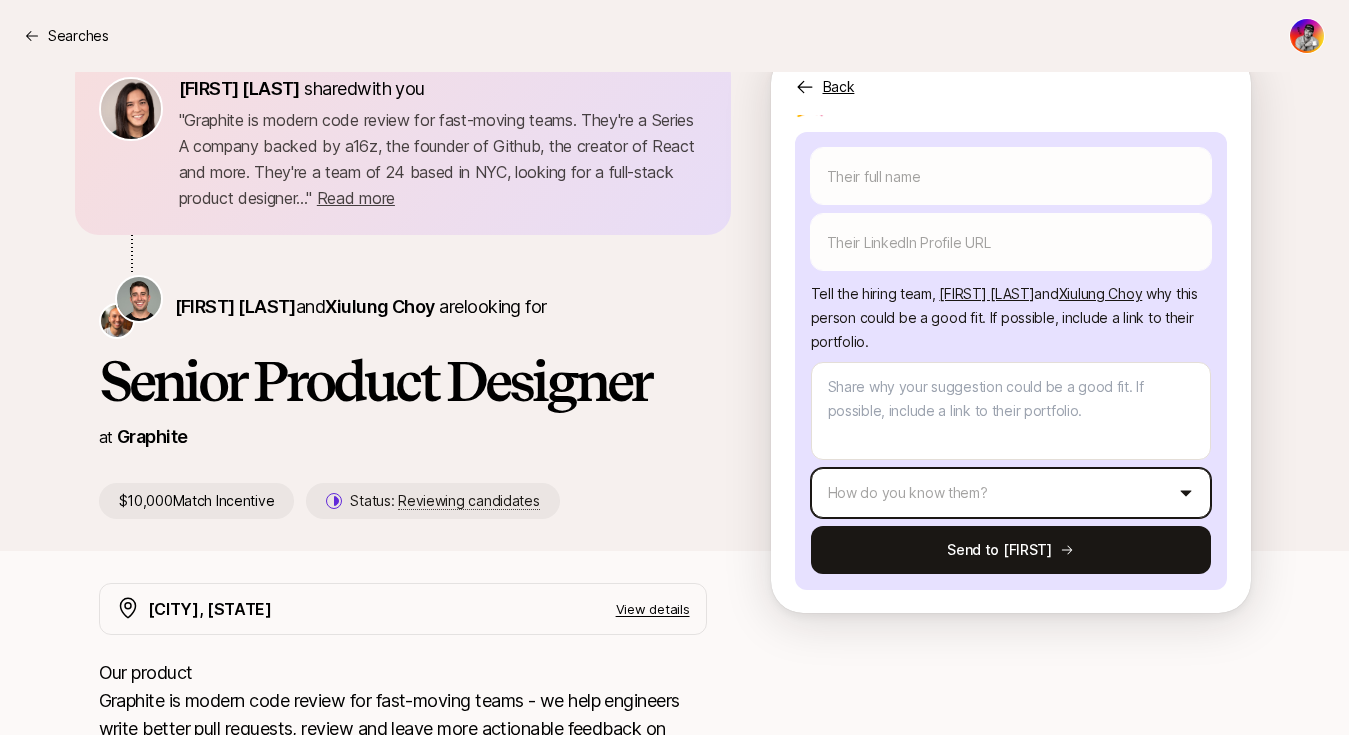 click on "New to Liftoff? See how it works Searches Hire Searches Hire [FIRST] [LAST] shared with you " Graphite is modern code review for fast-moving teams. They're a Series A company backed by a16z, the founder of Github, the creator of React and more. They're a team of 24 based in [CITY], looking for a full-stack product designer... " Read more " Graphite is modern code review for fast-moving teams. They're a Series A company backed by a16z, the founder of Github, the creator of React and more. They're a team of 24 based in [CITY], looking for a full-stack product designer... " Read more [FIRST] [LAST] and [FIRST] [LAST] are looking for Senior Product Designer at Graphite $10,000 Match Incentive Status: Reviewing candidates Back Suggest a candidate to [FIRST] and receive $10,000 if they are hired Suggest a candidate yourself Share the link with them 💫 Suggest your candidate to [FIRST] using the form below. 🤝 If your candidate gets hired you'll receive $10,000 Their full name We'll use Change" at bounding box center [674, 266] 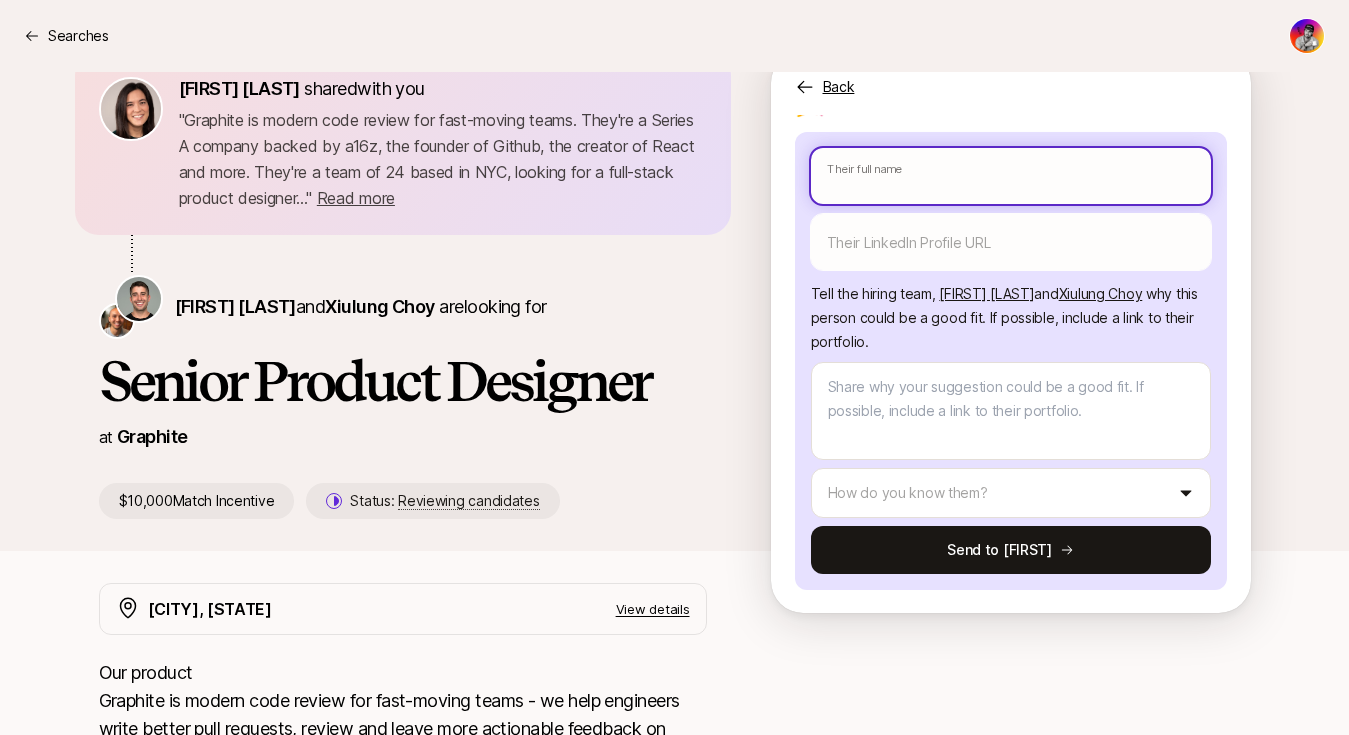 click at bounding box center (1011, 176) 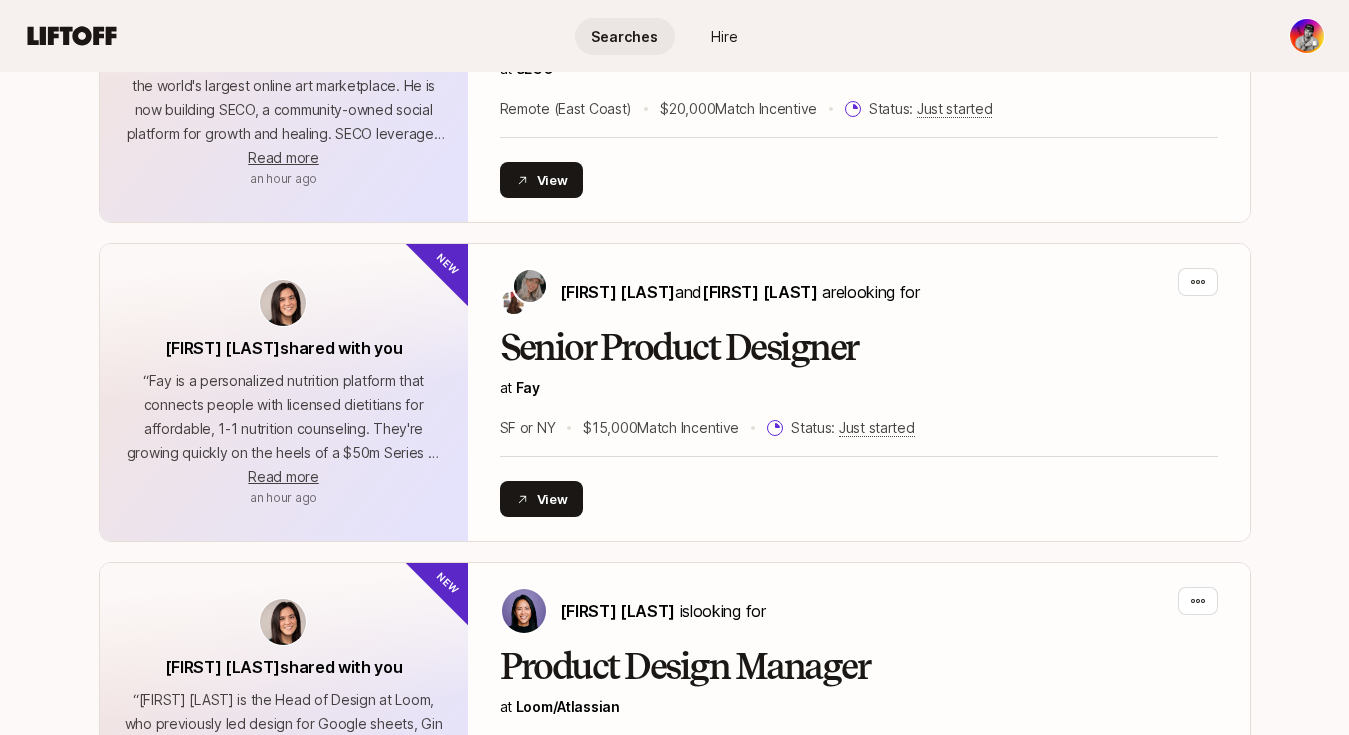 scroll, scrollTop: 994, scrollLeft: 0, axis: vertical 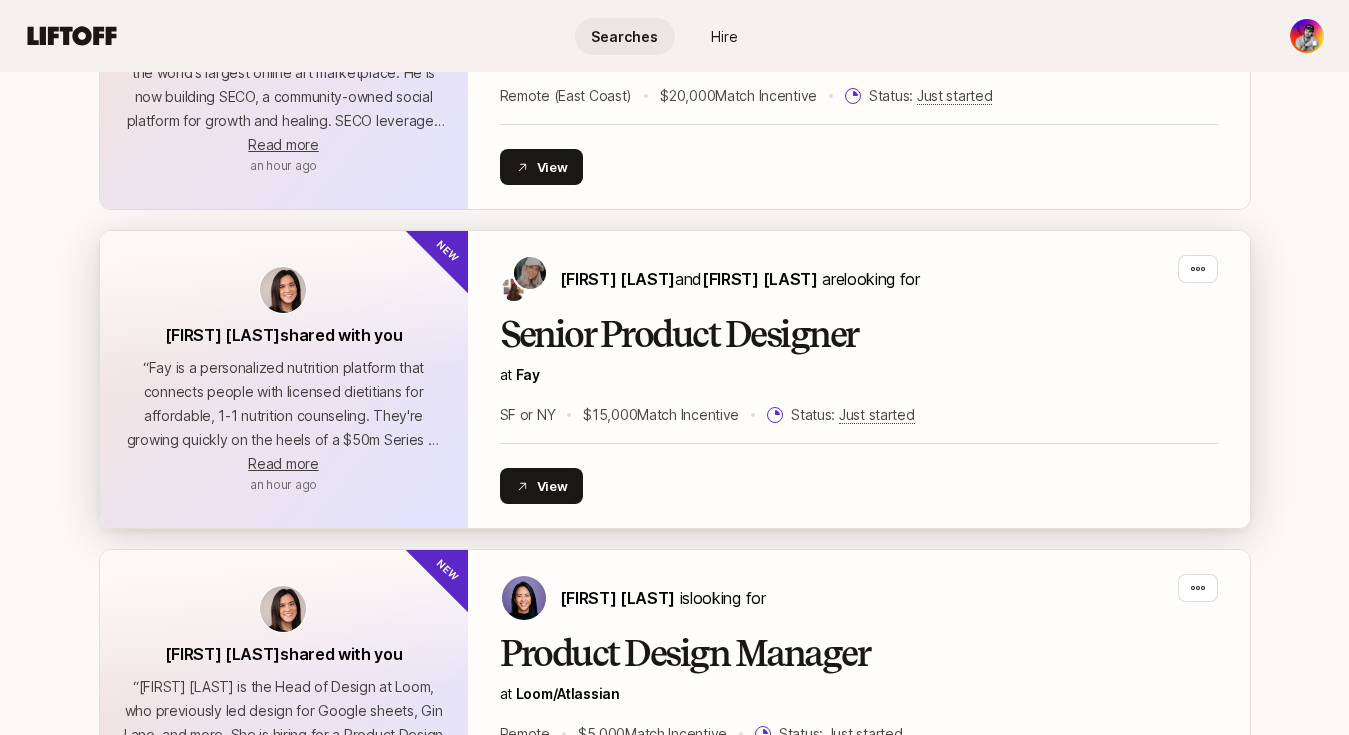 click on "“ Fay is a personalized nutrition platform that connects people with licensed dietitians for affordable, 1-1 nutrition counseling. They're growing quickly on the heels of a $50m Series B, and are expanding their design team. They are hiring for 2 Senior Product Designers, based in [CITY] or [CITY]. See a video from [FIRST] for more on the opportunity. They're happy to offer $15,000 for helping them to find a fit. ”" at bounding box center (284, 404) 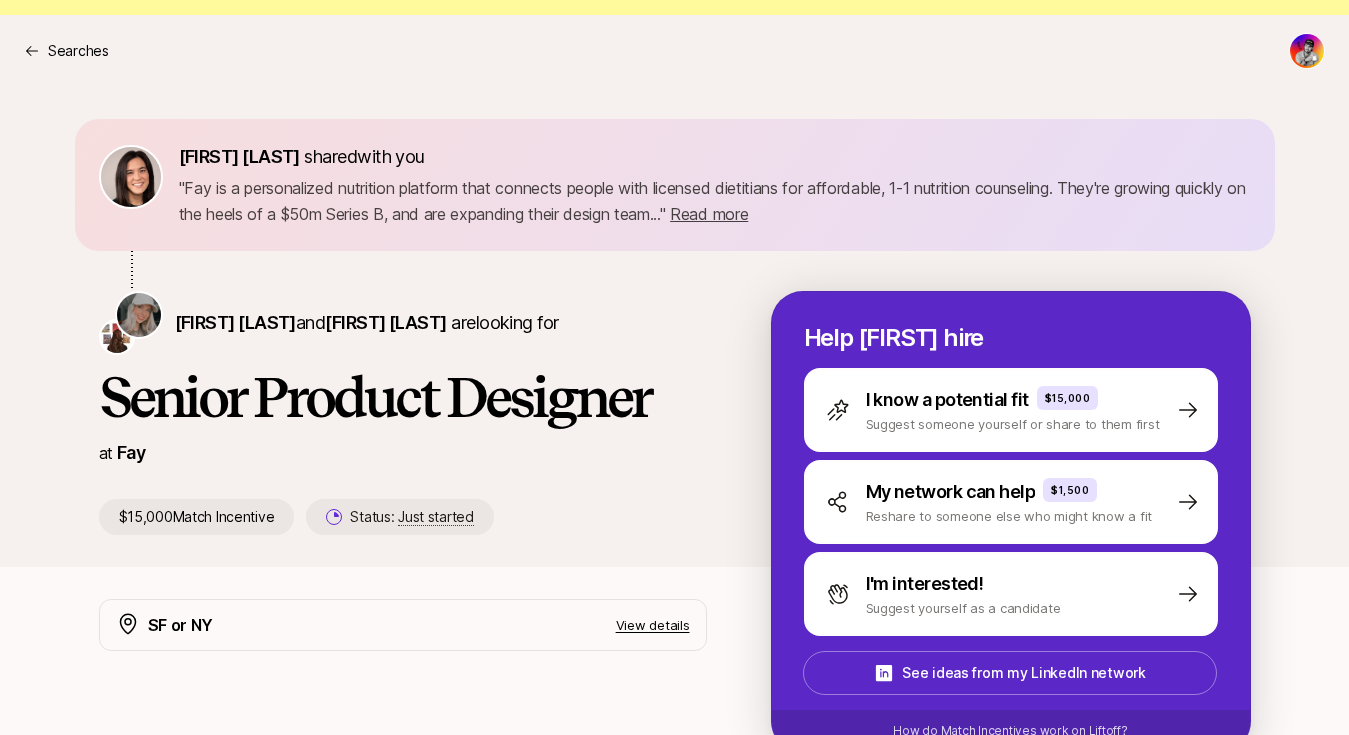 scroll, scrollTop: 32, scrollLeft: 0, axis: vertical 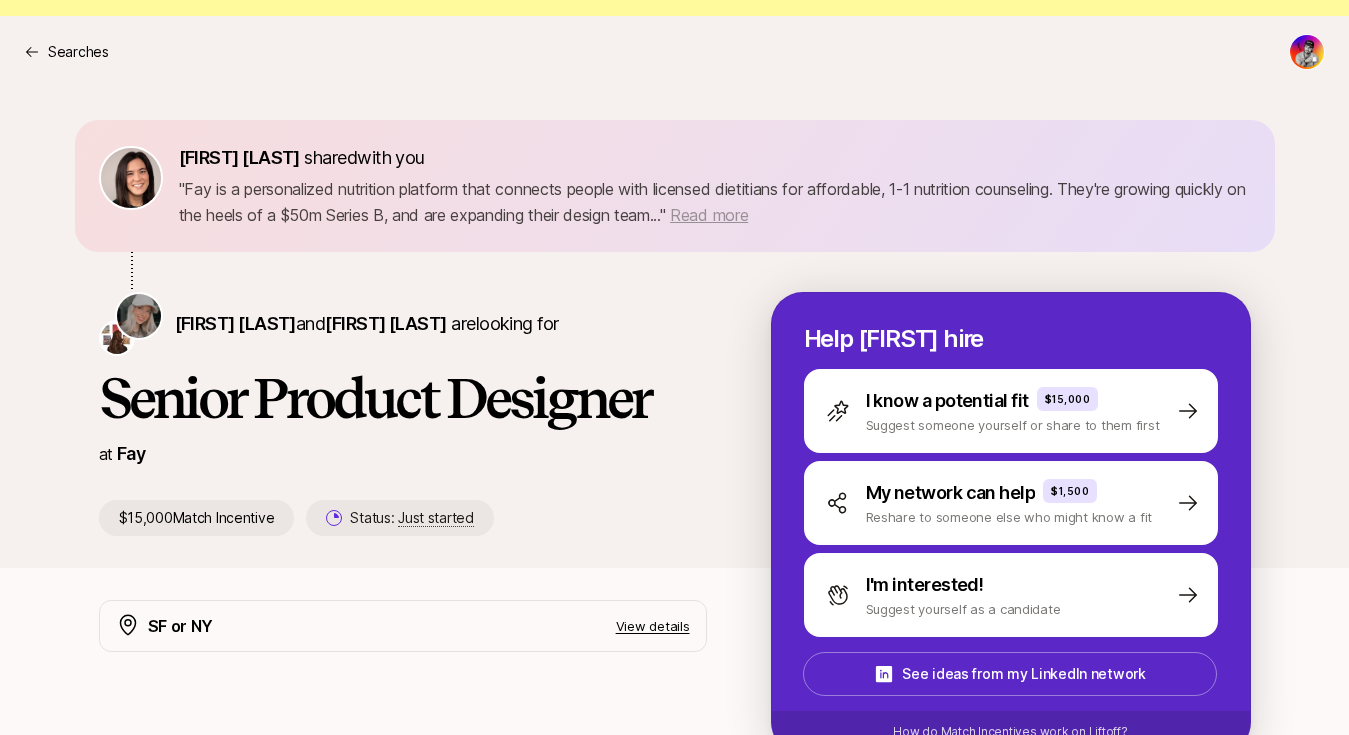 click on "Read more" at bounding box center (709, 215) 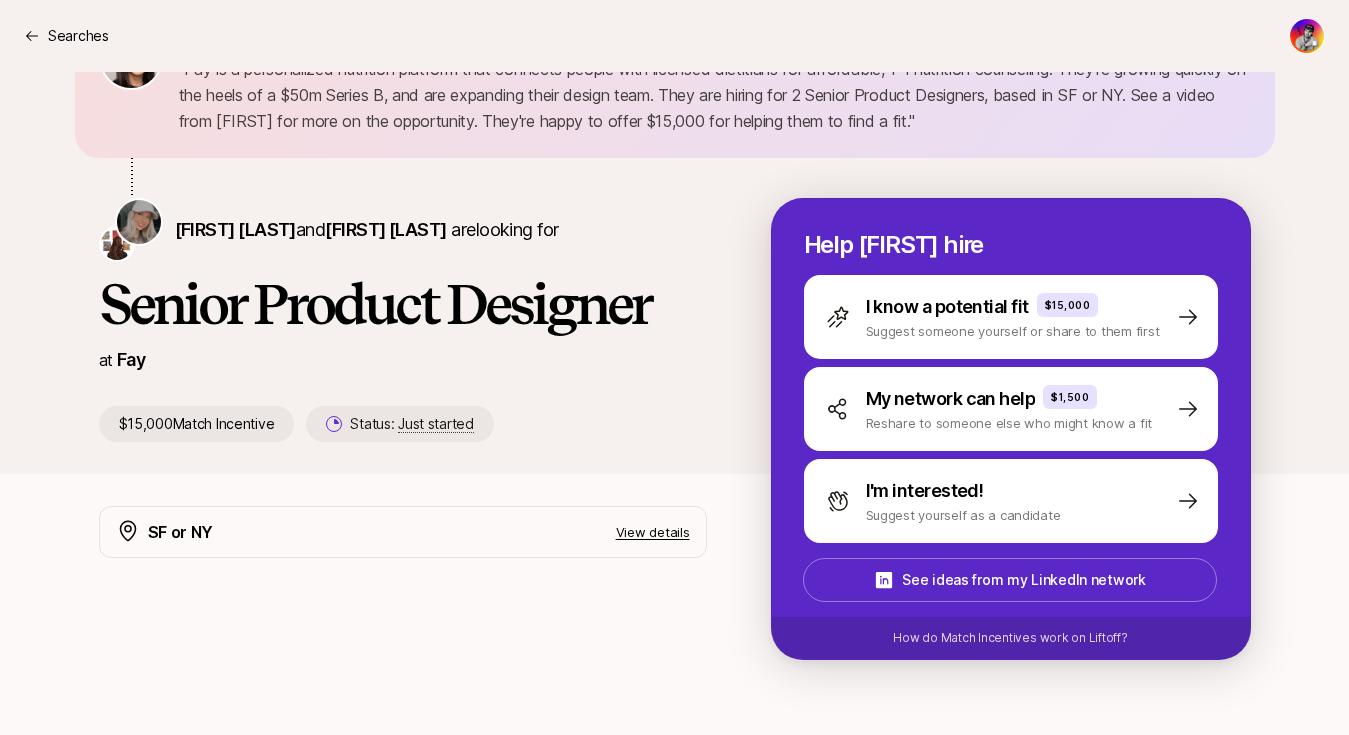 scroll, scrollTop: 151, scrollLeft: 0, axis: vertical 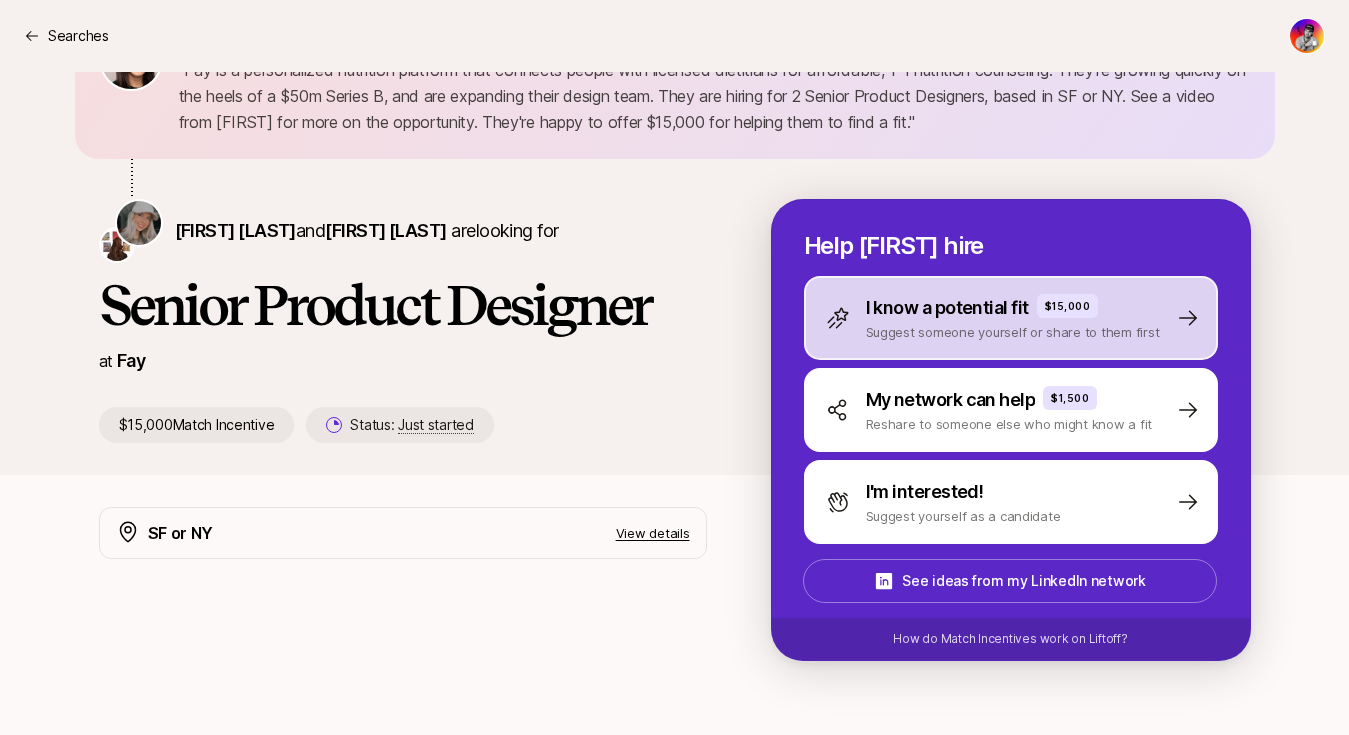 click on "I know a potential fit" at bounding box center (947, 308) 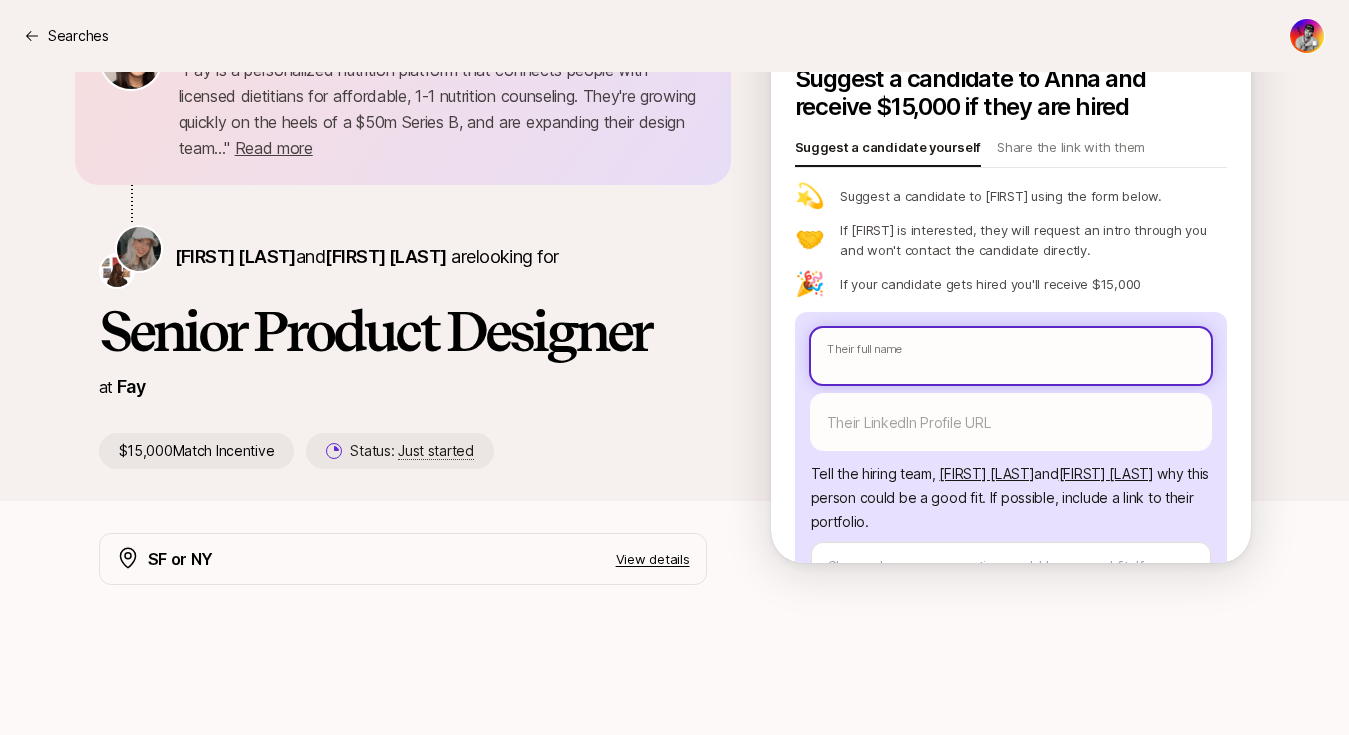 click at bounding box center (1011, 356) 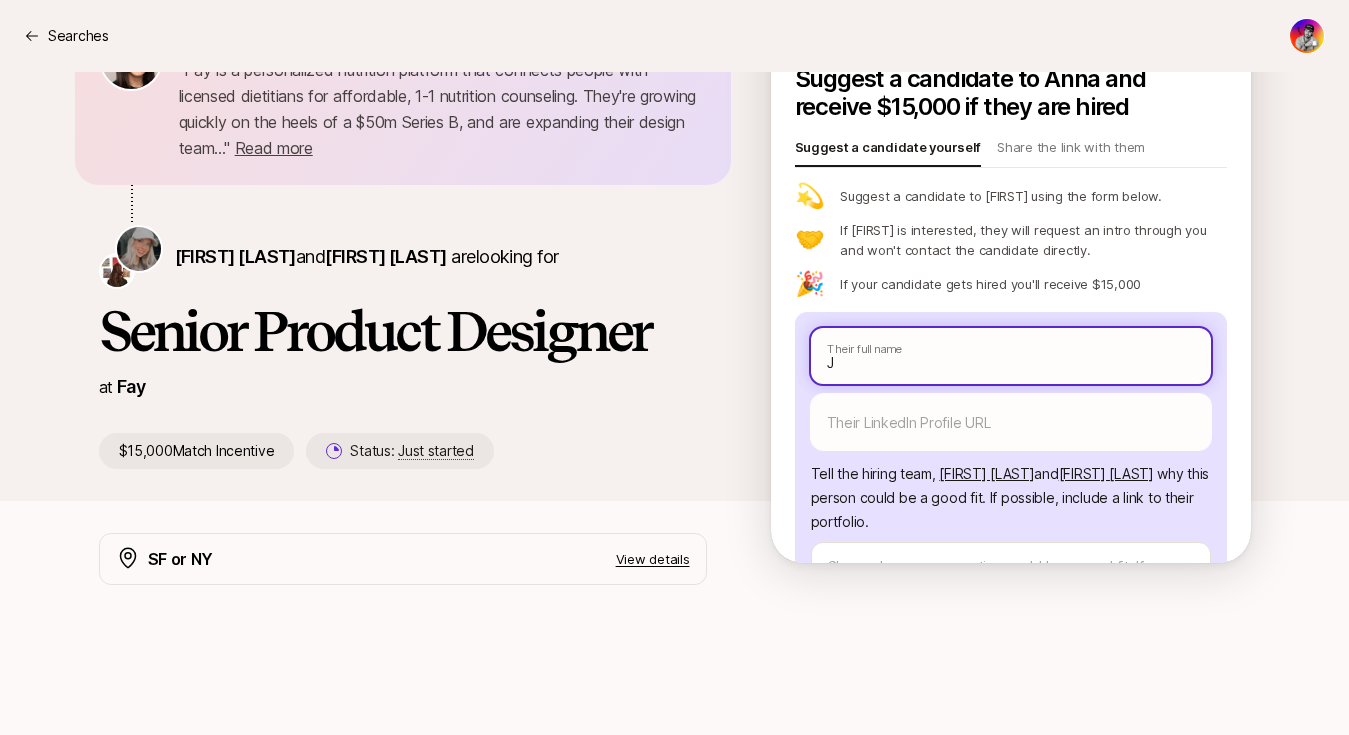 type on "x" 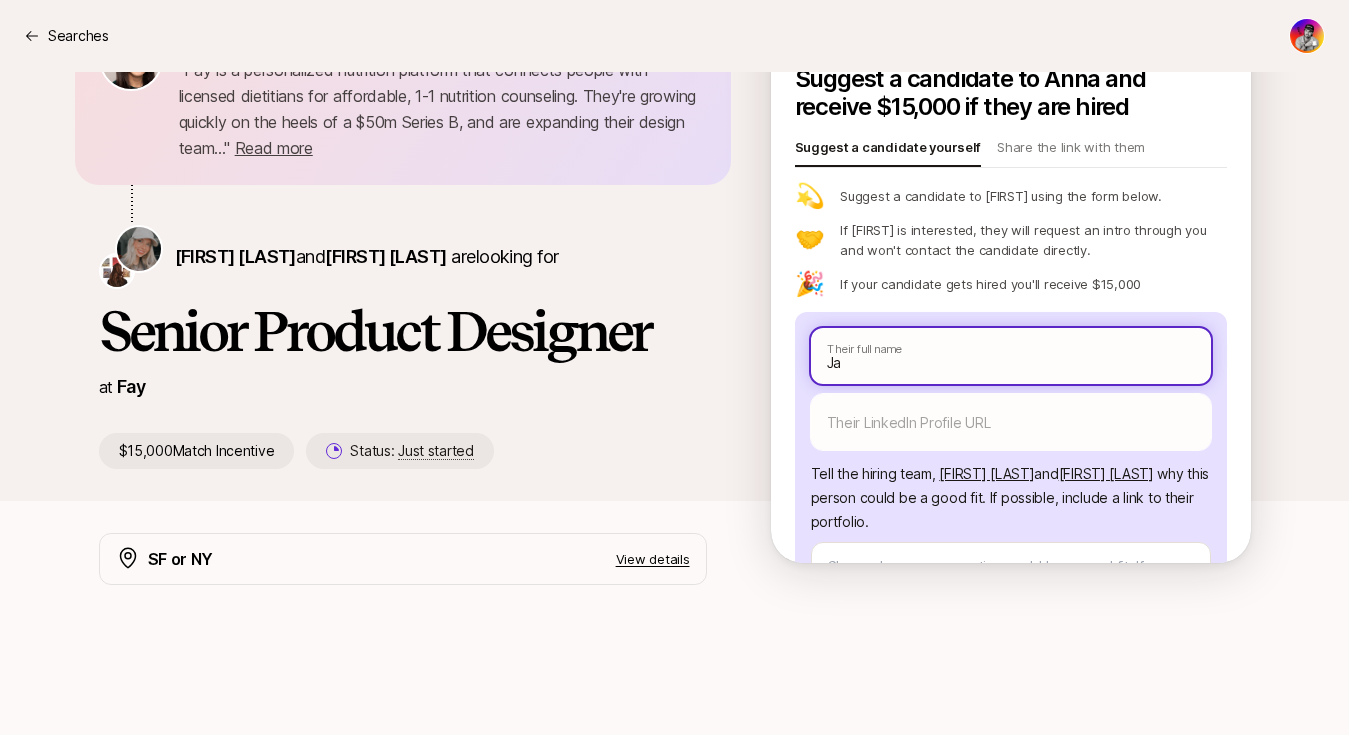 type on "x" 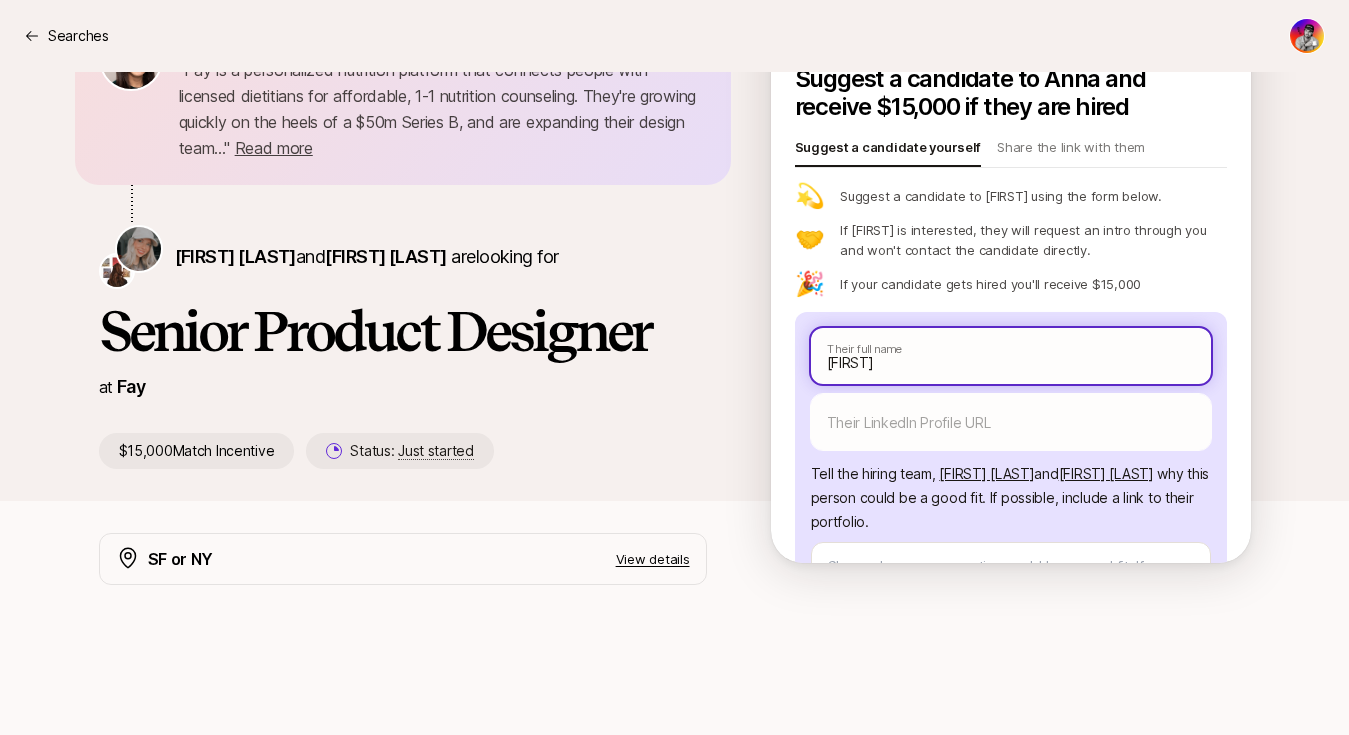 type on "x" 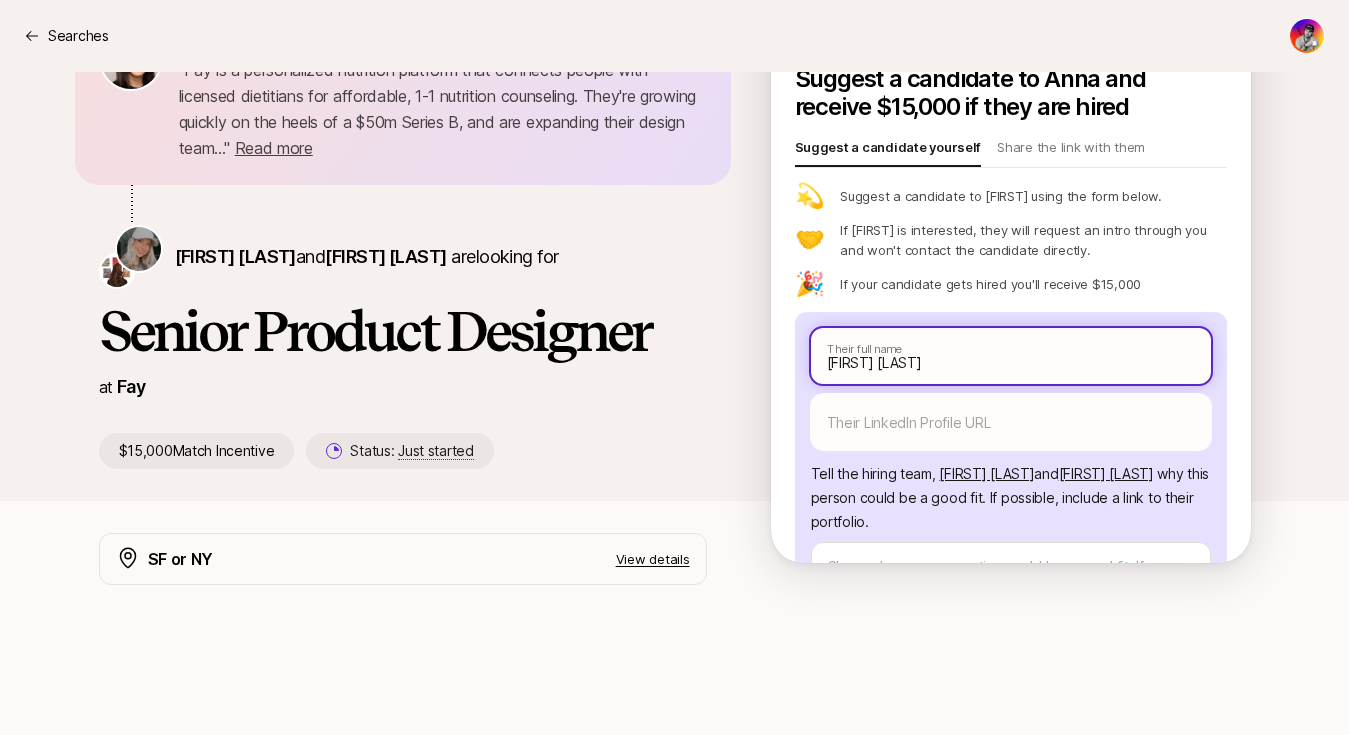 type on "x" 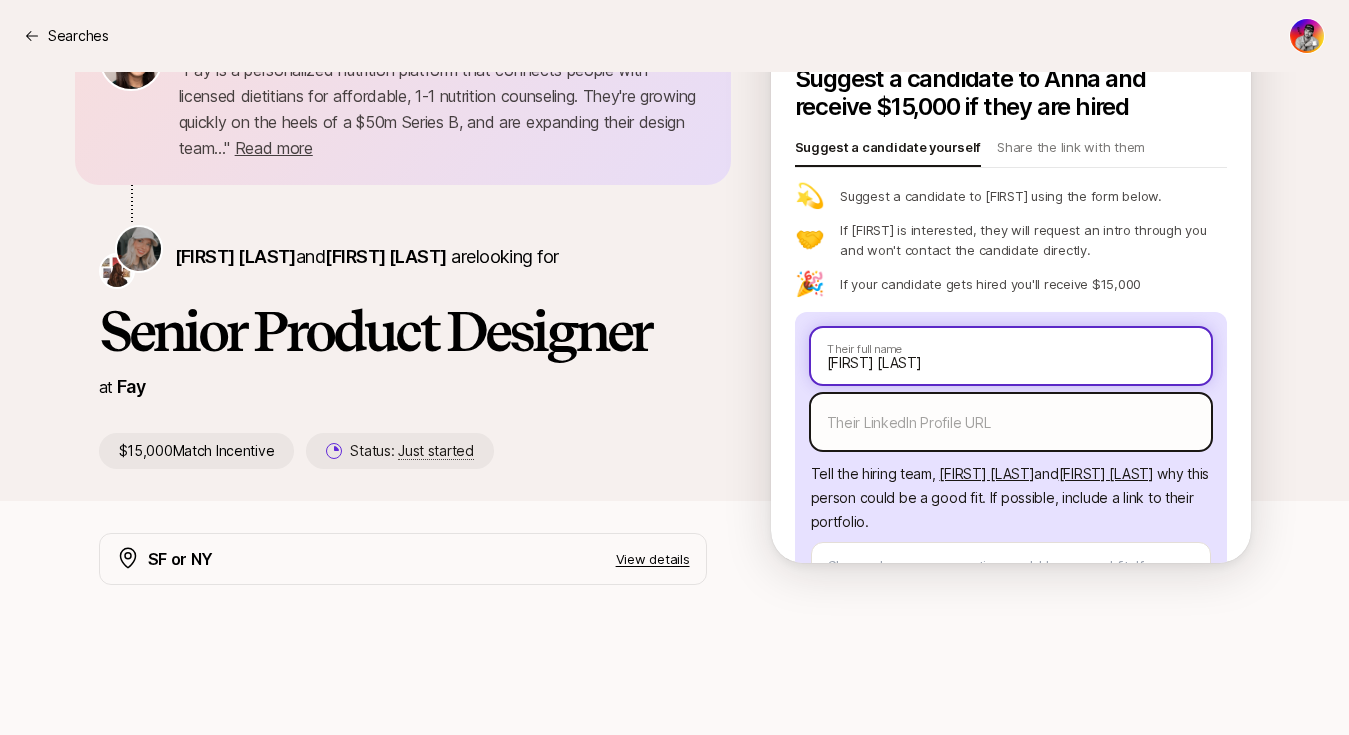 type on "[FIRST] [LAST]" 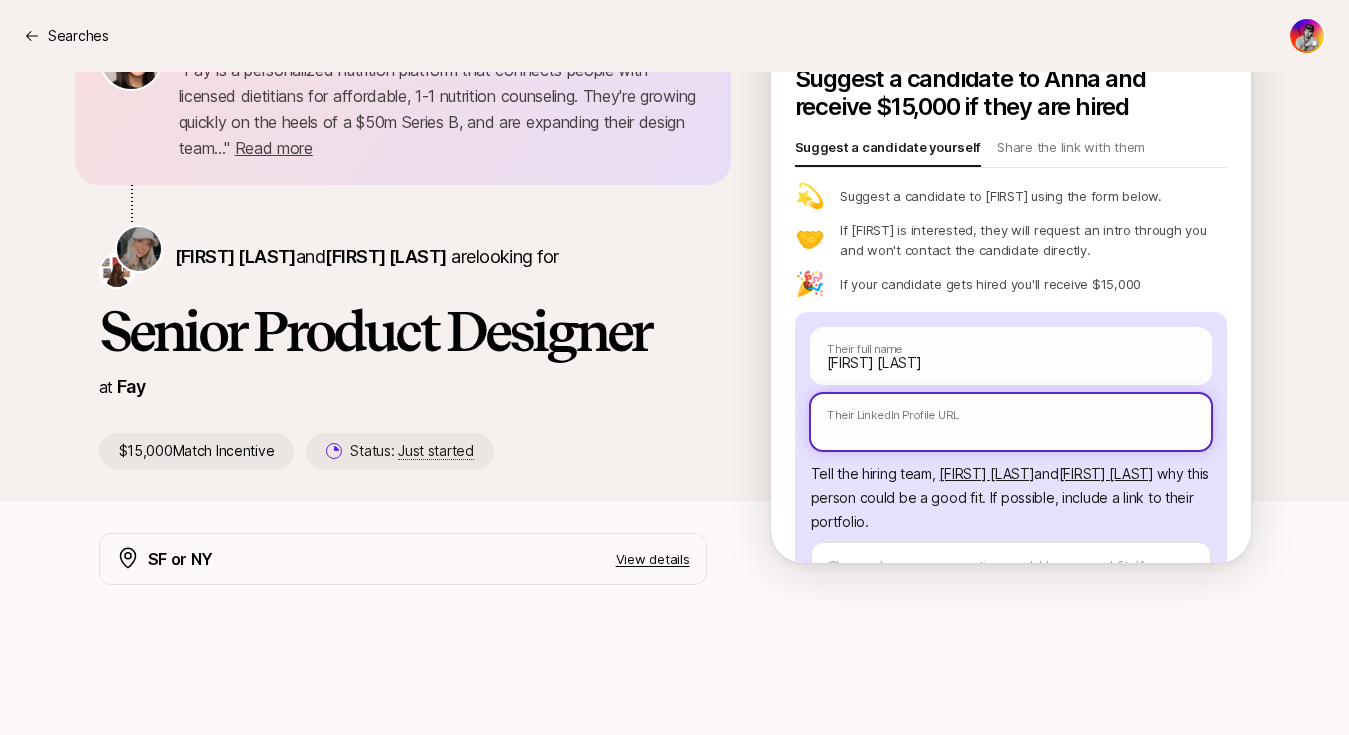 click at bounding box center (1011, 422) 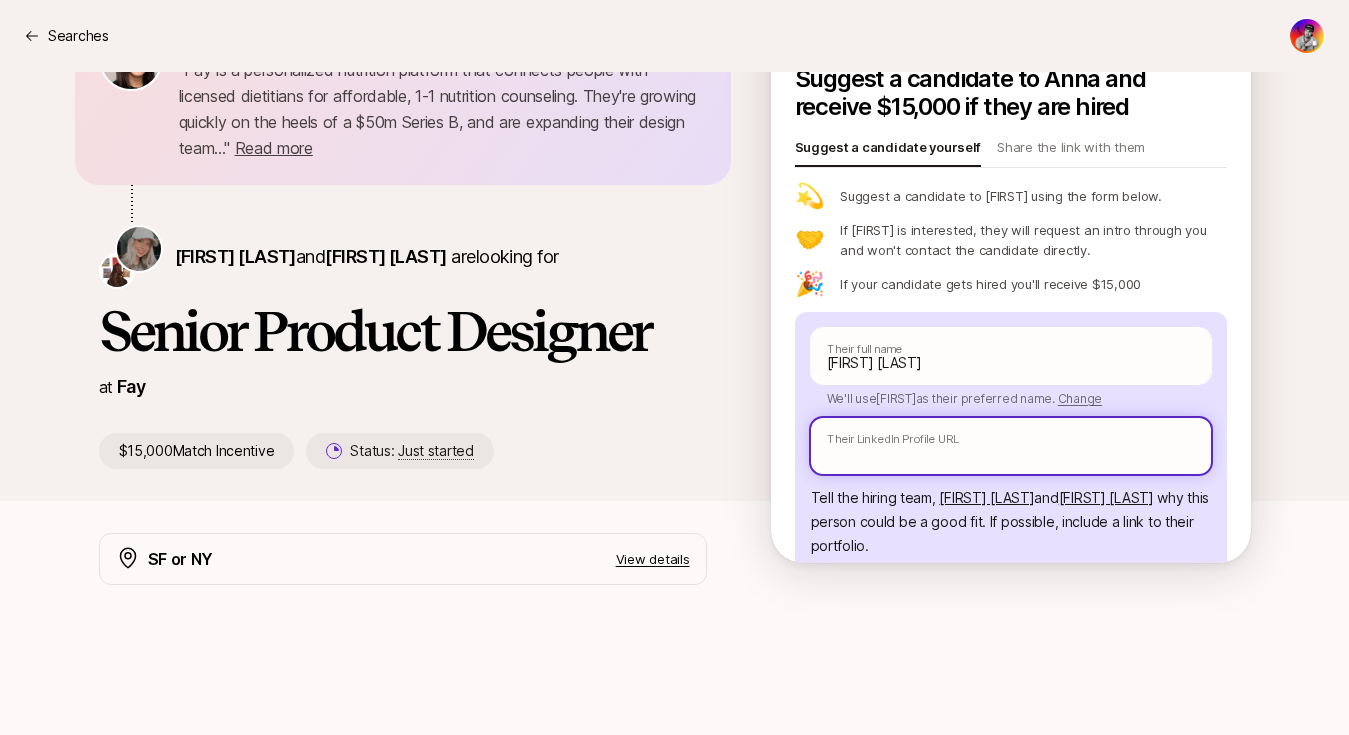 paste on "https://www.linkedin.com/in/[FIRST]-[LAST]/" 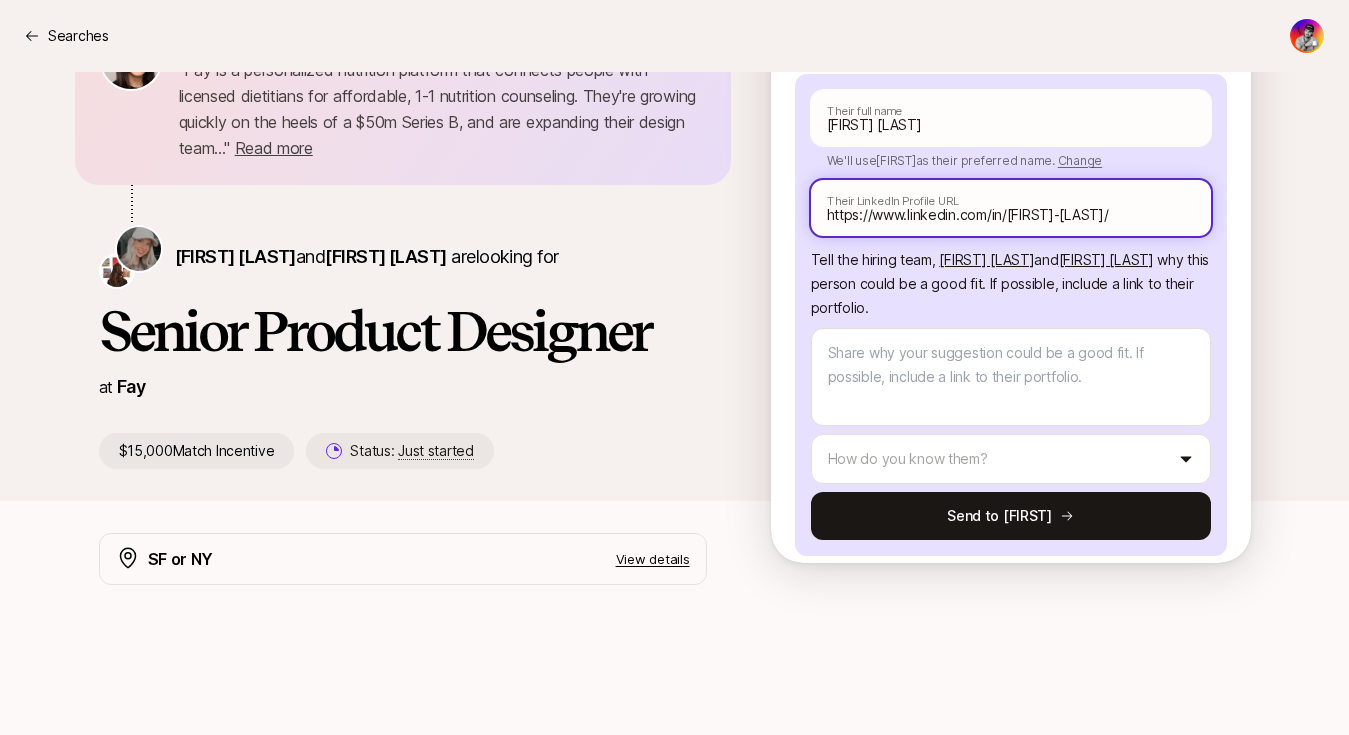 scroll, scrollTop: 254, scrollLeft: 0, axis: vertical 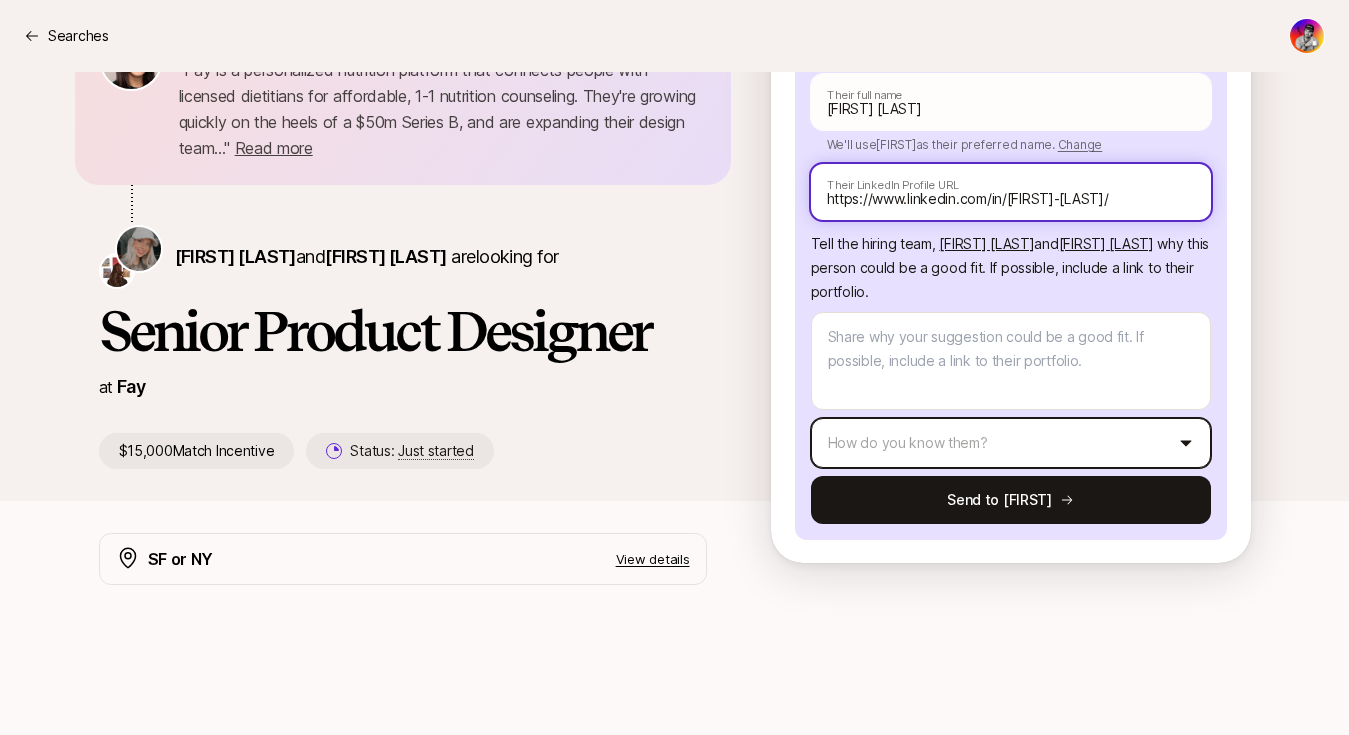type on "https://www.linkedin.com/in/[FIRST]-[LAST]/" 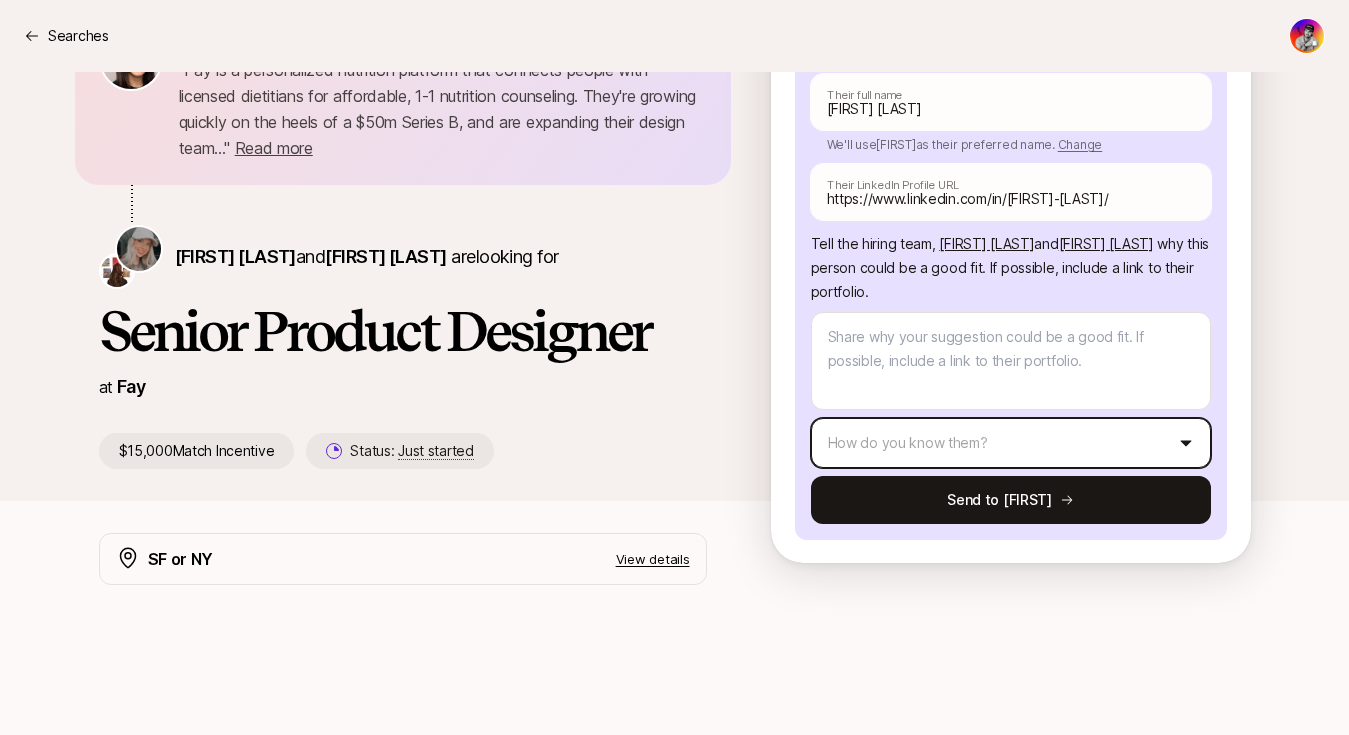 click on "New to Liftoff? See how it works Searches Searches [FIRST] [LAST] shared with you " Fay is a personalized nutrition platform that connects people with licensed dietitians for affordable, 1-1 nutrition counseling. They're growing quickly on the heels of a $50m Series B, and are expanding their design team... " Read more " Fay is a personalized nutrition platform that connects people with licensed dietitians for affordable, 1-1 nutrition counseling. They're growing quickly on the heels of a $50m Series B, and are expanding their design team... " Read more [FIRST] [LAST] and [FIRST] [LAST] are looking for Senior Product Designer at Fay $15,000 Match Incentive Status: Just started Back Suggest a candidate to [FIRST] and receive $15,000 if they are hired Suggest a candidate yourself Share the link with them 💫 Suggest your candidate to [FIRST] using the form below. 🤝 If [FIRST] is interested, they will request an intro through you and won't contact the candidate directly. 🎉 [FIRST] [LAST] [FIRST]" at bounding box center (674, 216) 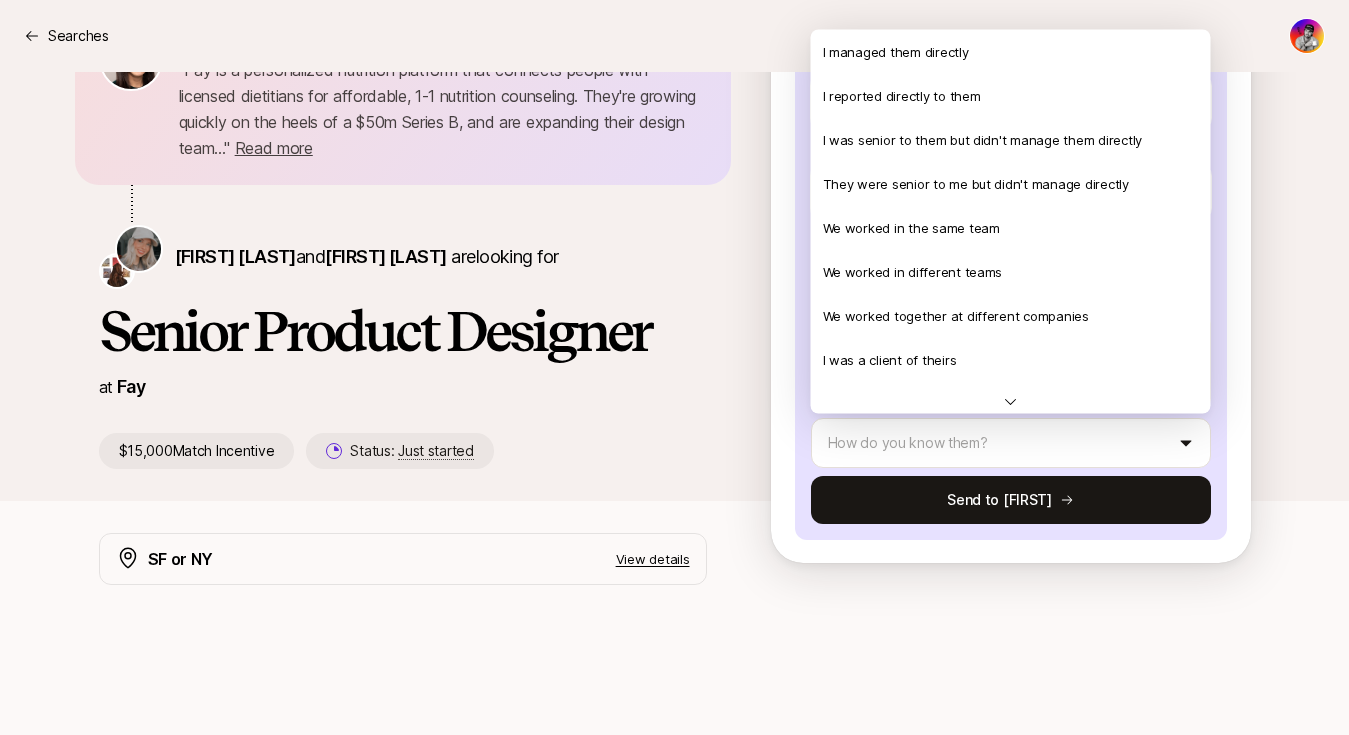 scroll, scrollTop: 432, scrollLeft: 0, axis: vertical 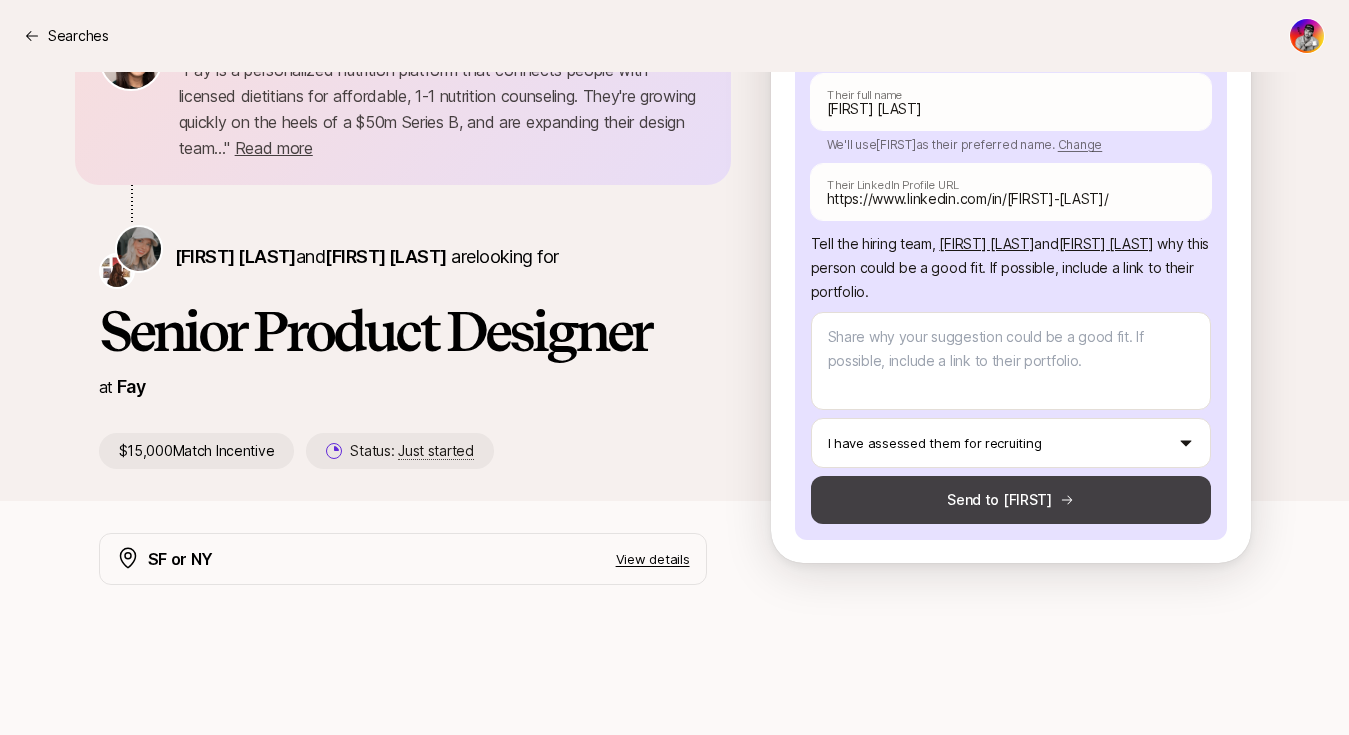 click on "Send to [FIRST]" at bounding box center [1011, 500] 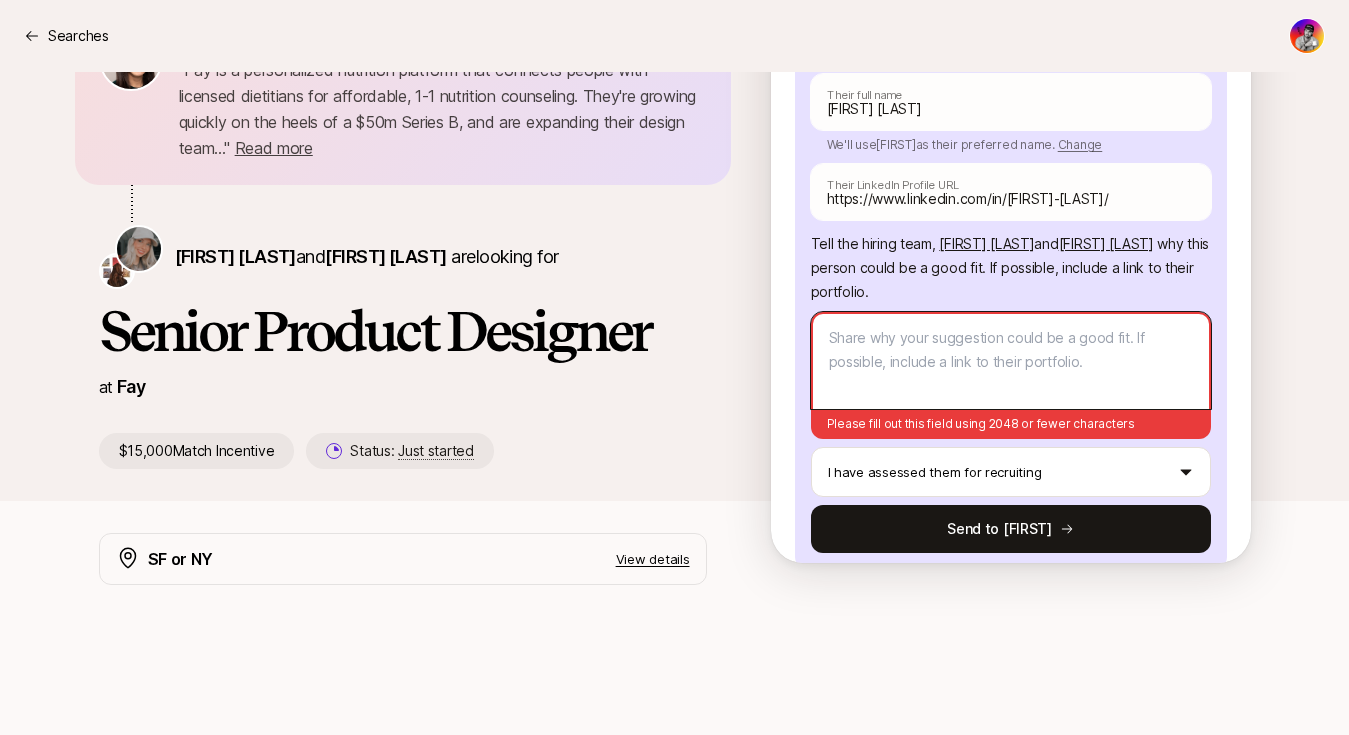 click at bounding box center [1011, 360] 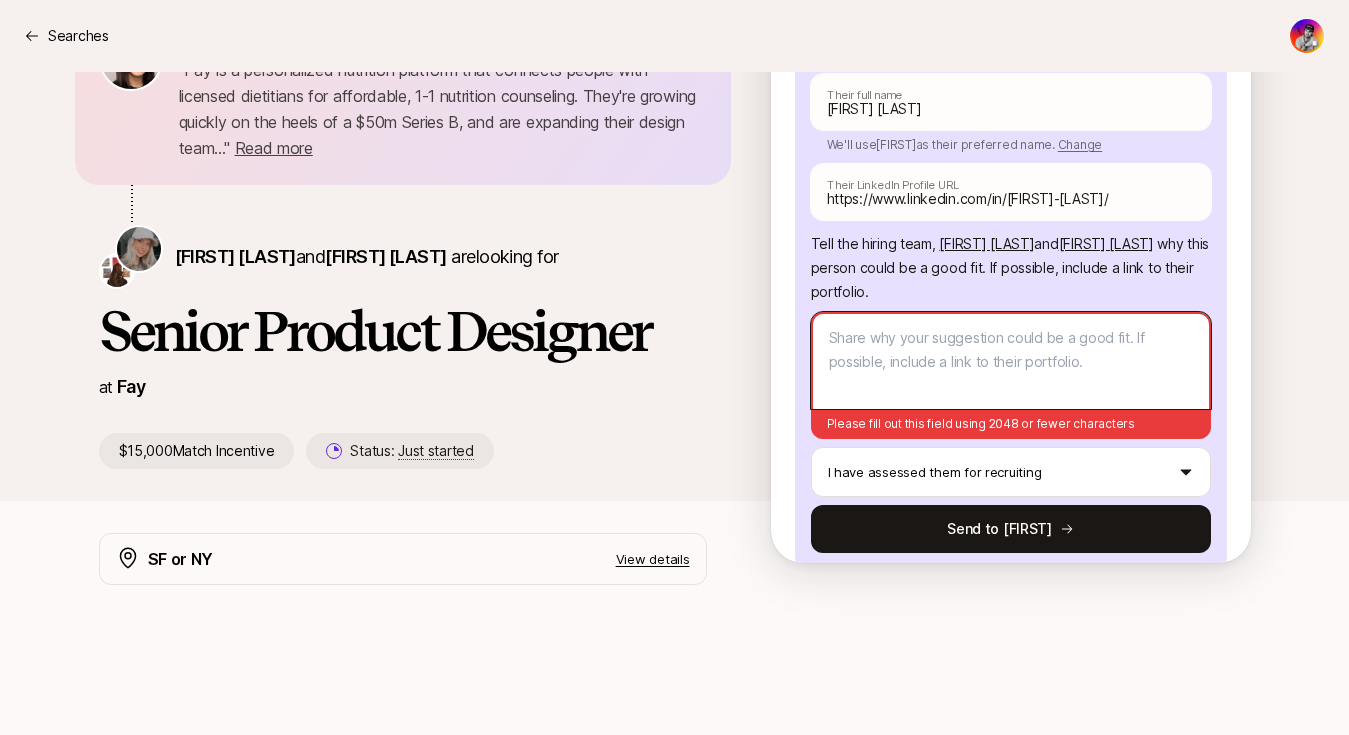 type on "x" 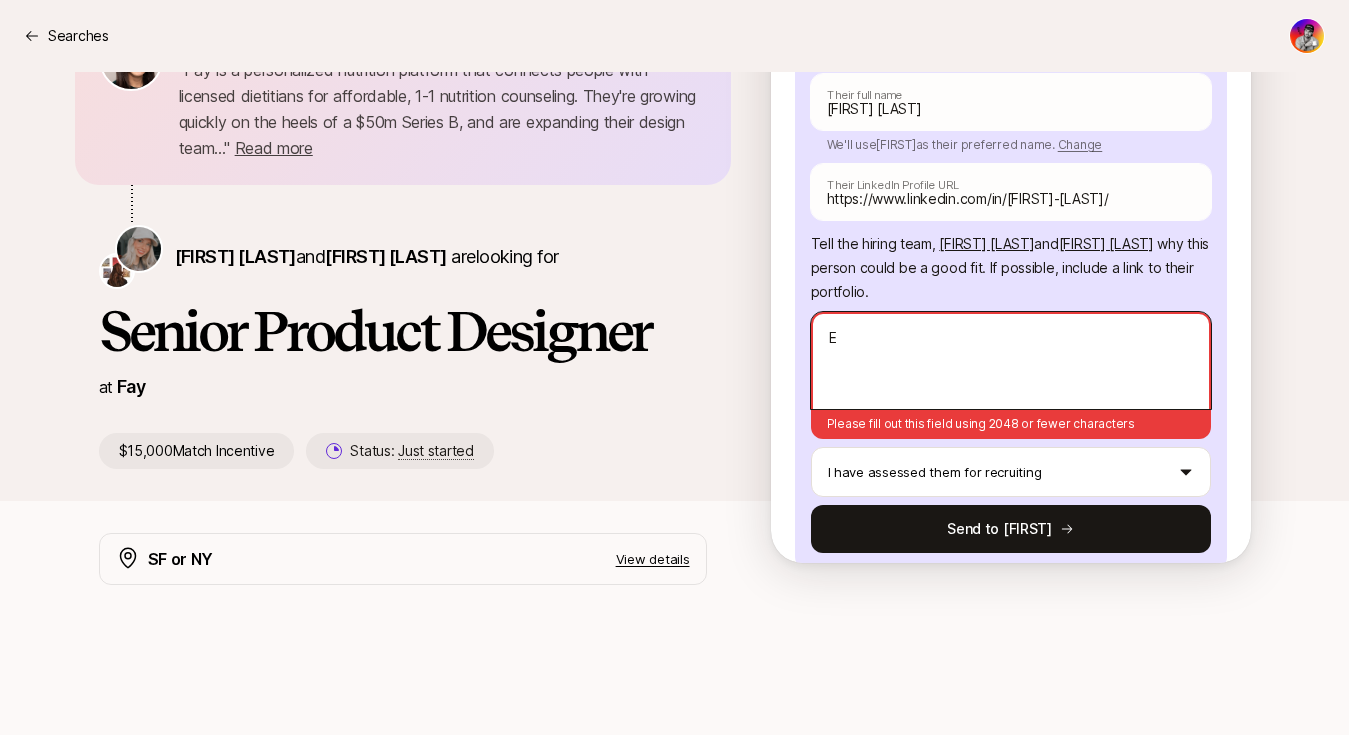 type on "x" 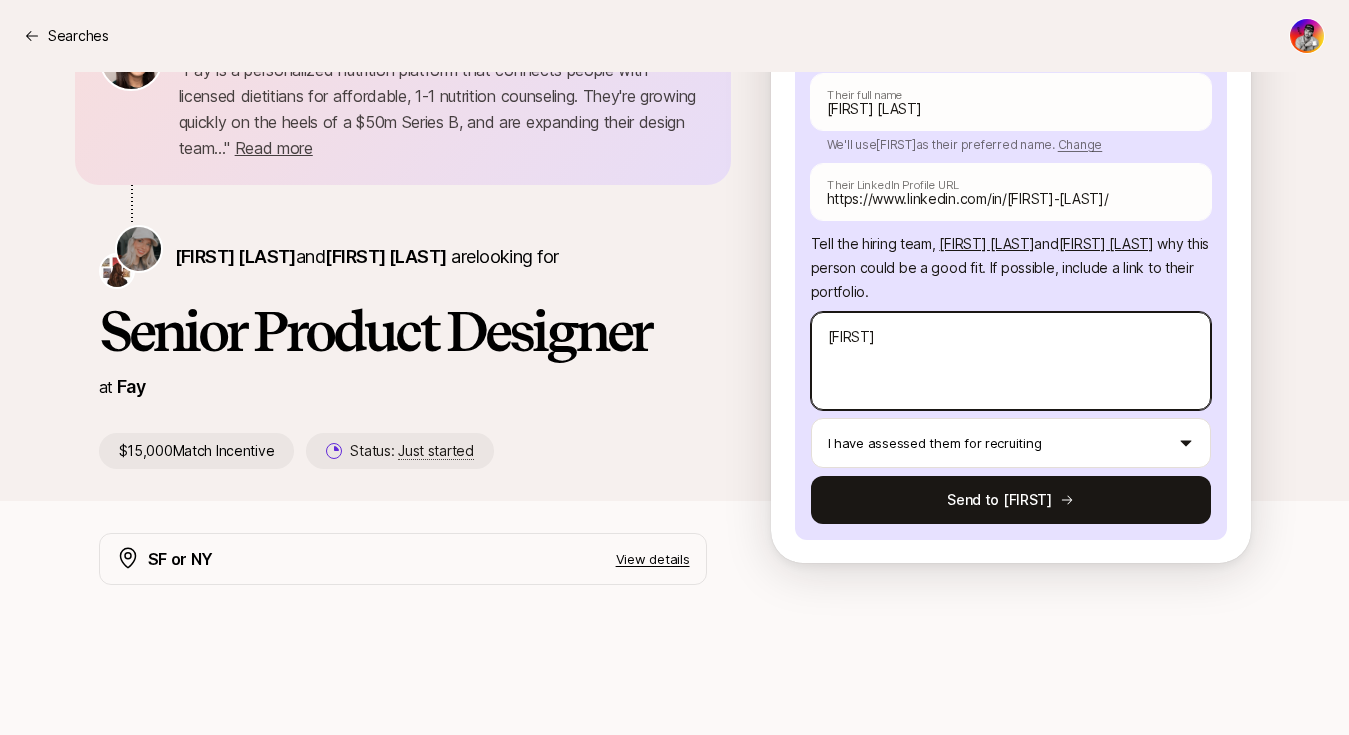 type on "x" 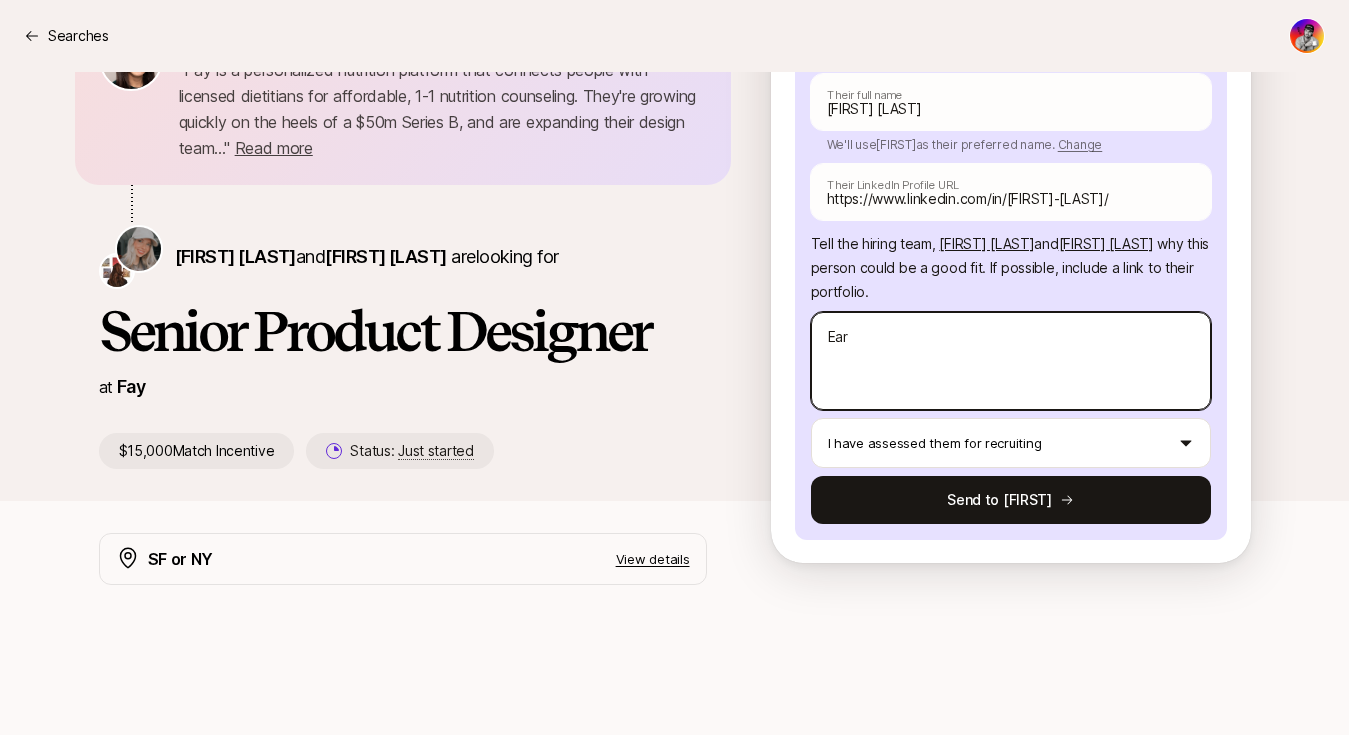 type on "x" 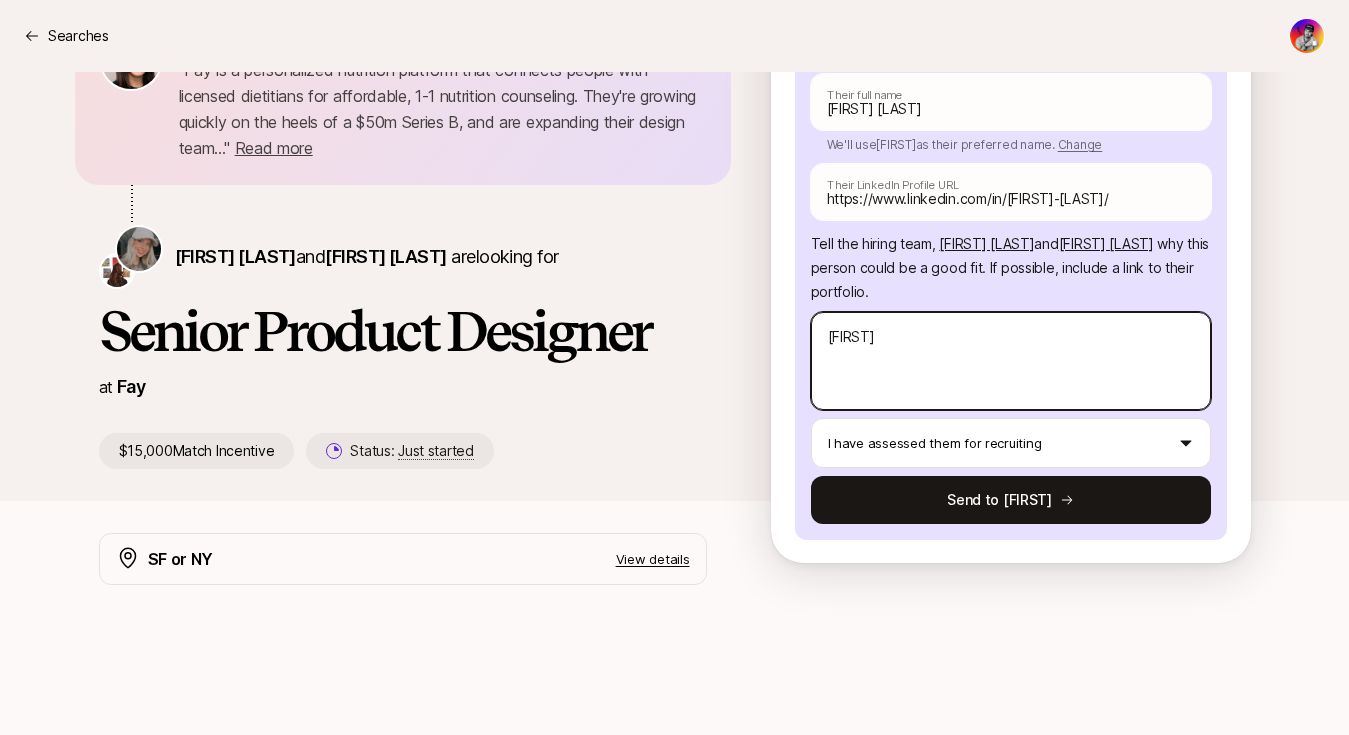 type on "x" 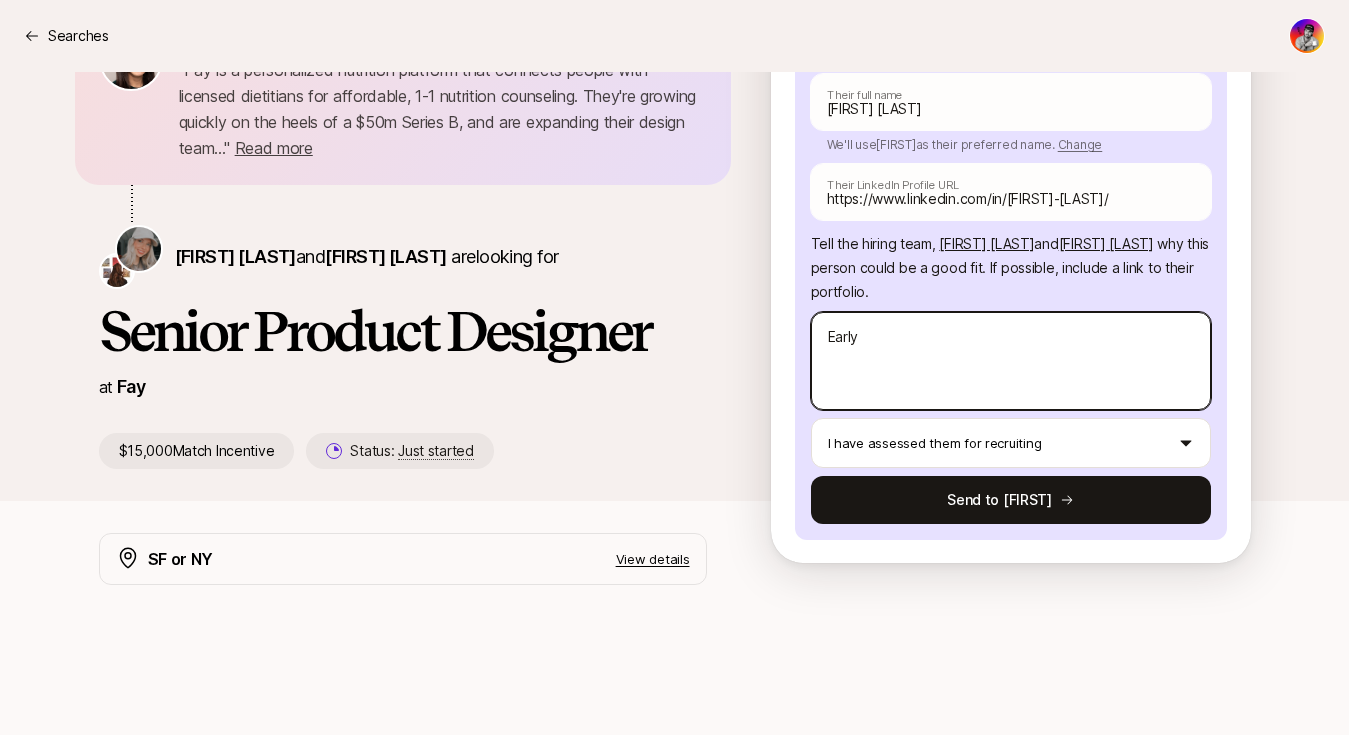 type on "x" 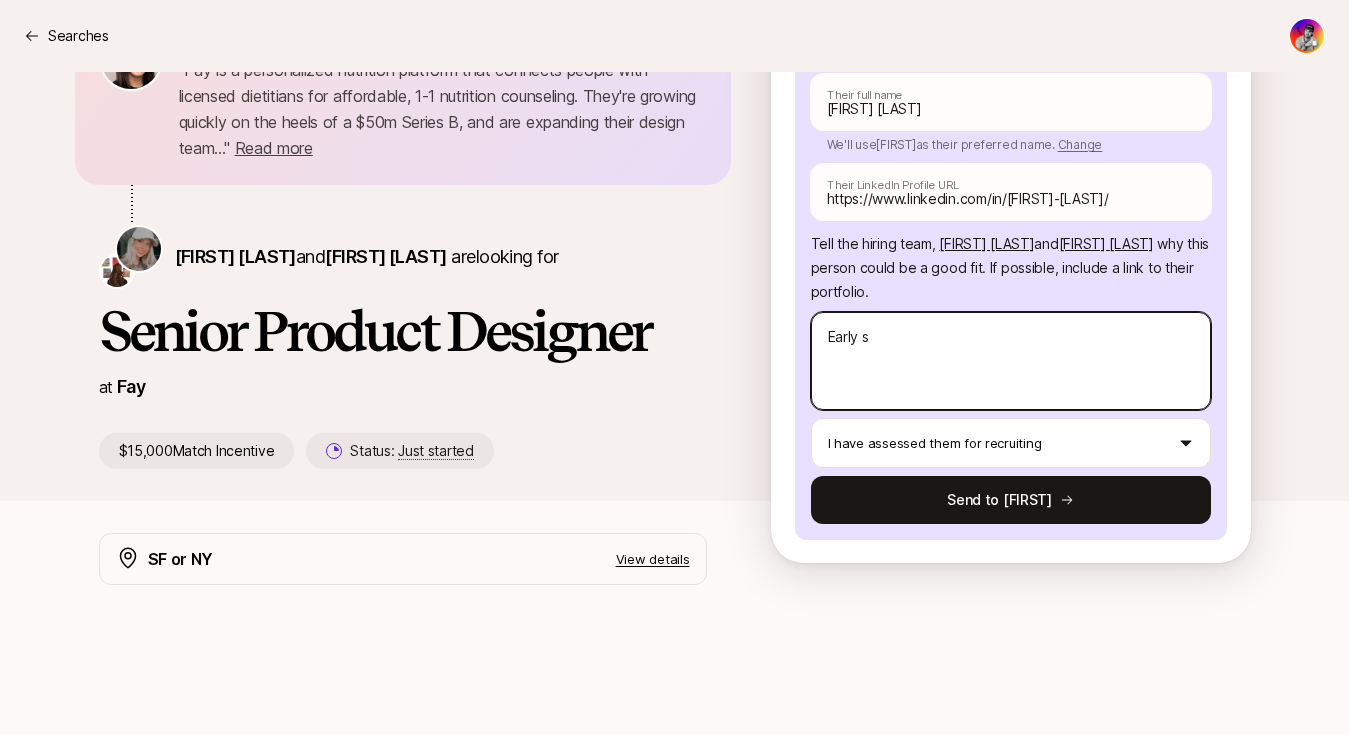type on "x" 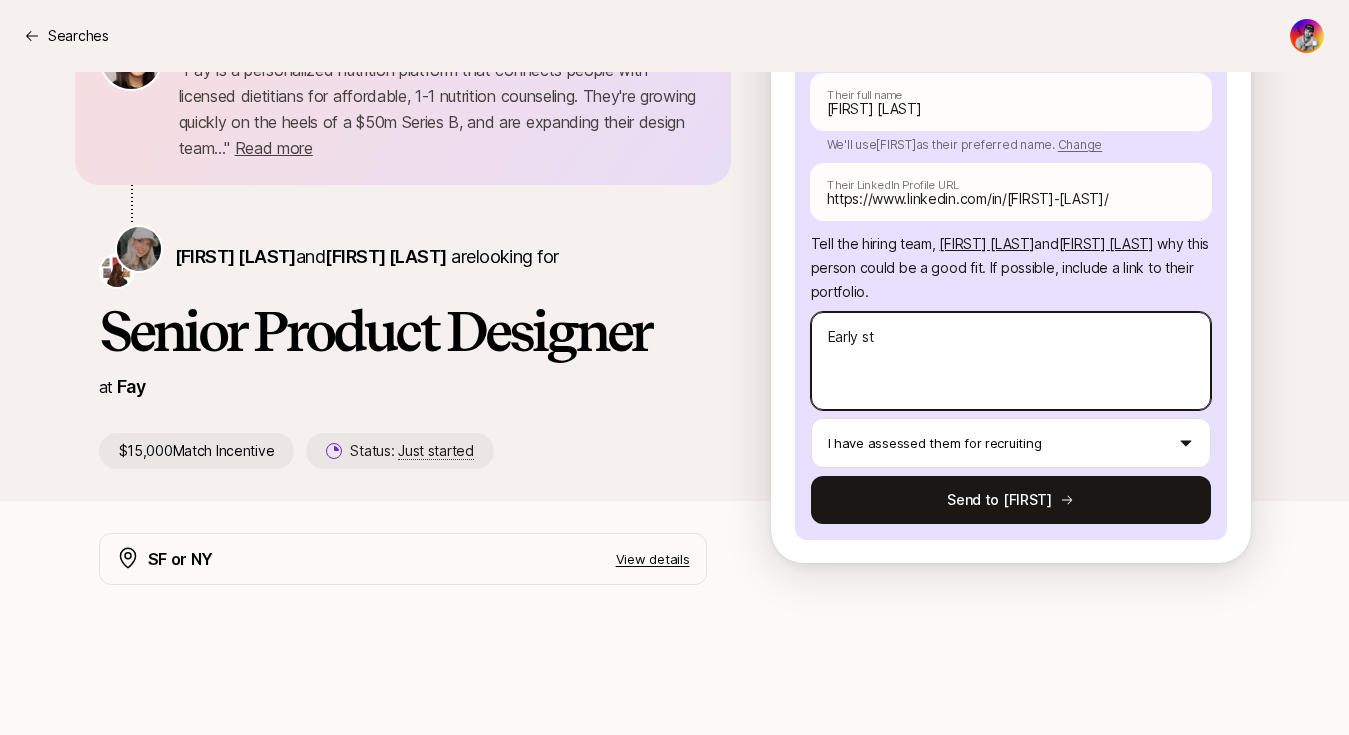 type on "Early sta" 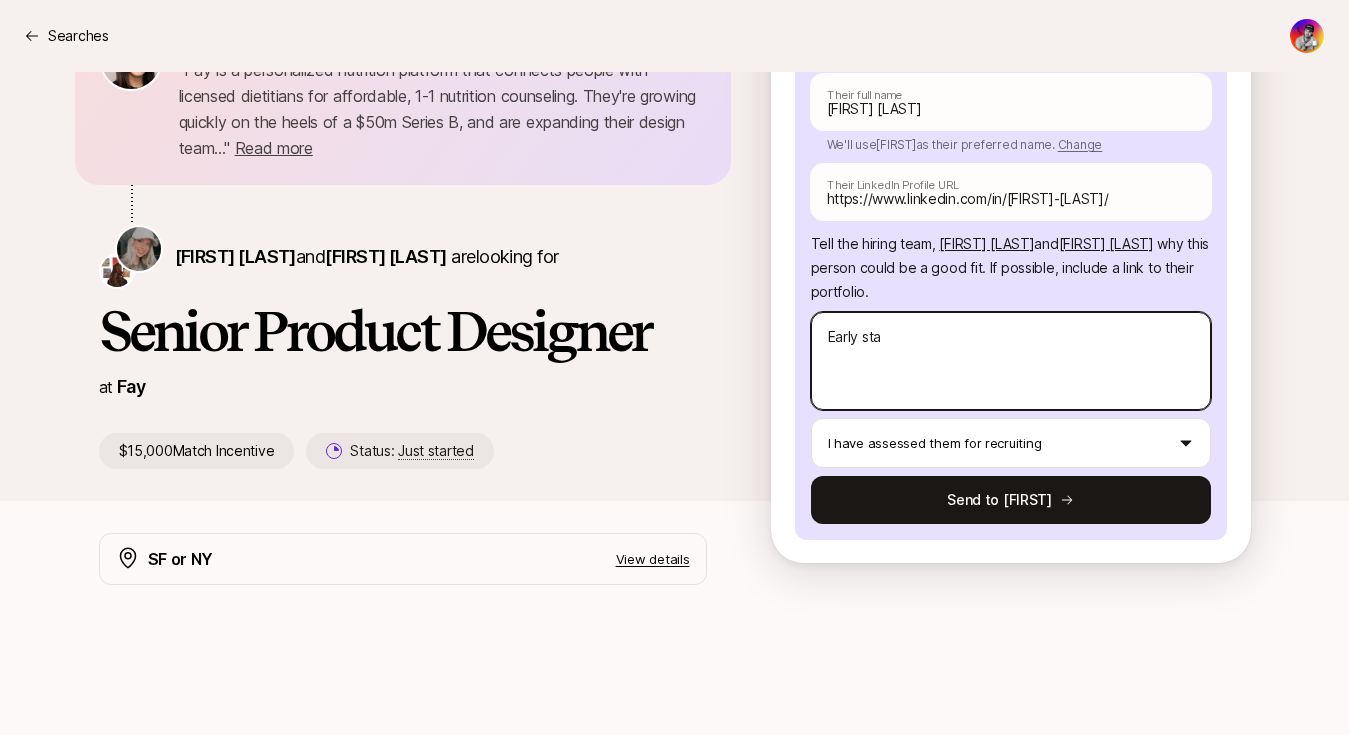 type on "x" 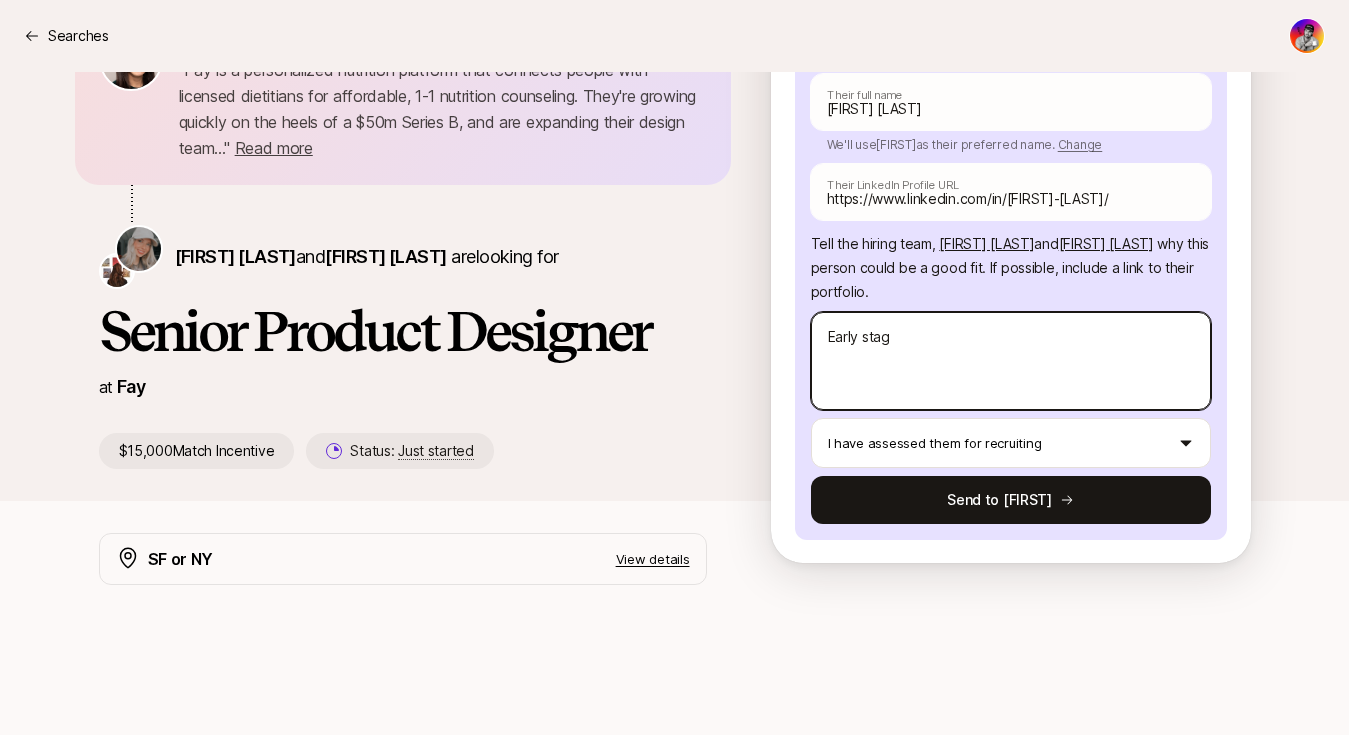 type on "x" 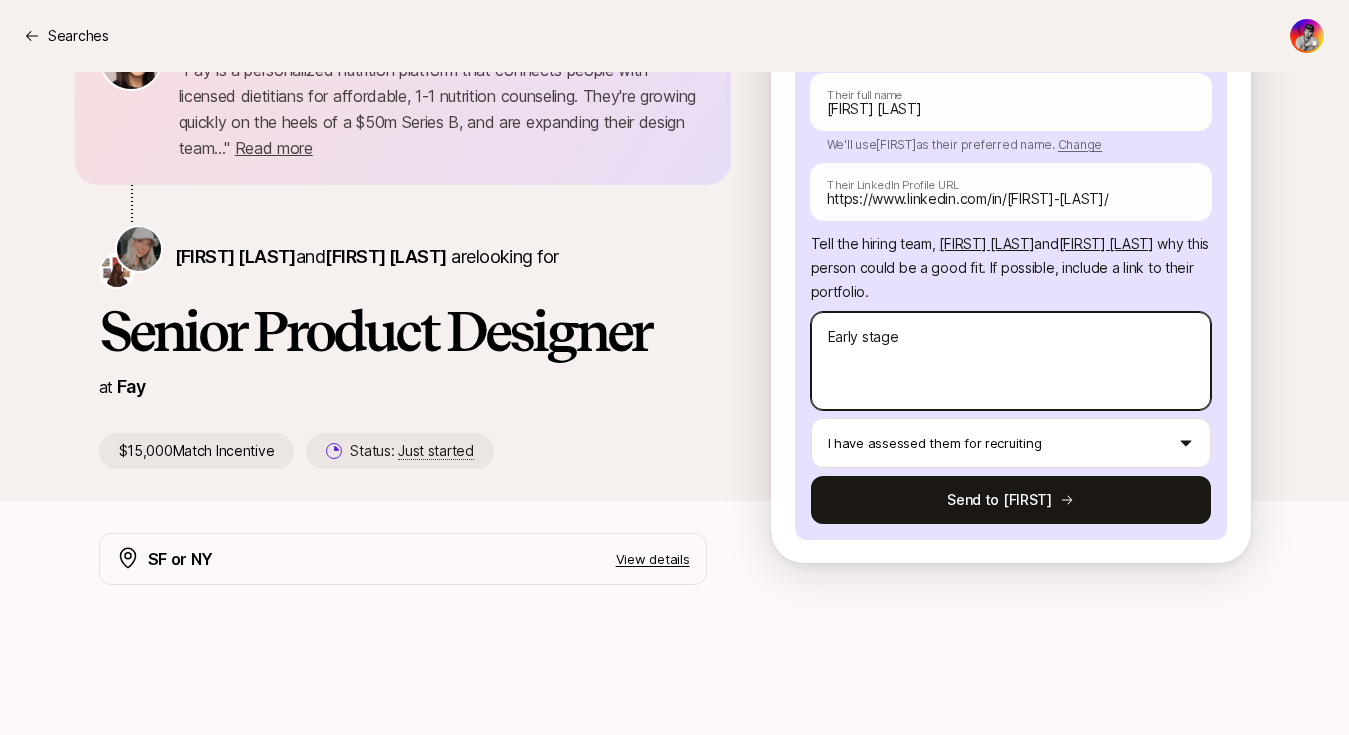 type on "x" 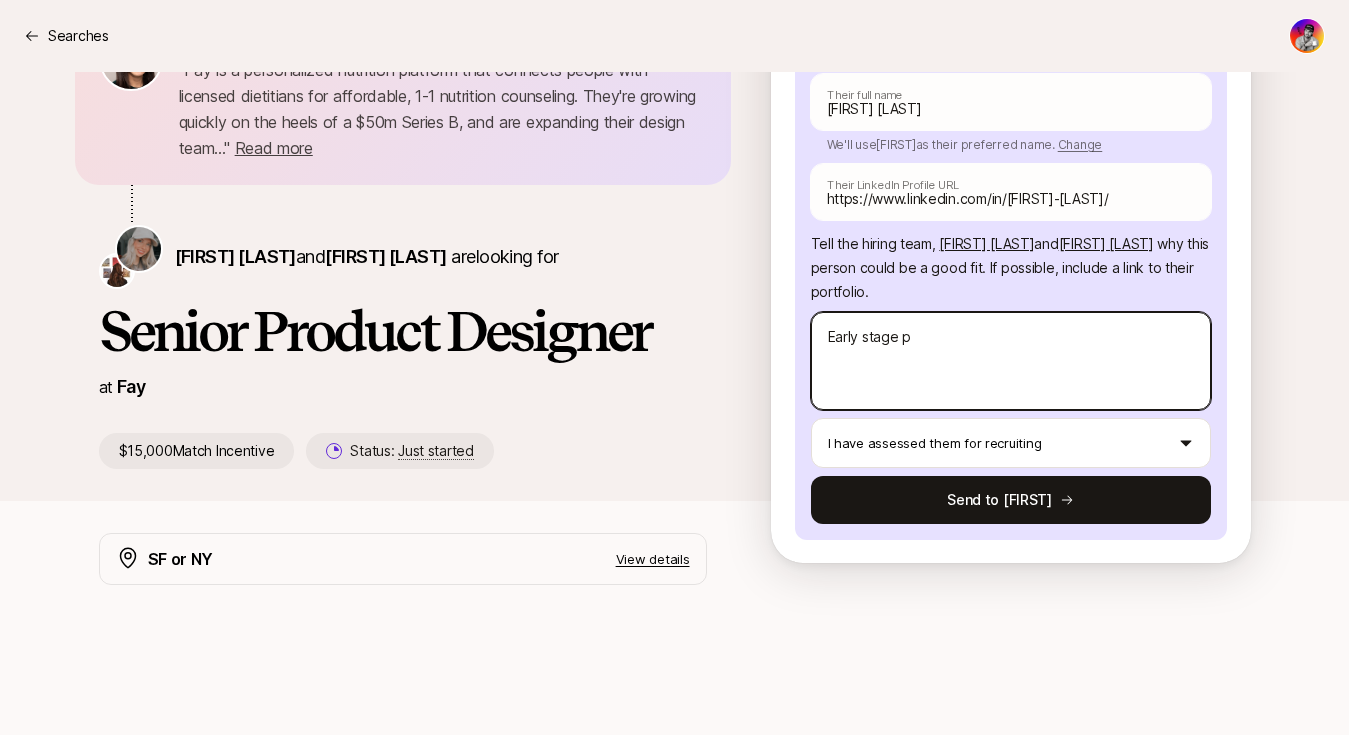 type on "x" 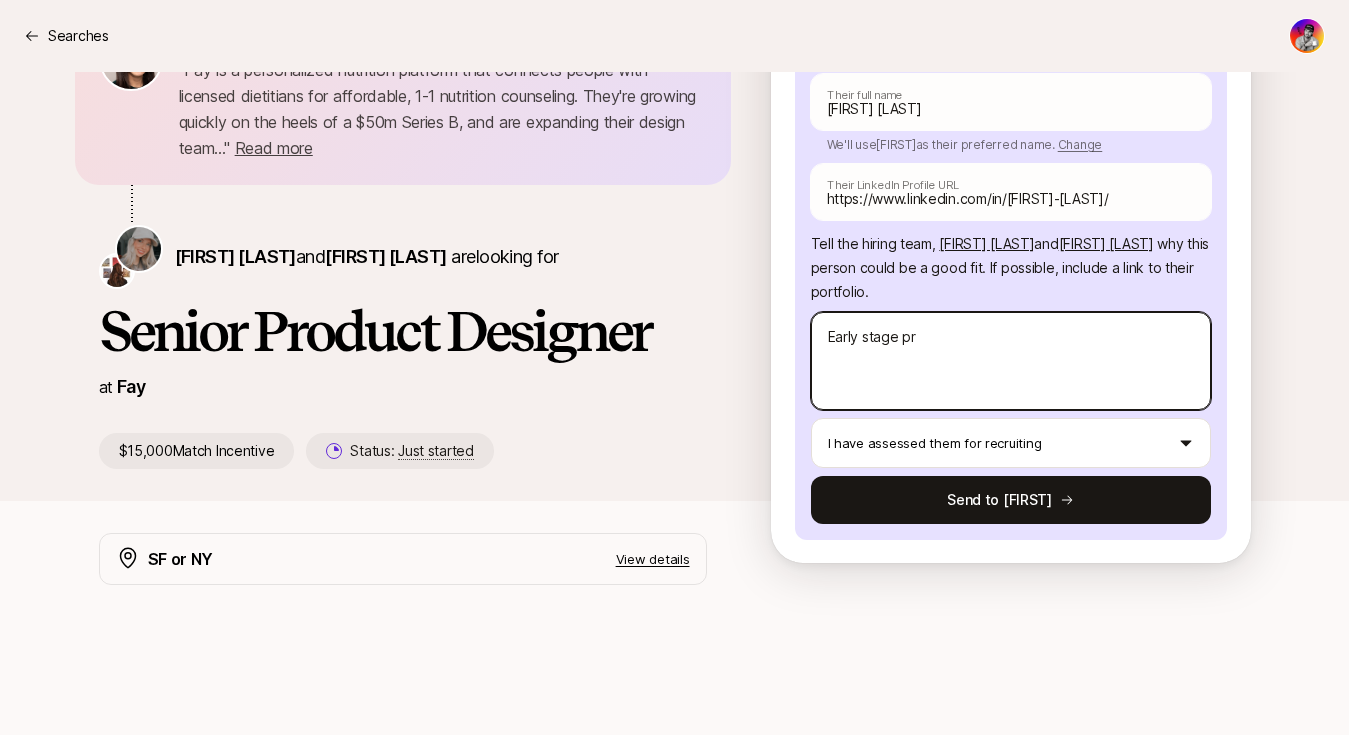 type on "x" 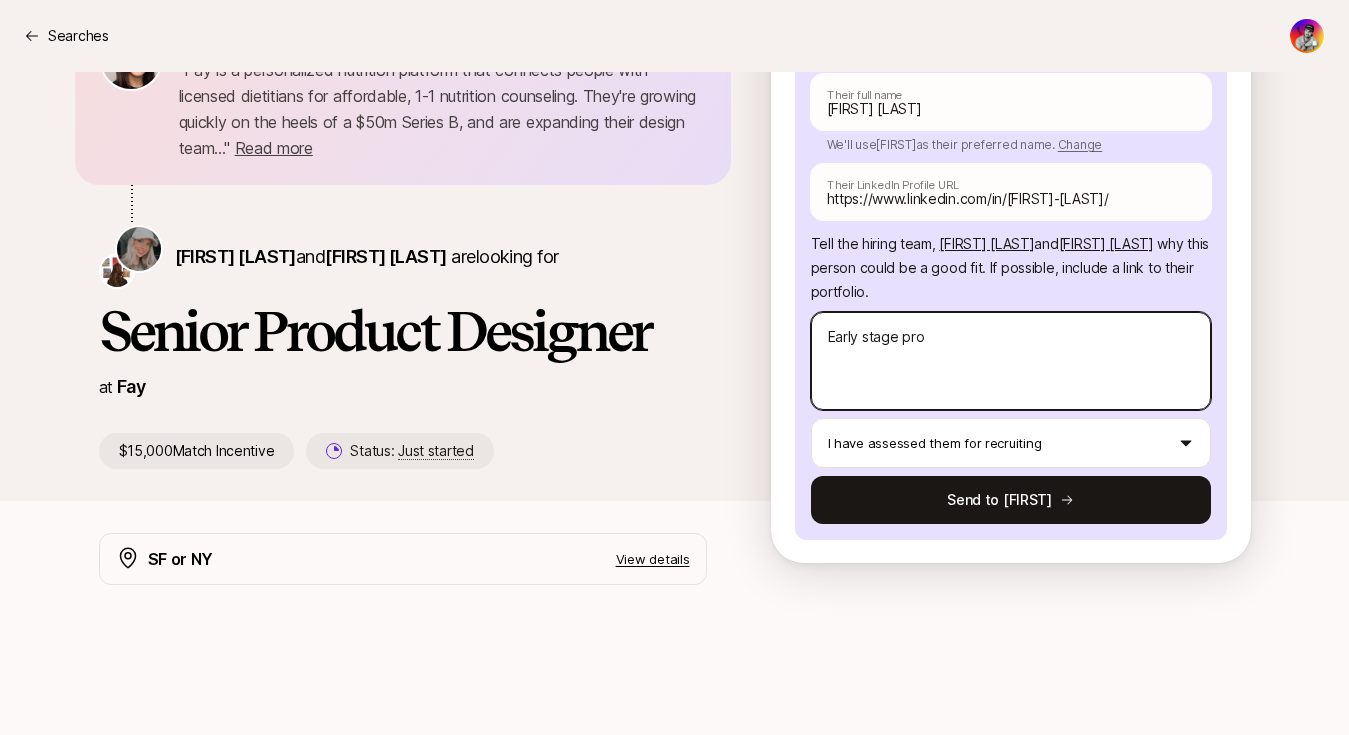 type on "x" 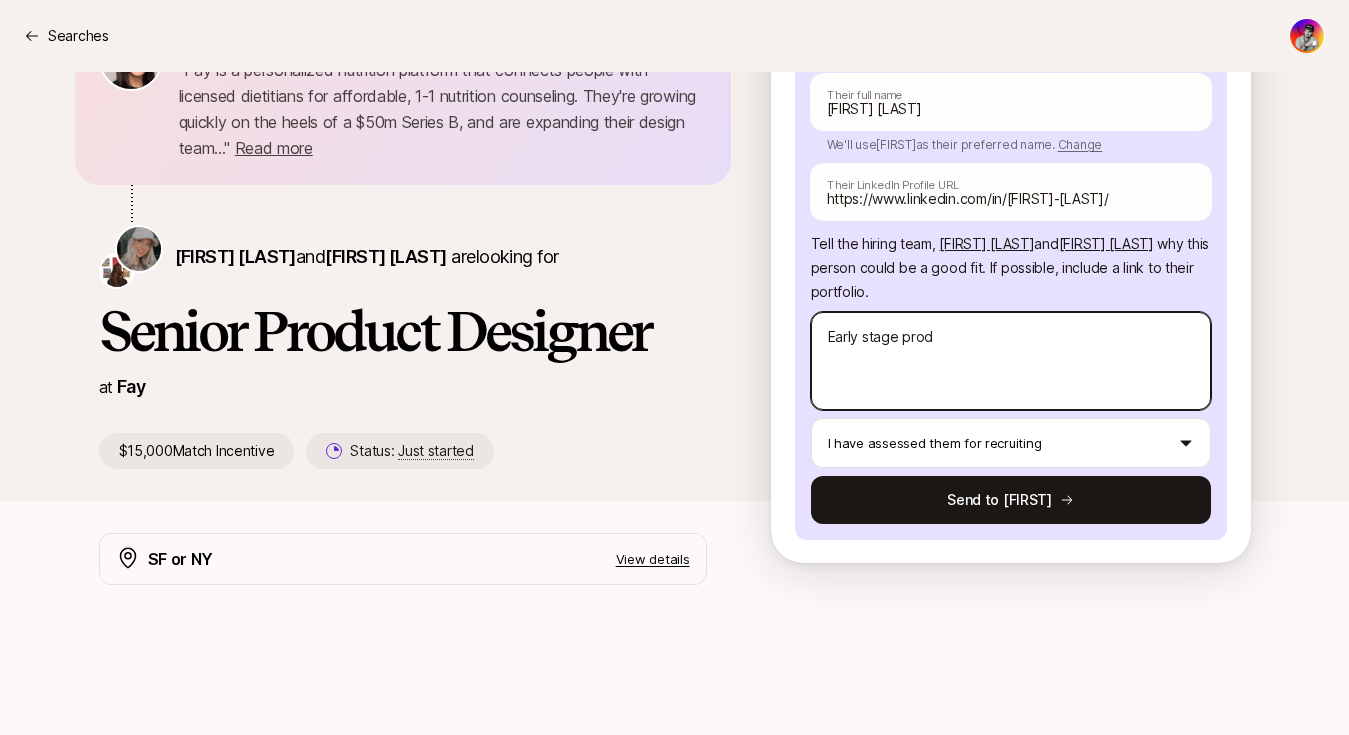 type on "x" 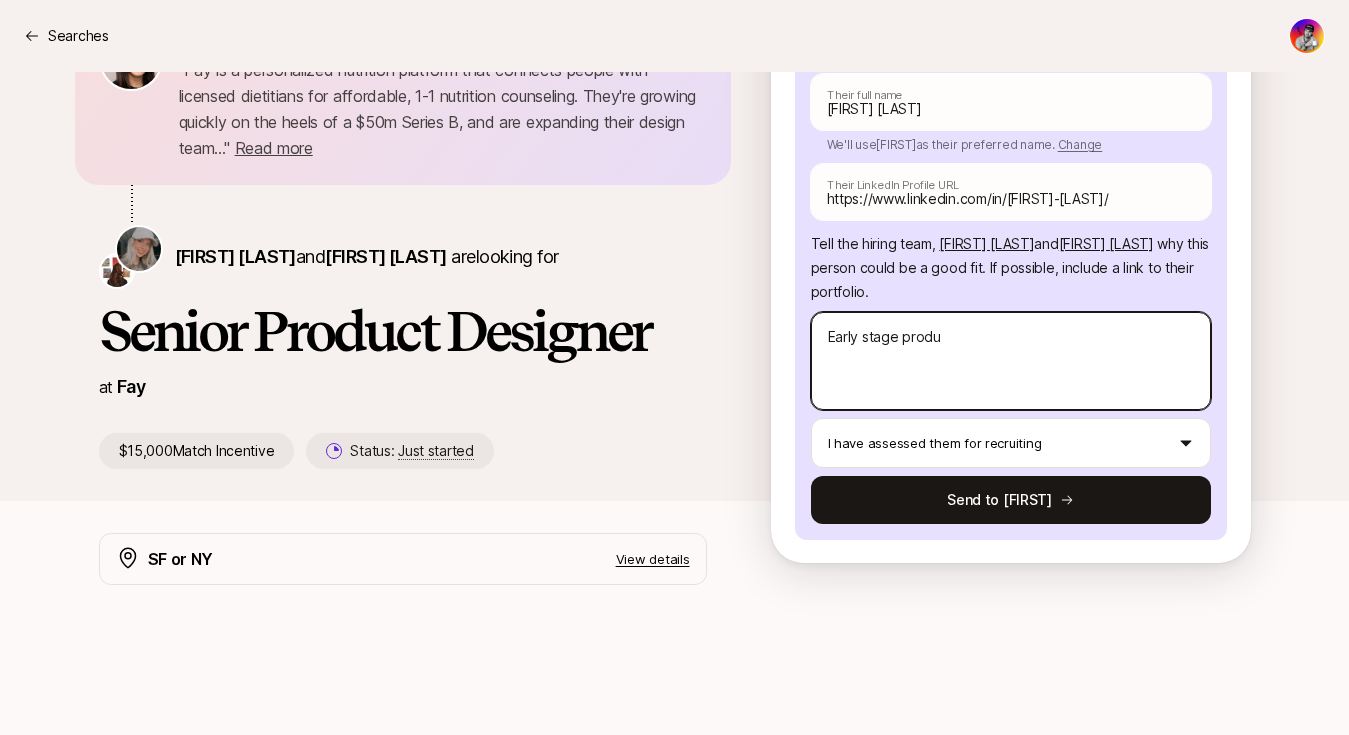 type on "Early stage produc" 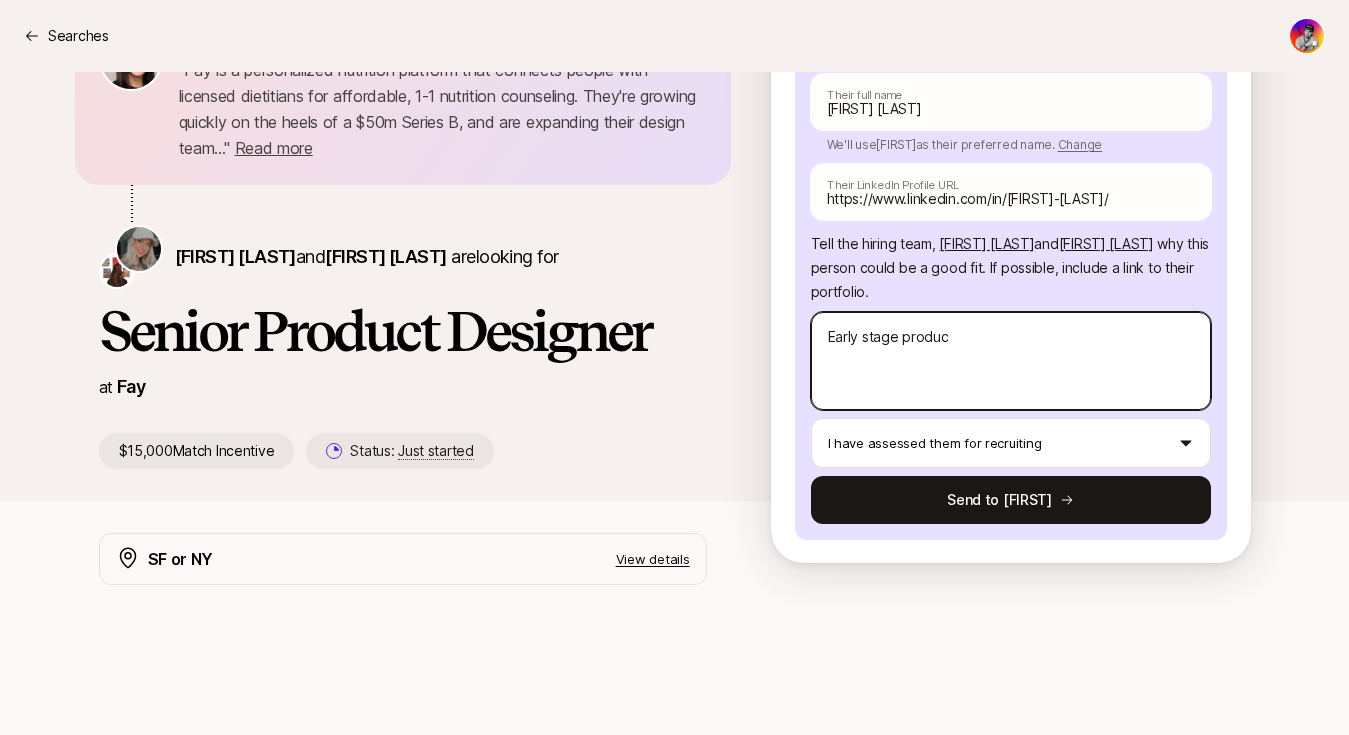 type on "x" 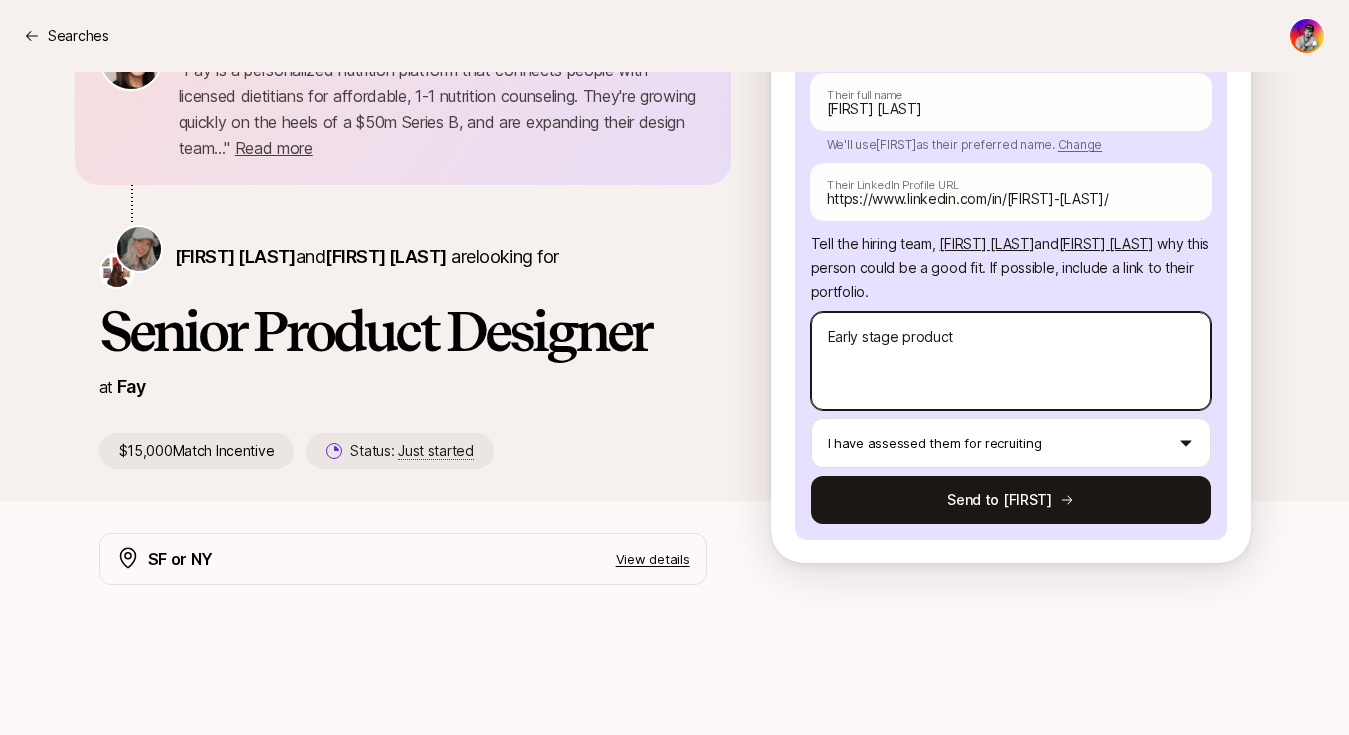 type on "x" 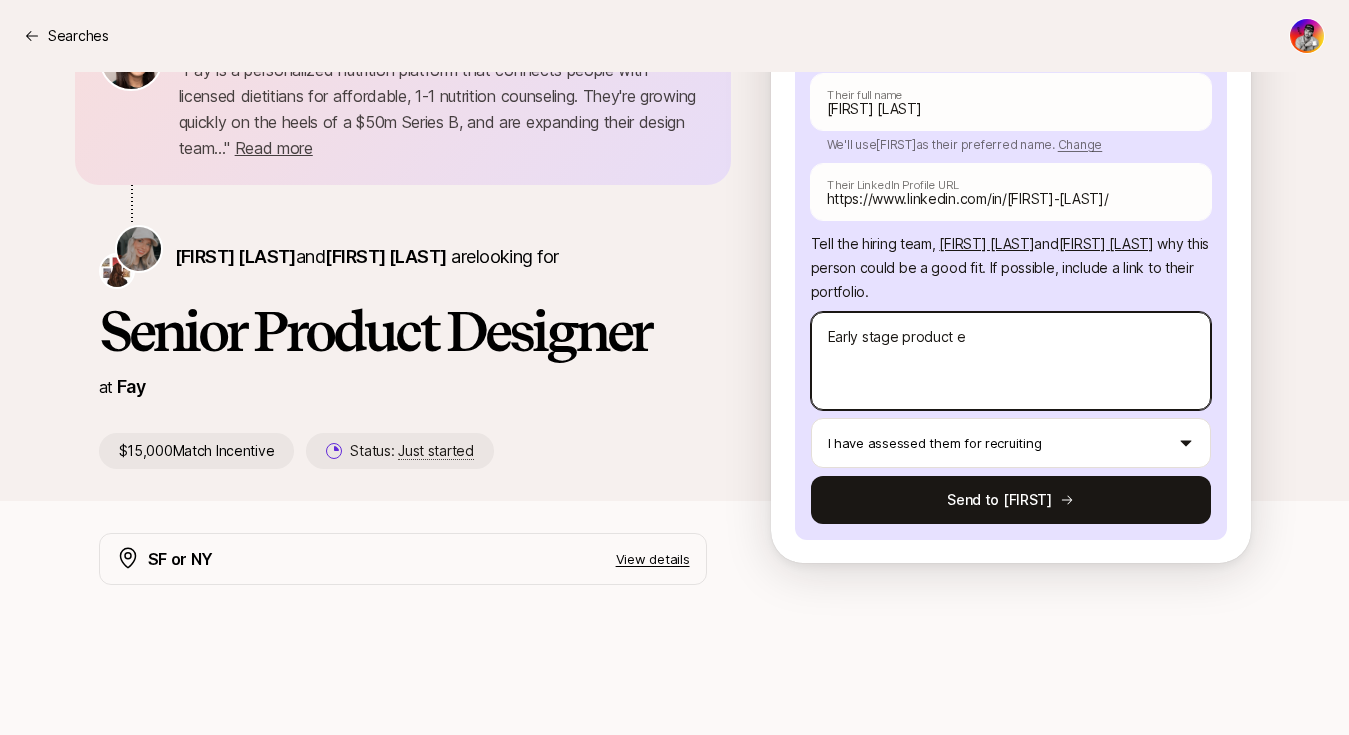 type on "x" 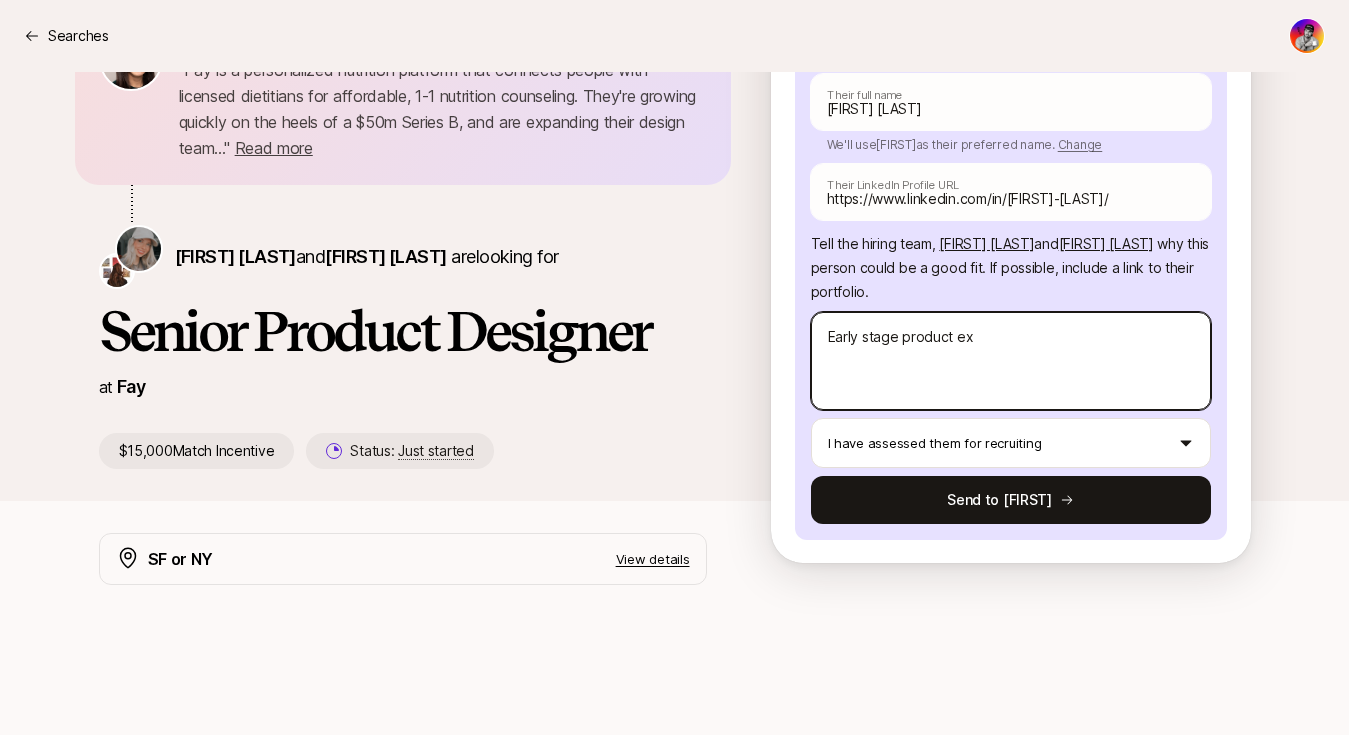 type on "x" 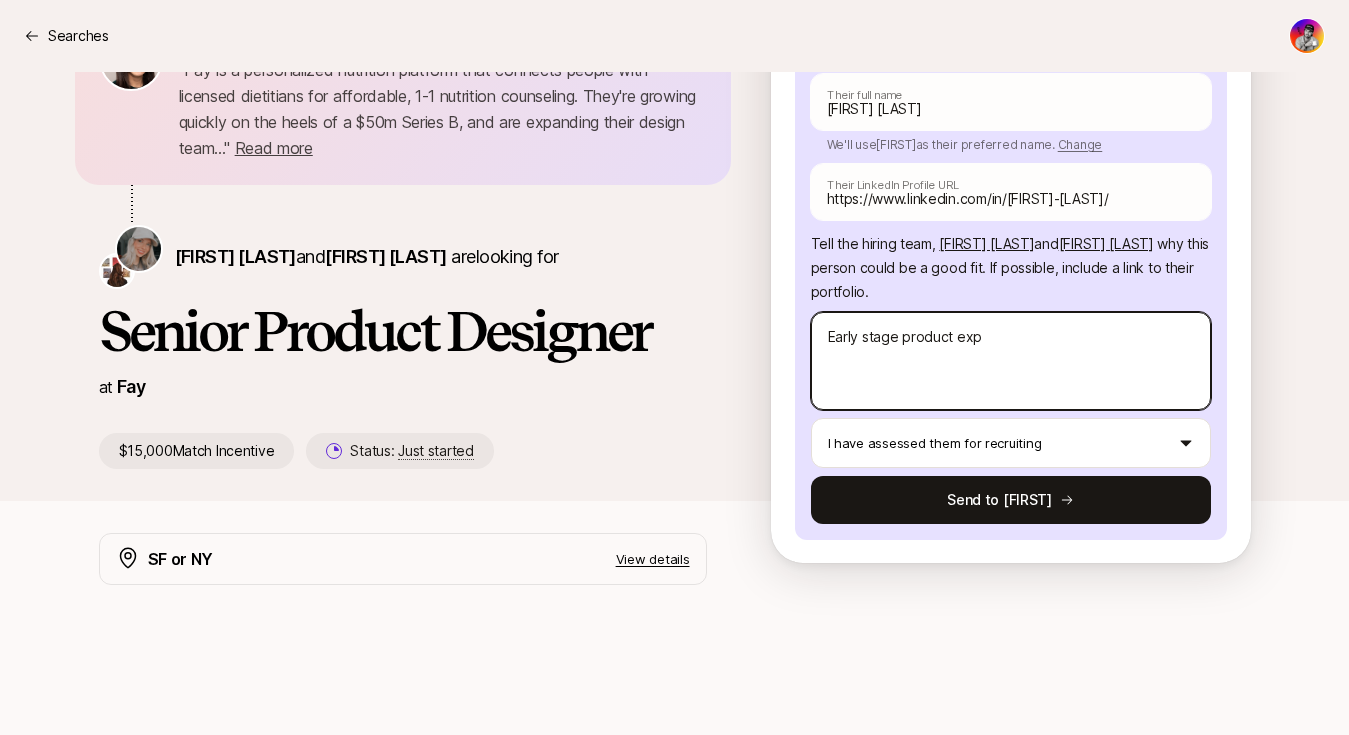 type on "x" 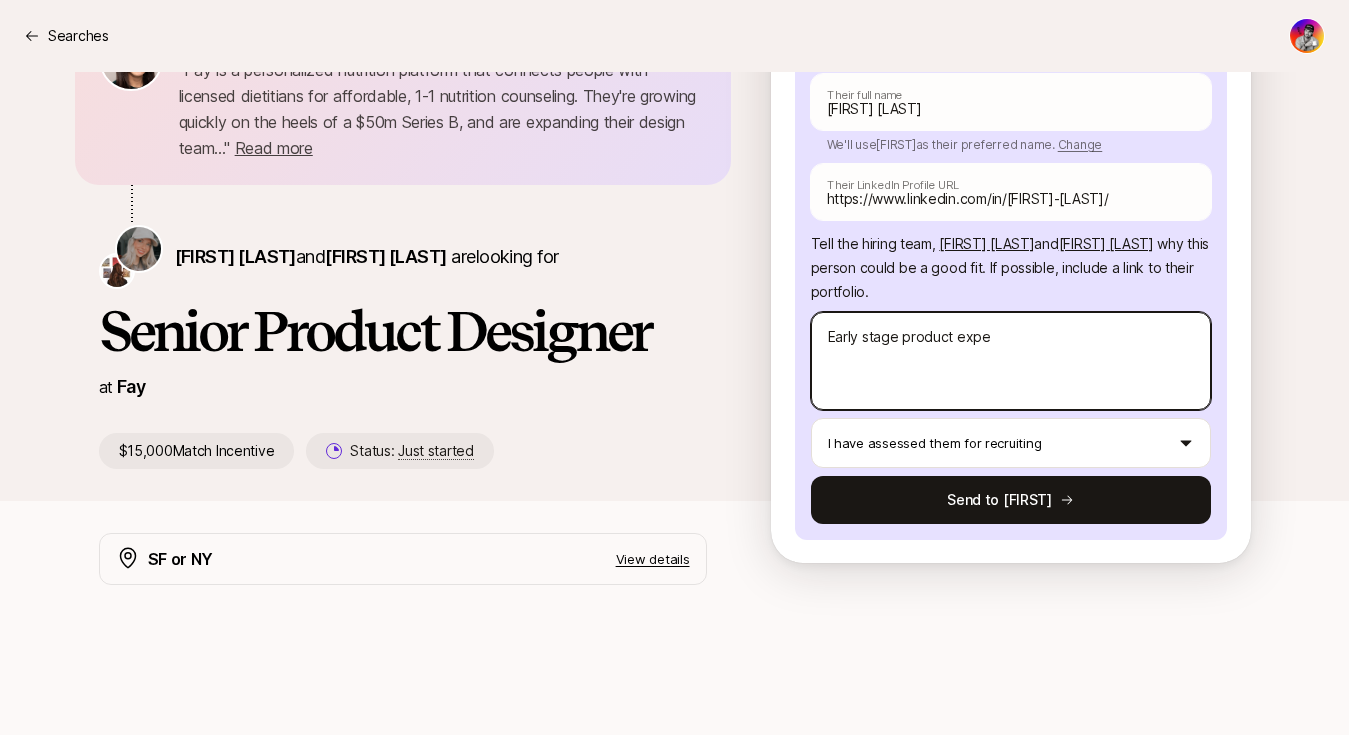 type on "x" 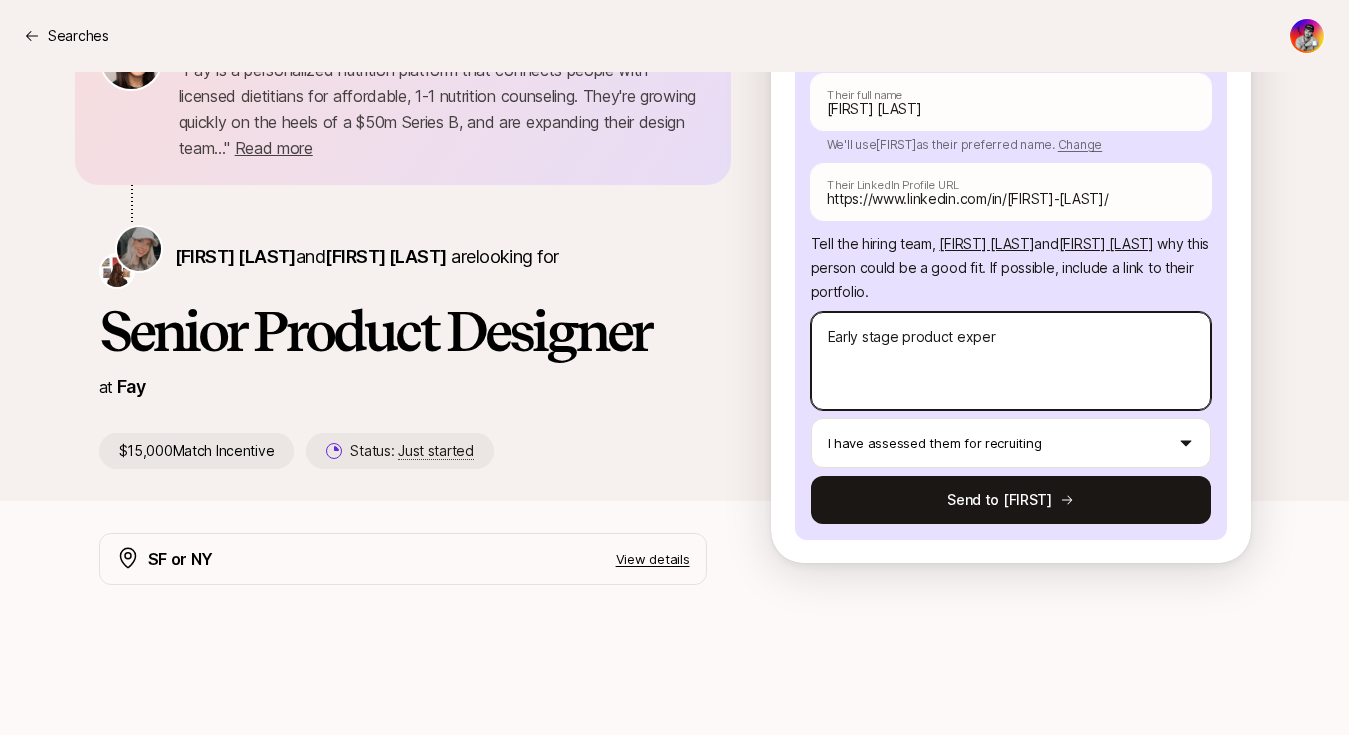 type on "x" 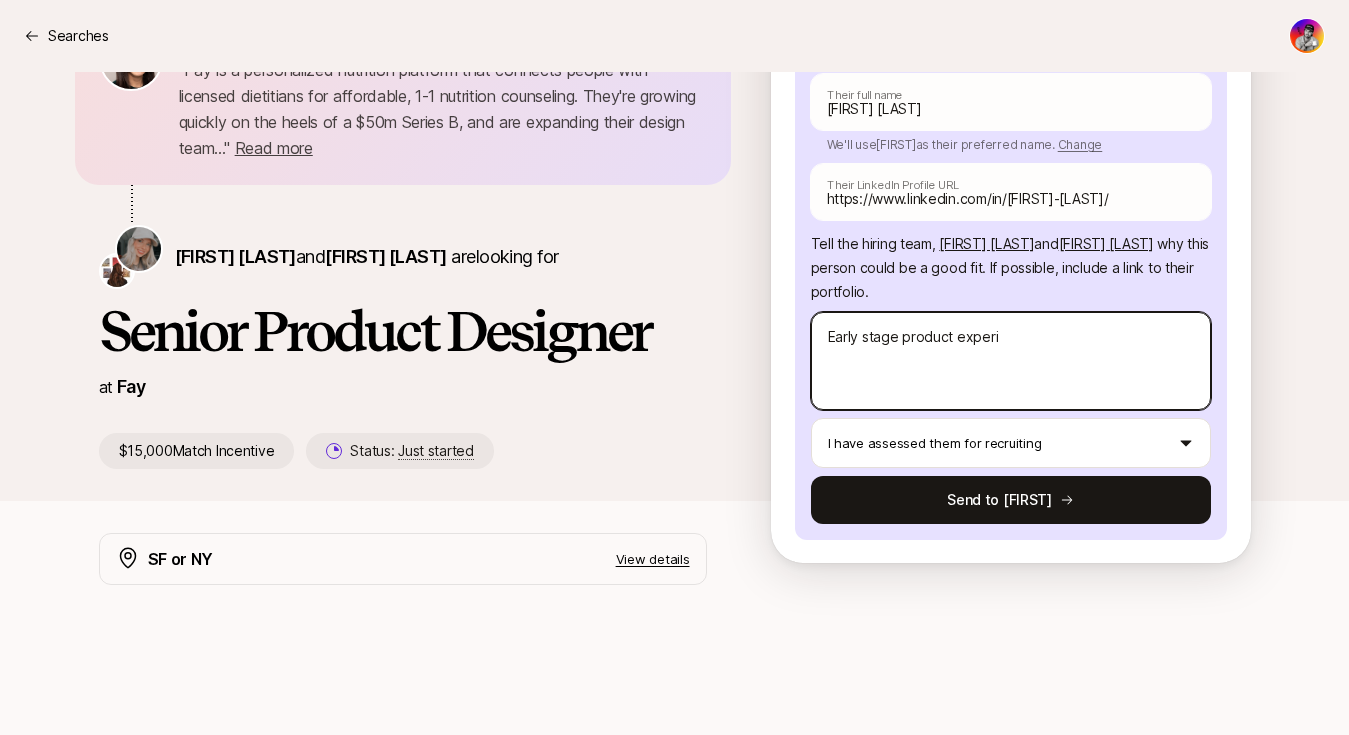 type on "x" 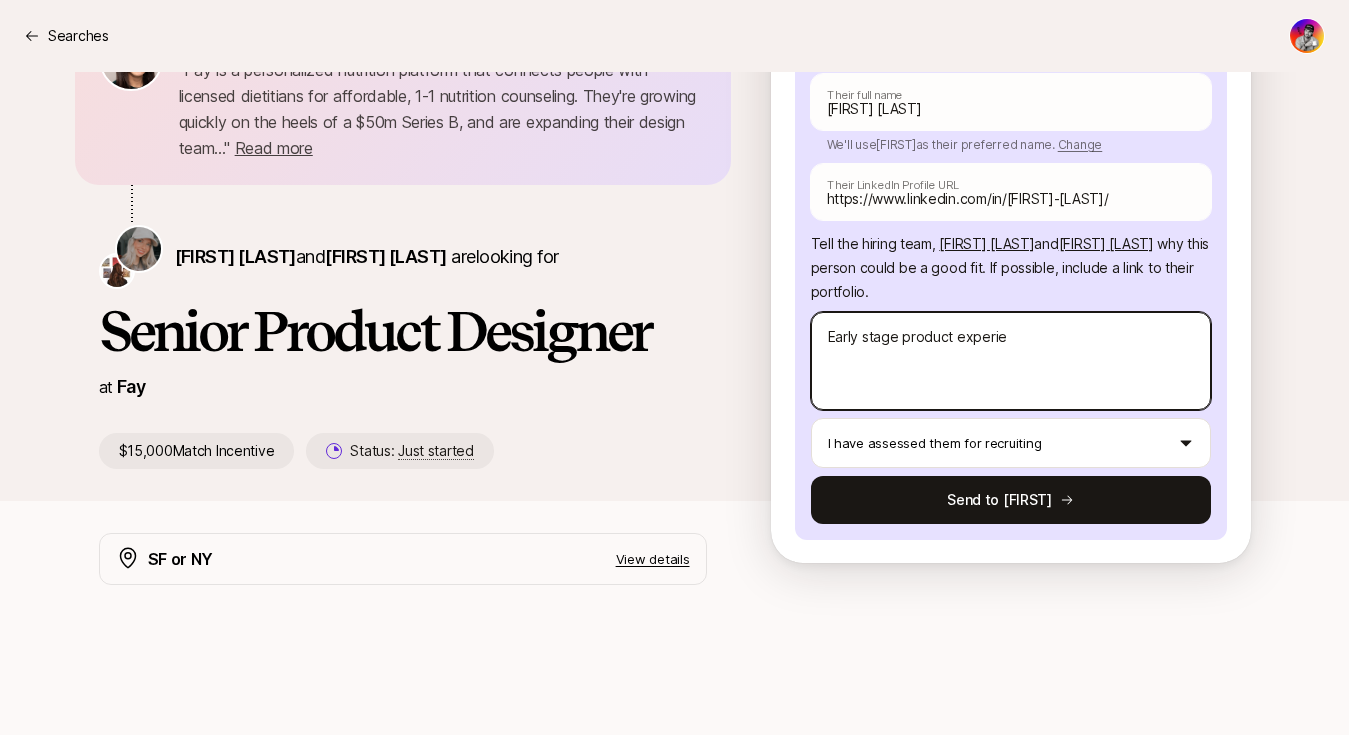 type on "x" 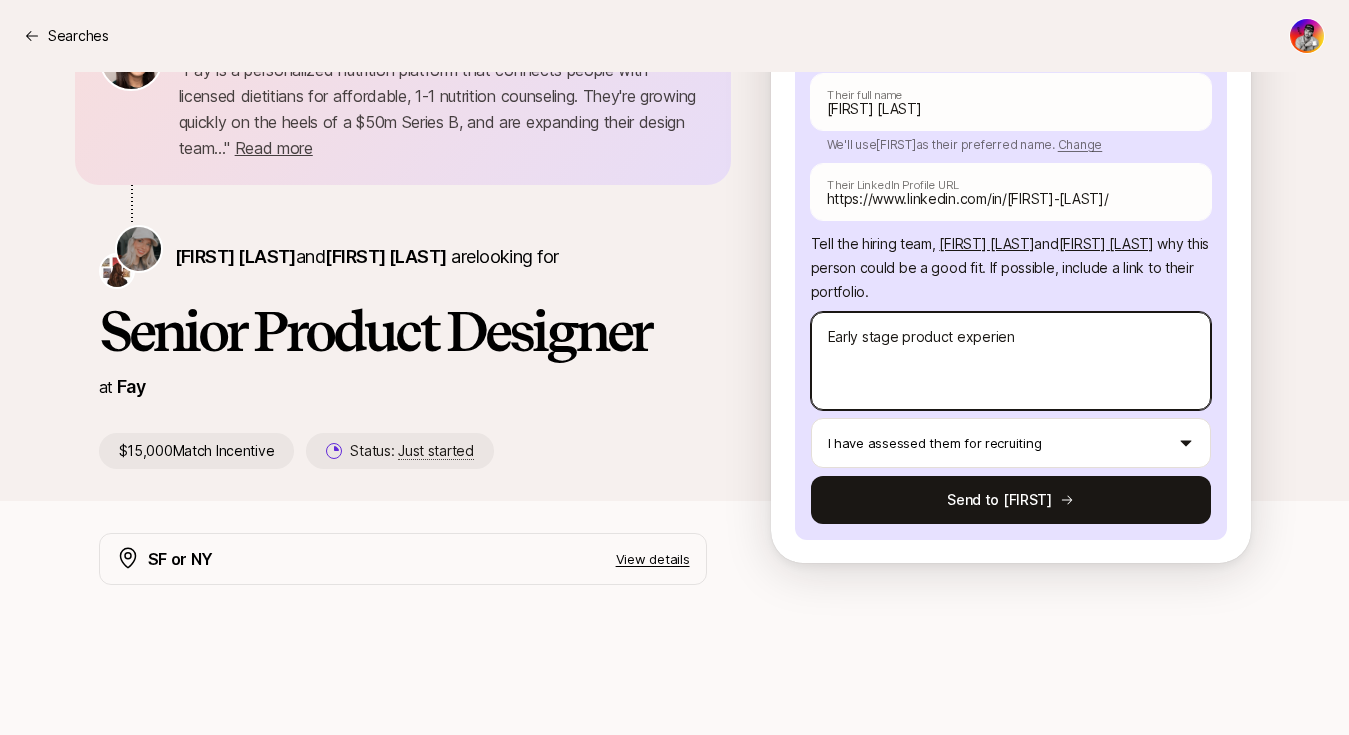 type on "Early stage product experienc" 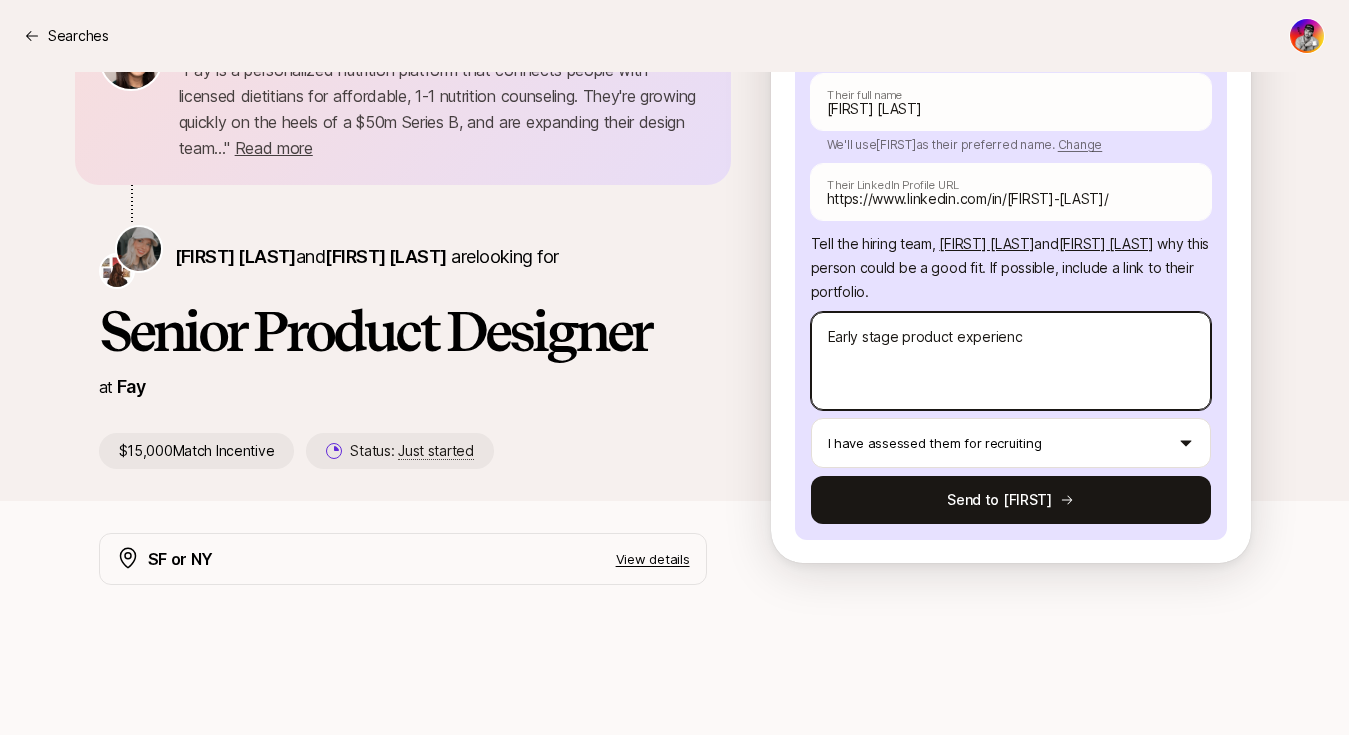 type on "x" 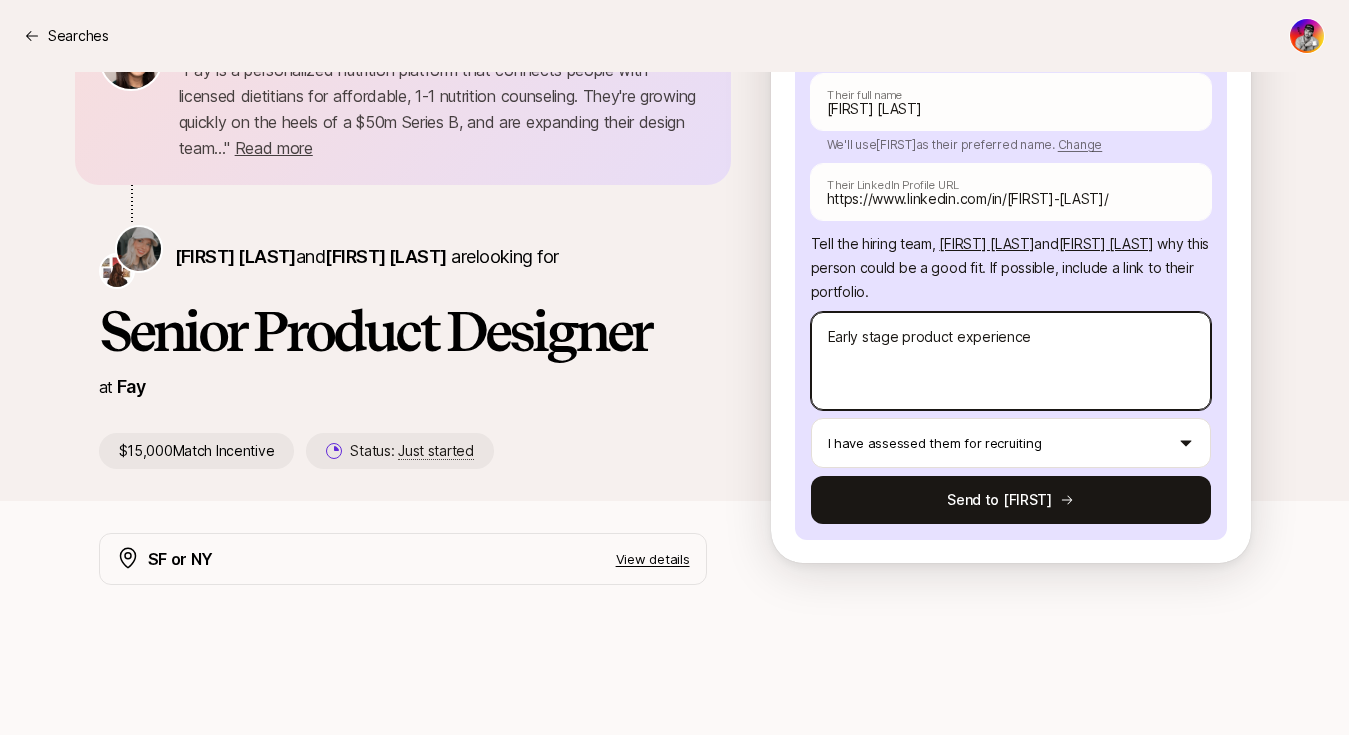 type on "x" 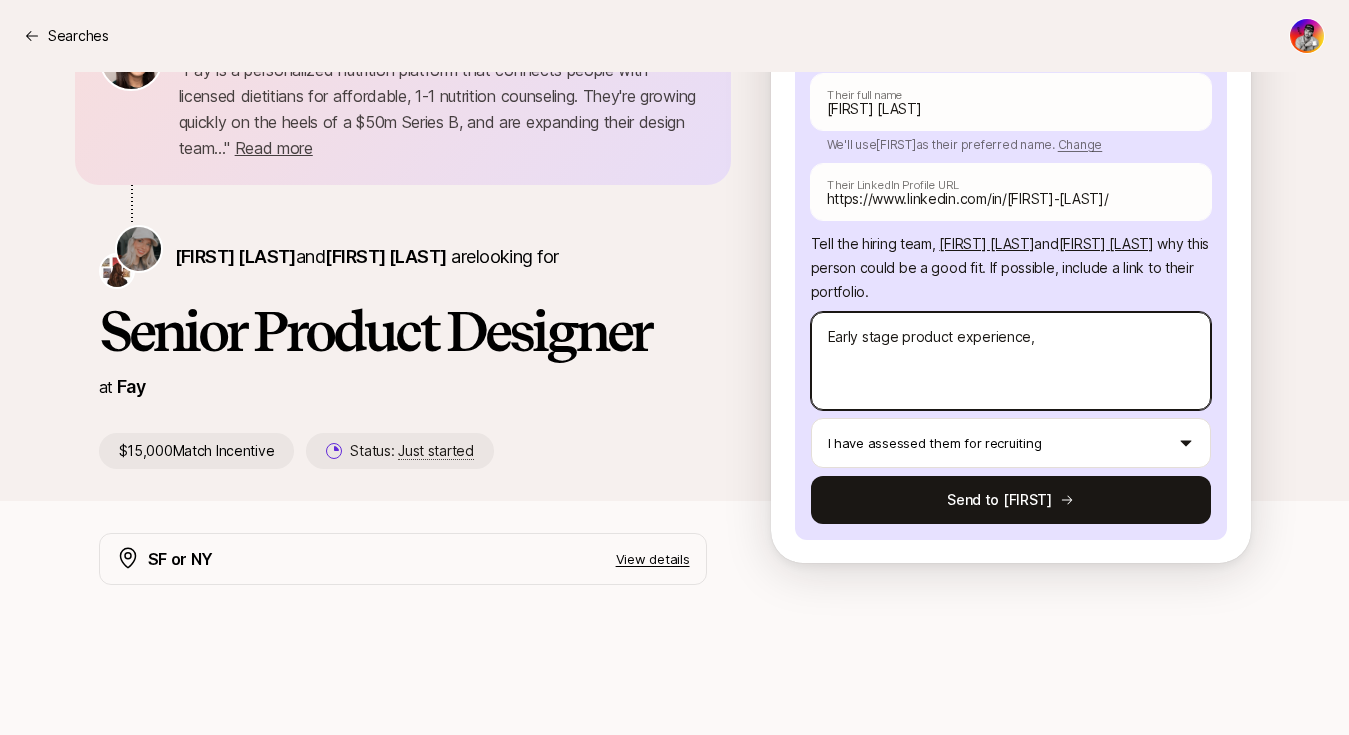 type on "x" 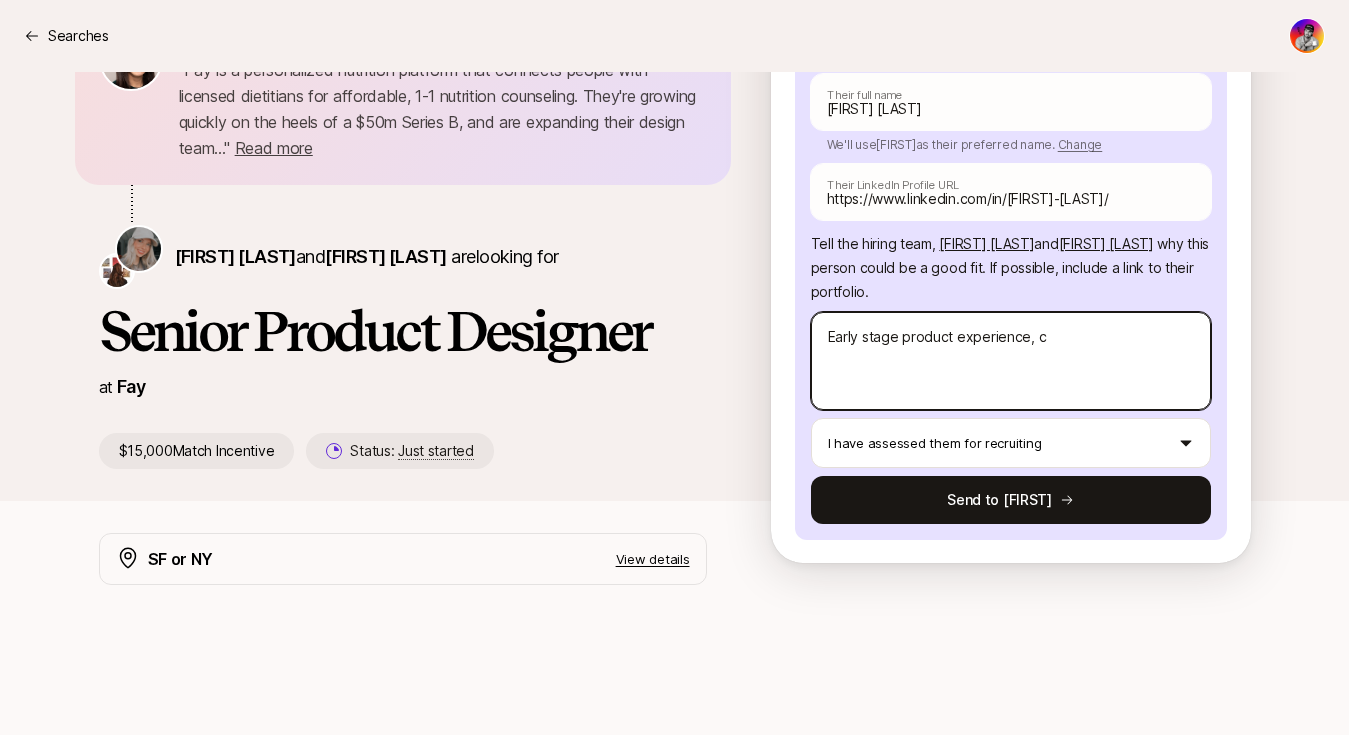 type on "x" 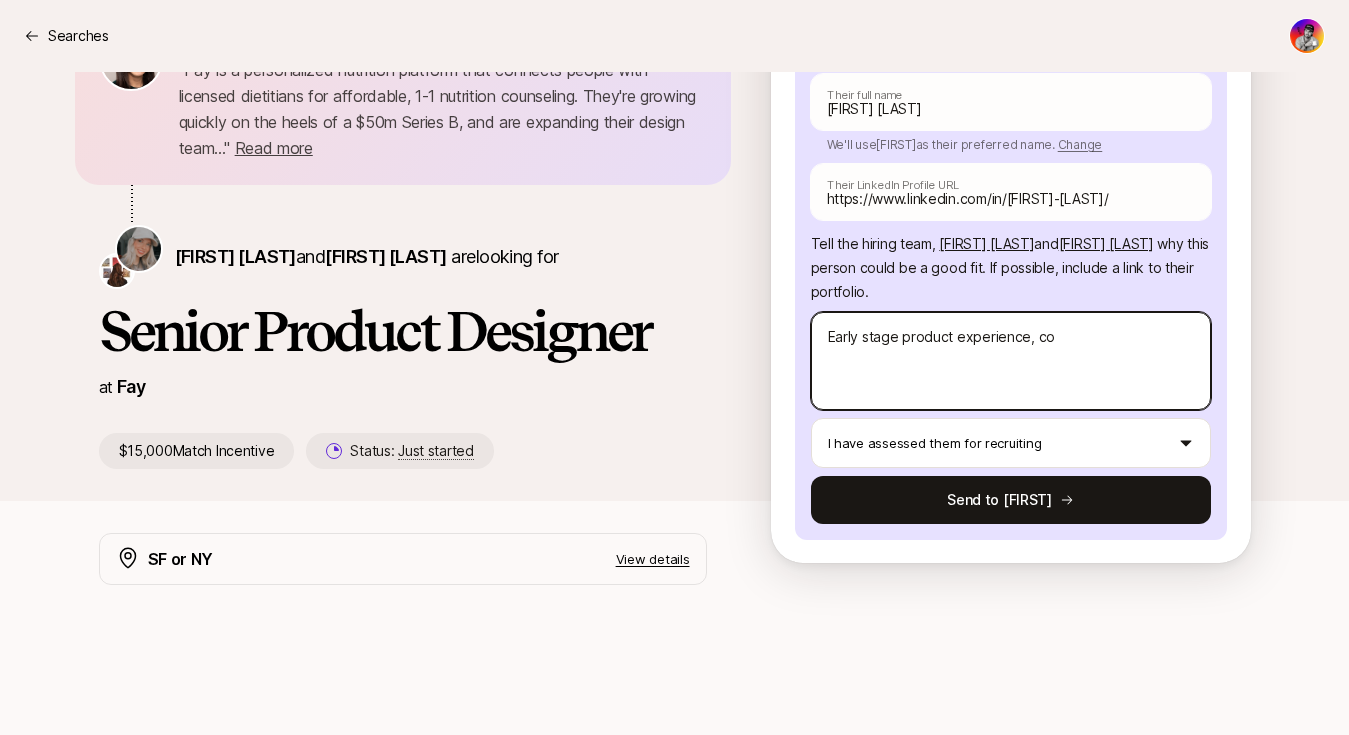 type on "x" 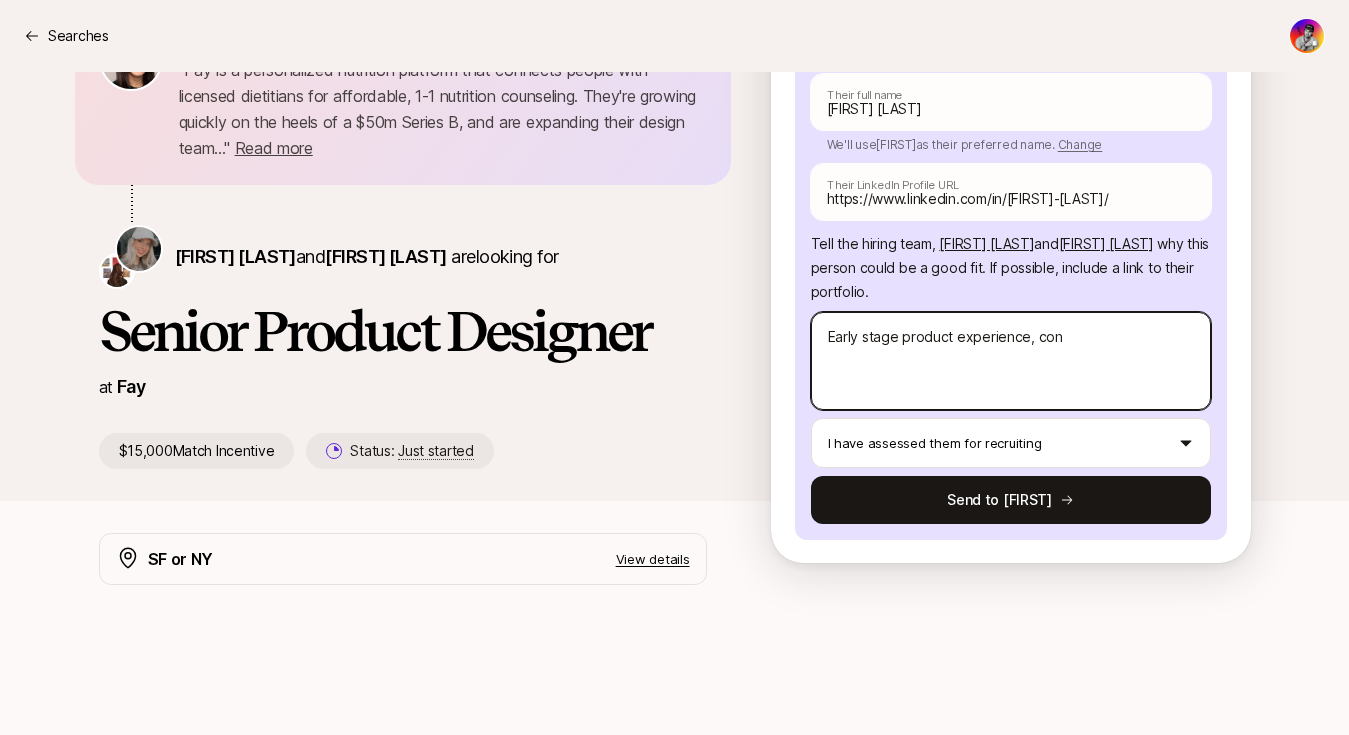 type on "x" 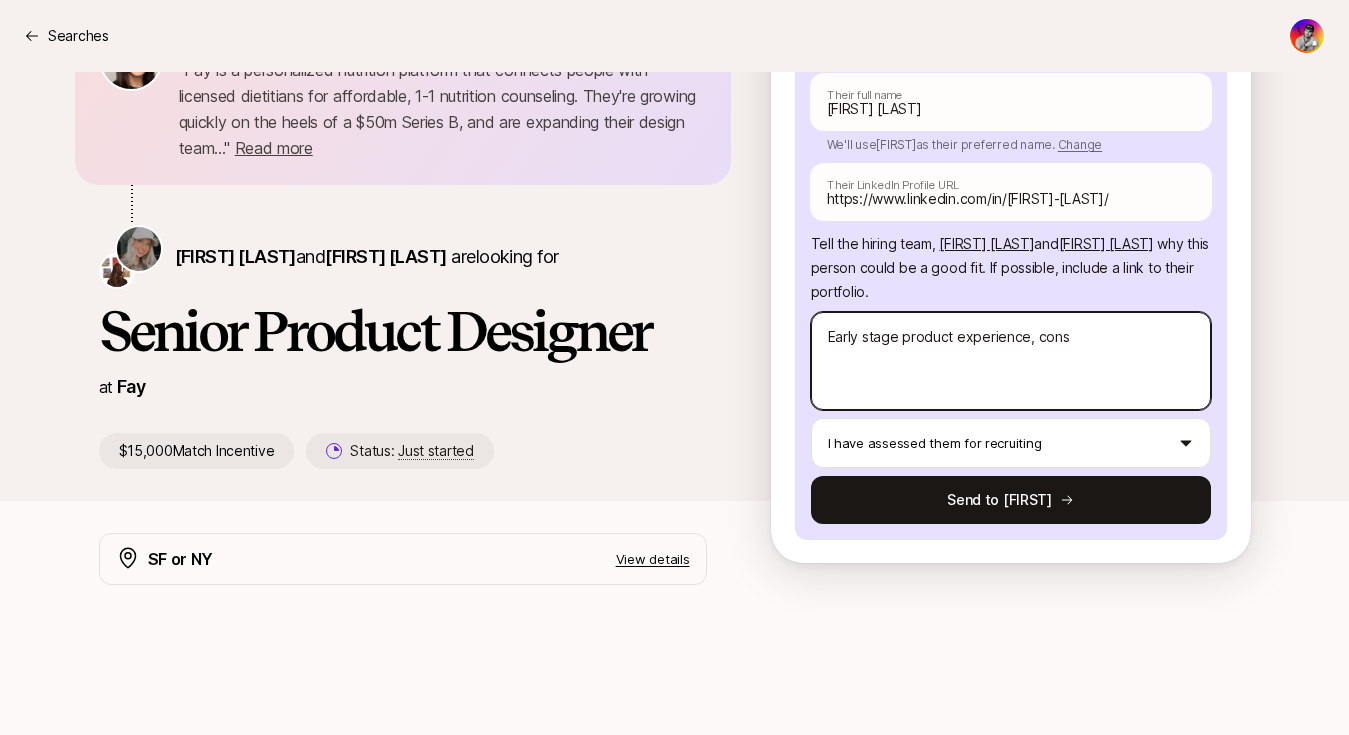 type on "x" 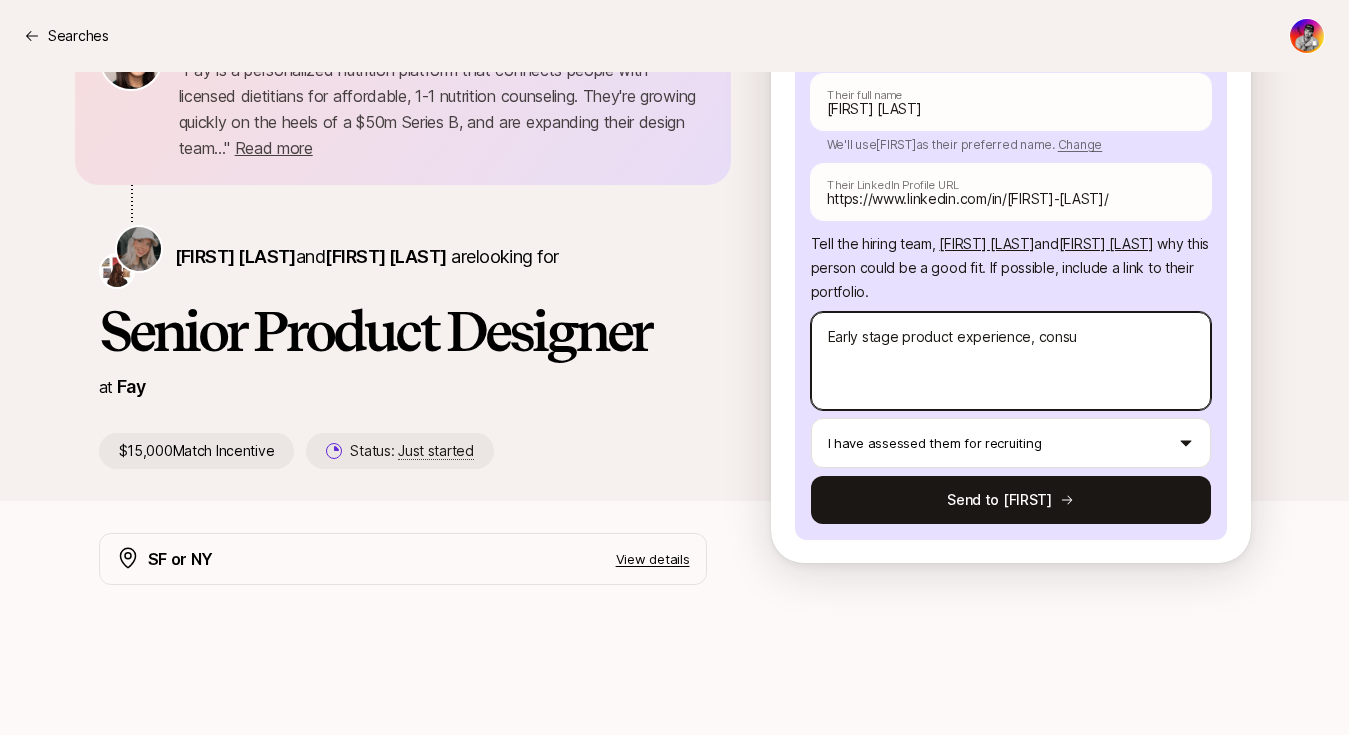type on "x" 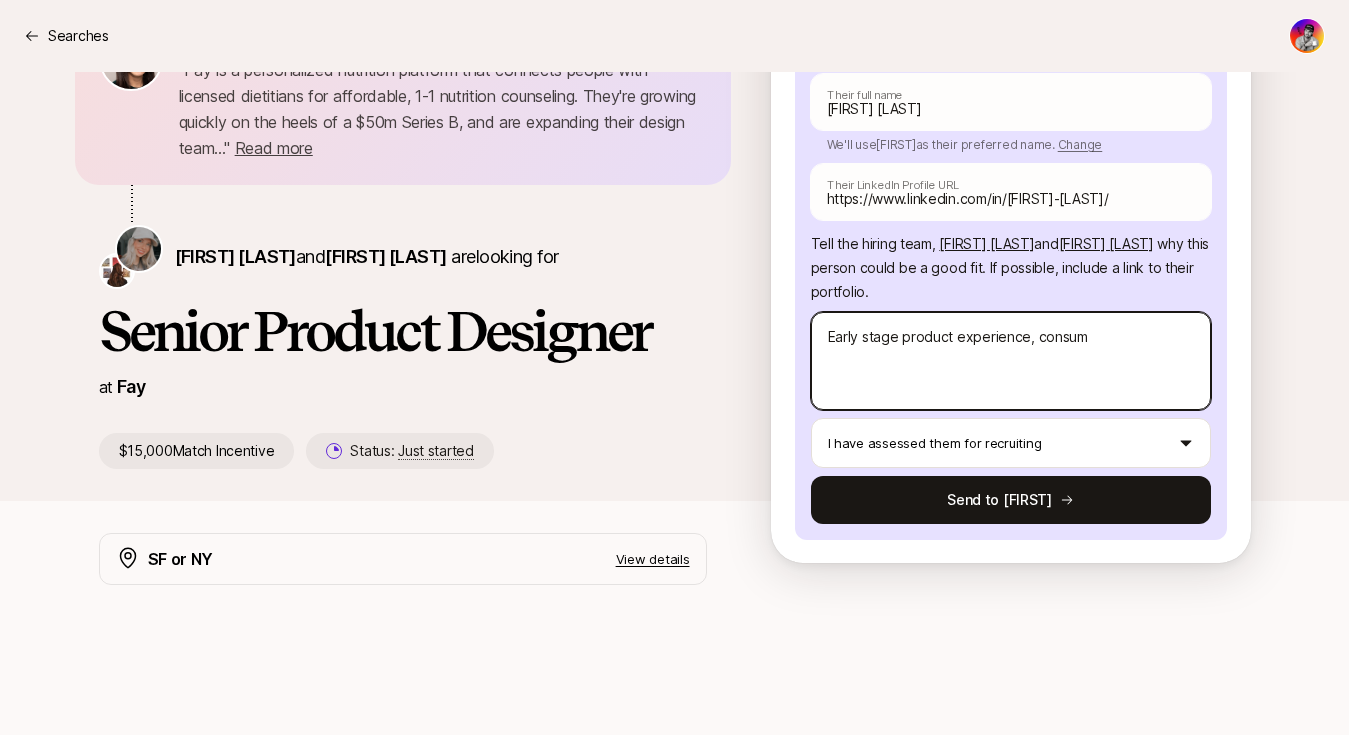 type on "x" 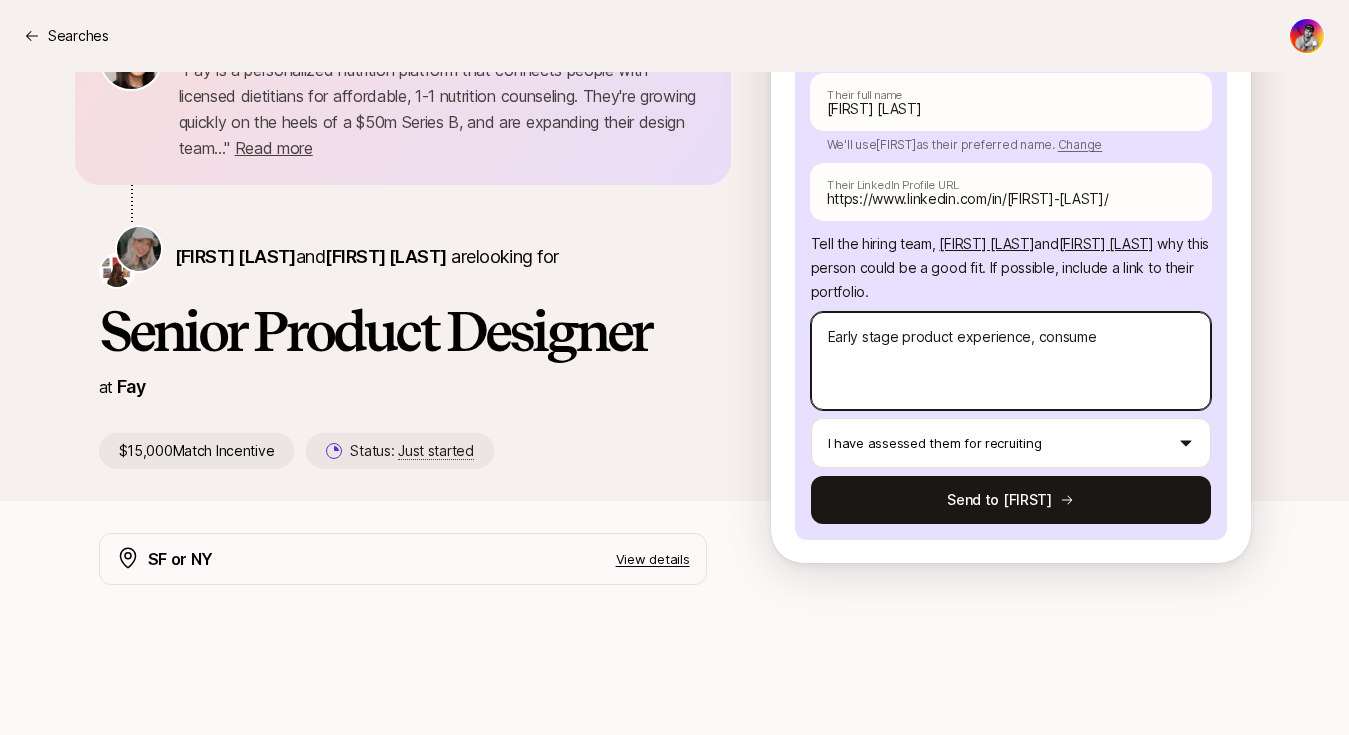 type on "x" 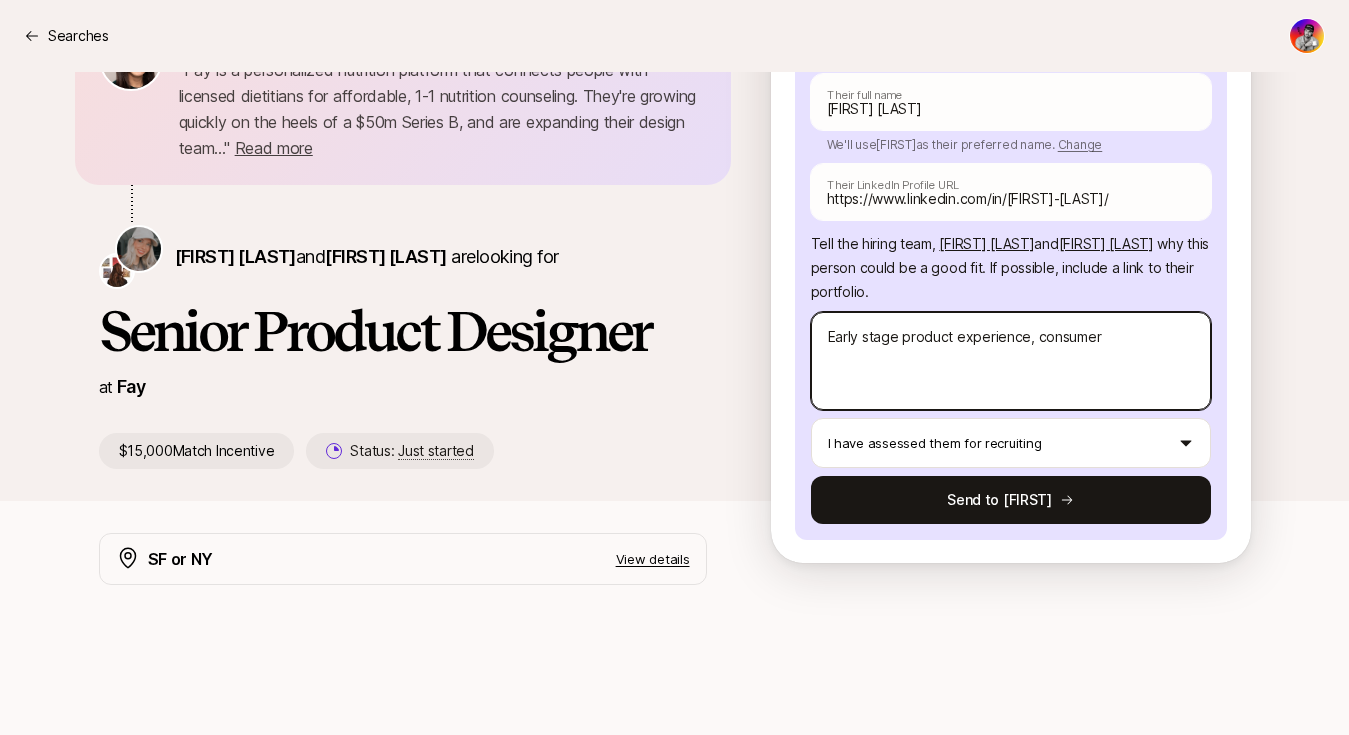 type on "x" 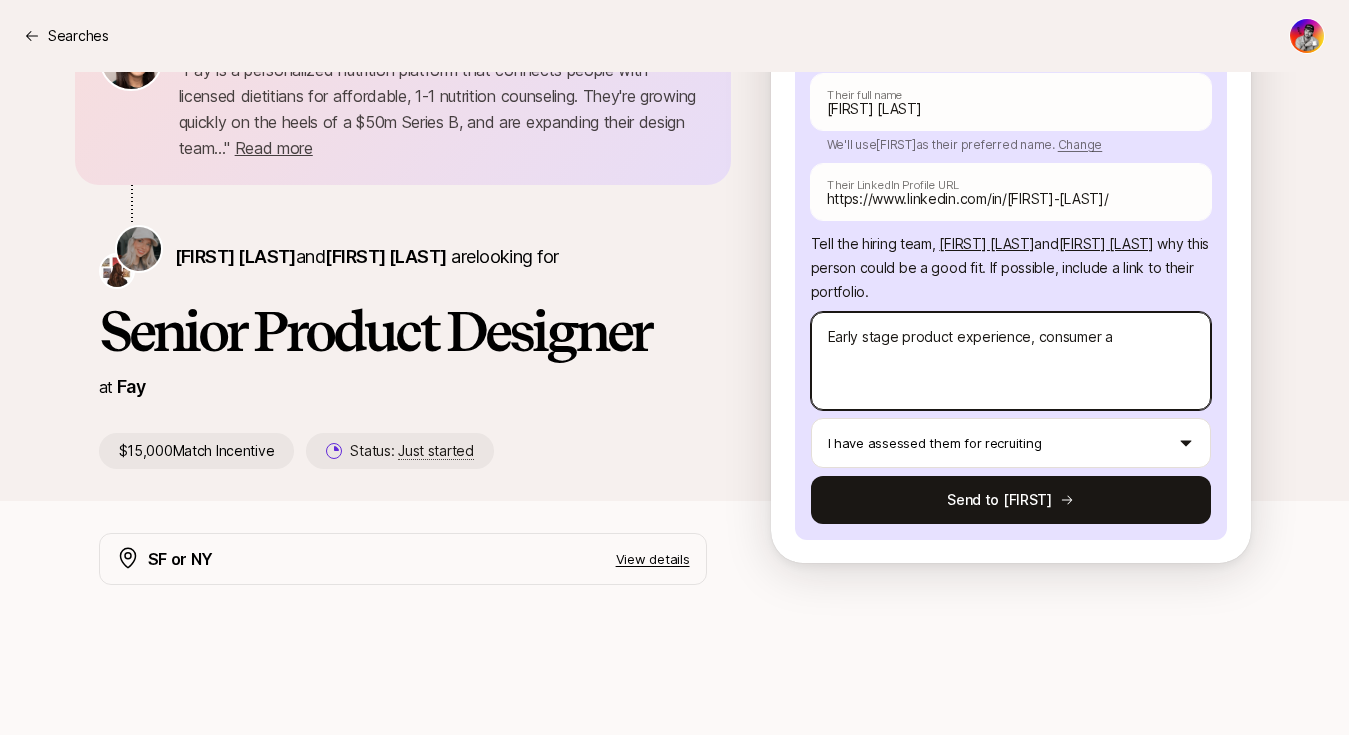 type on "x" 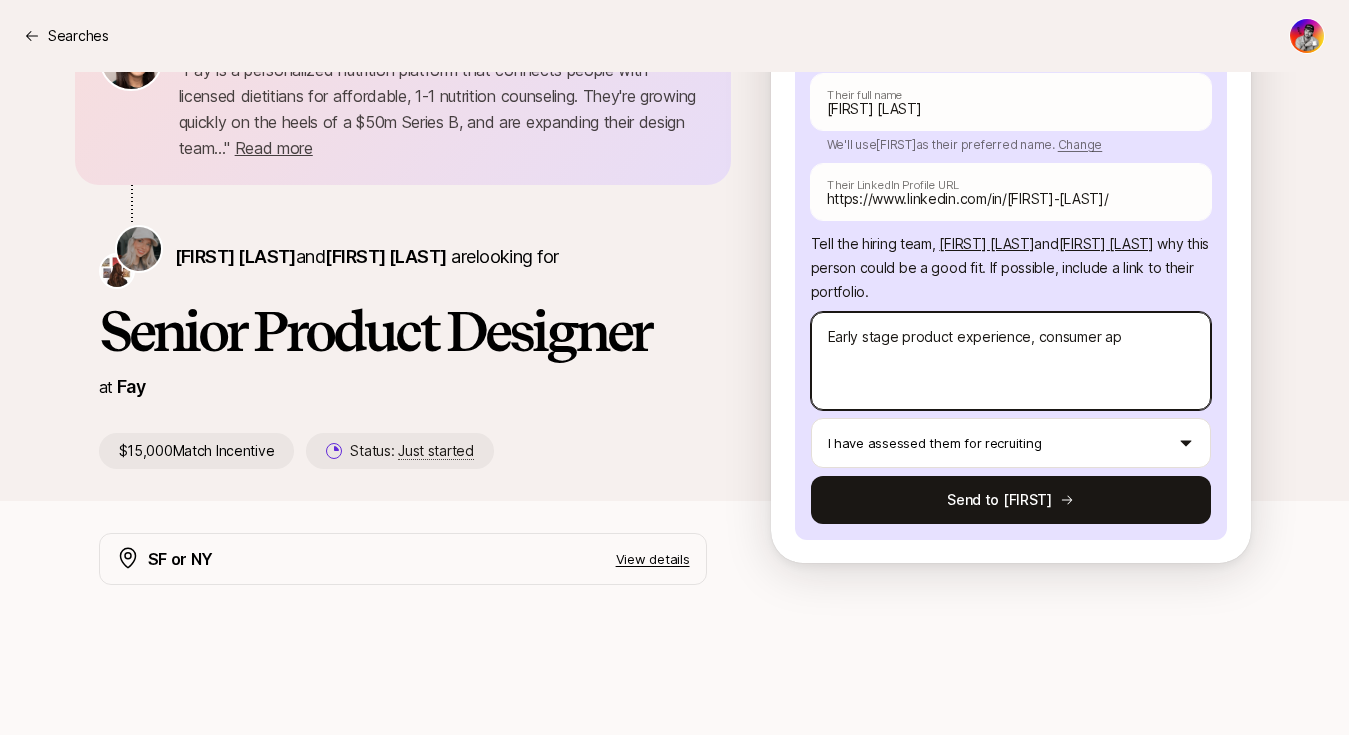 type on "x" 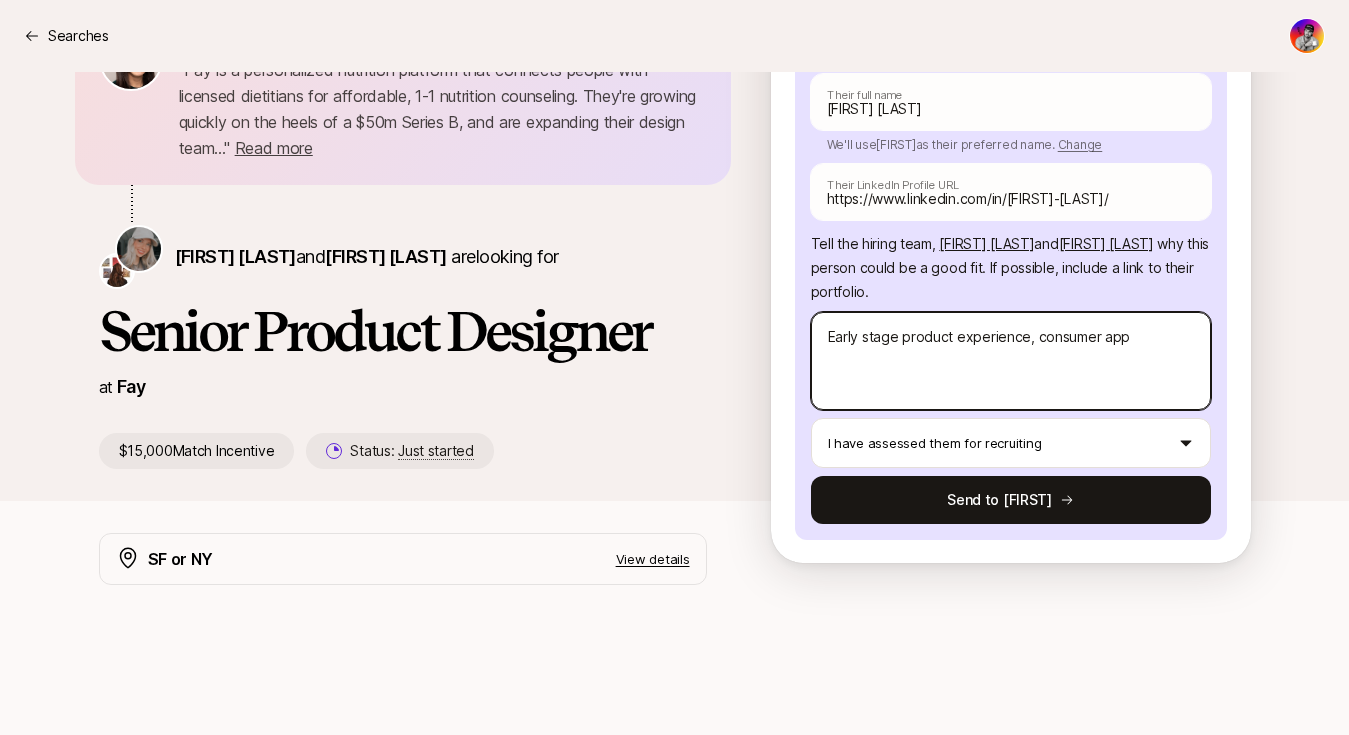 type on "x" 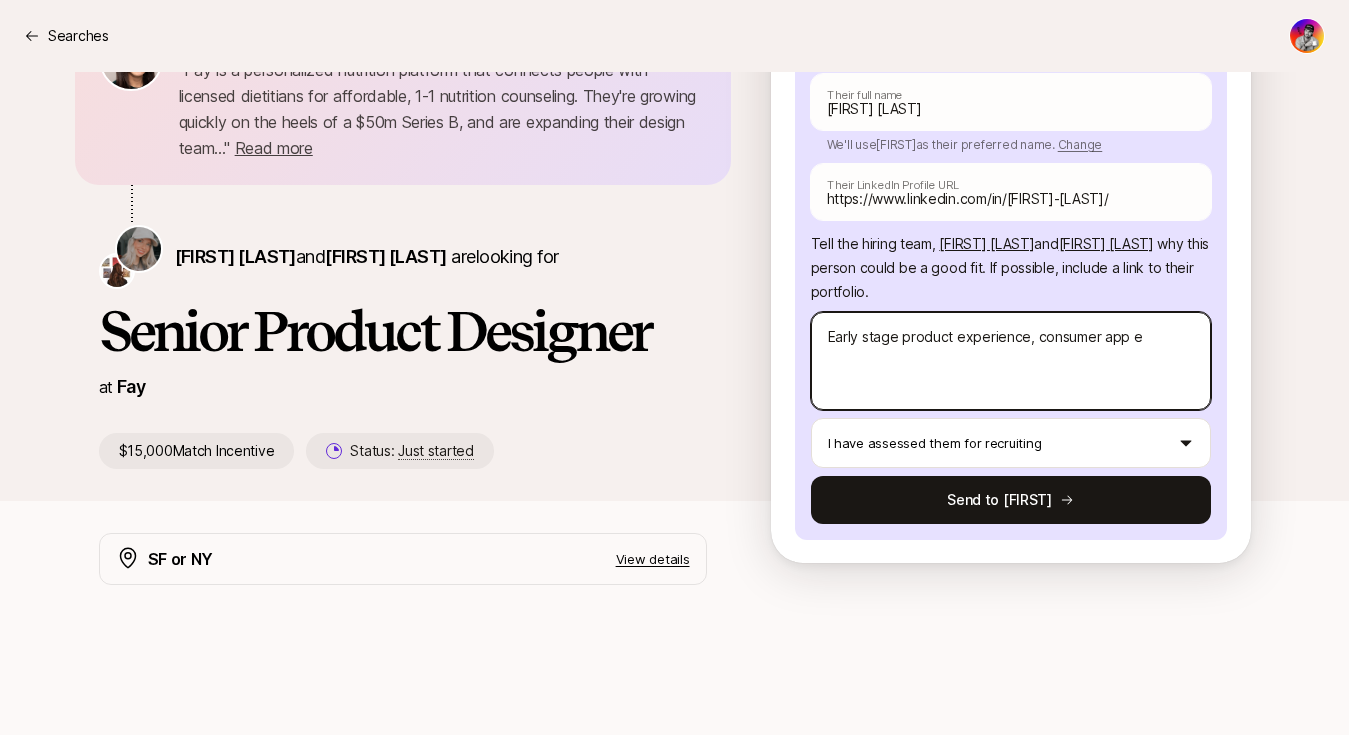 type on "x" 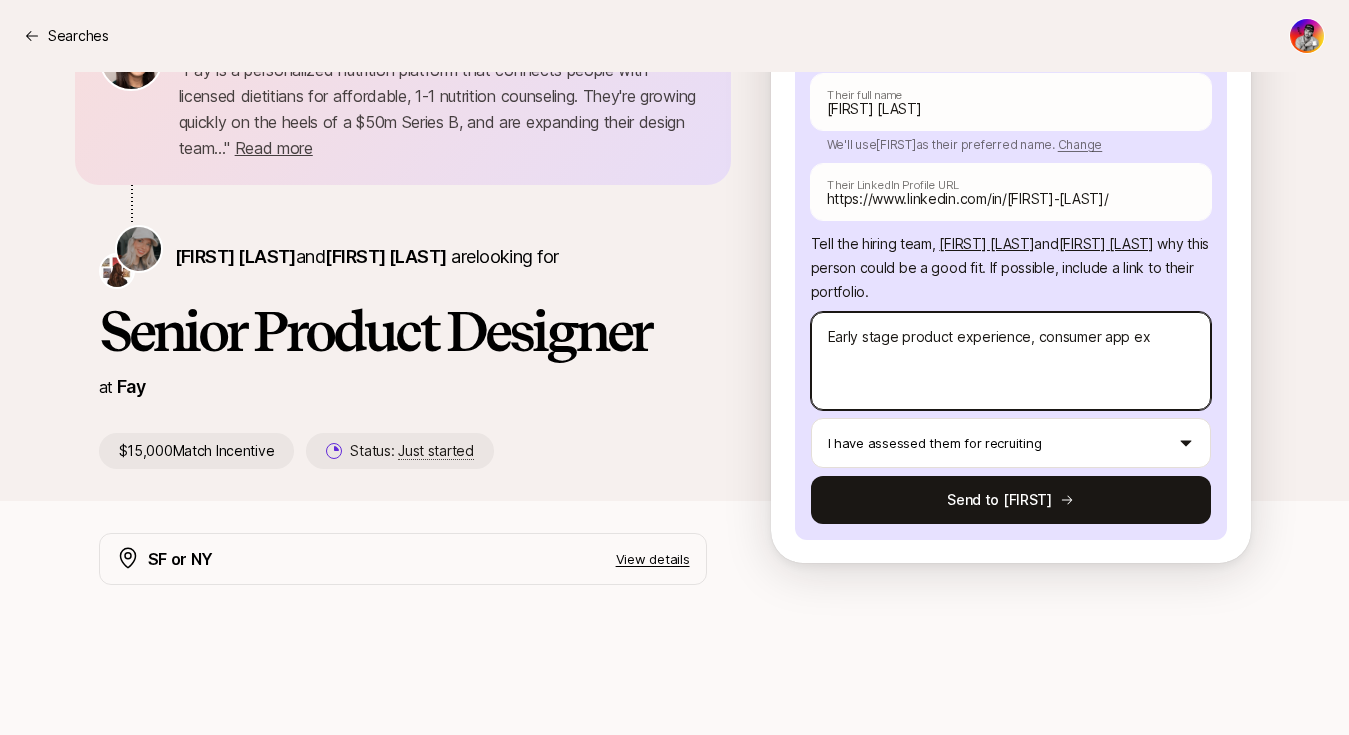 type on "x" 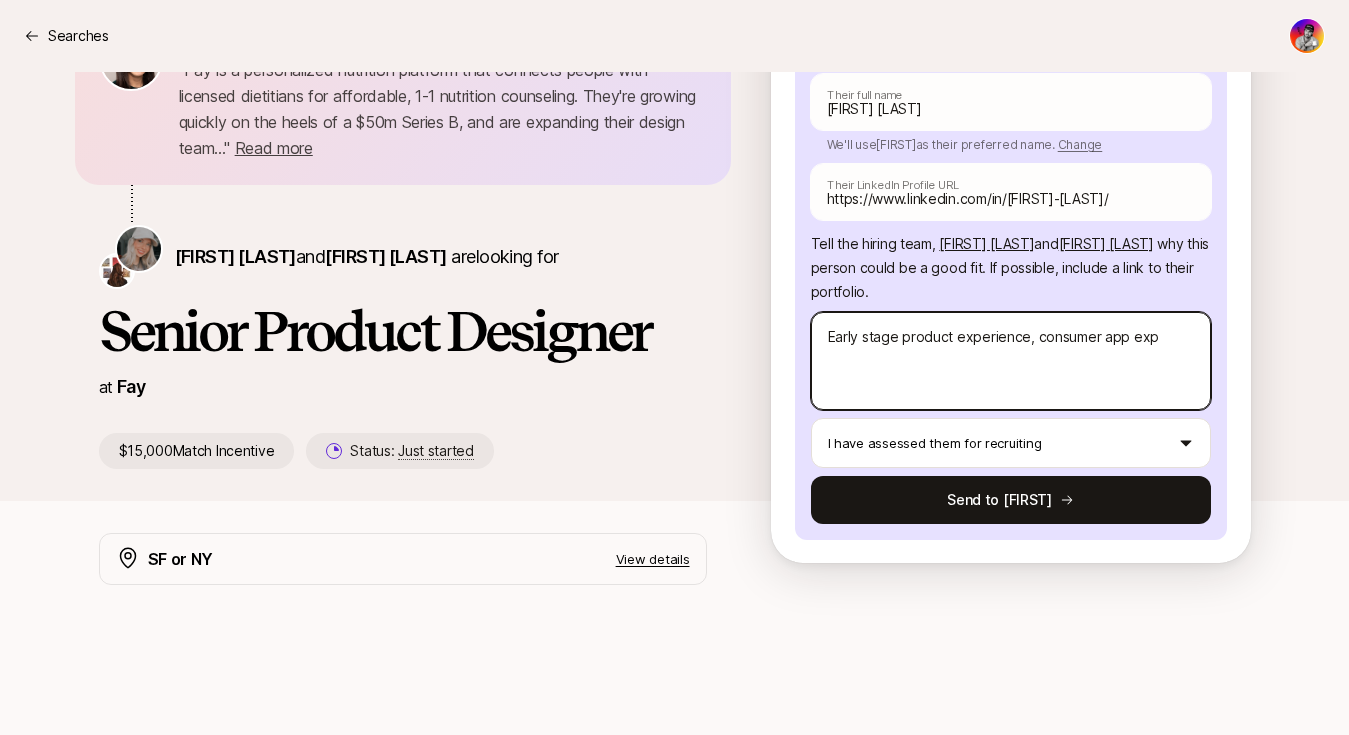 type on "x" 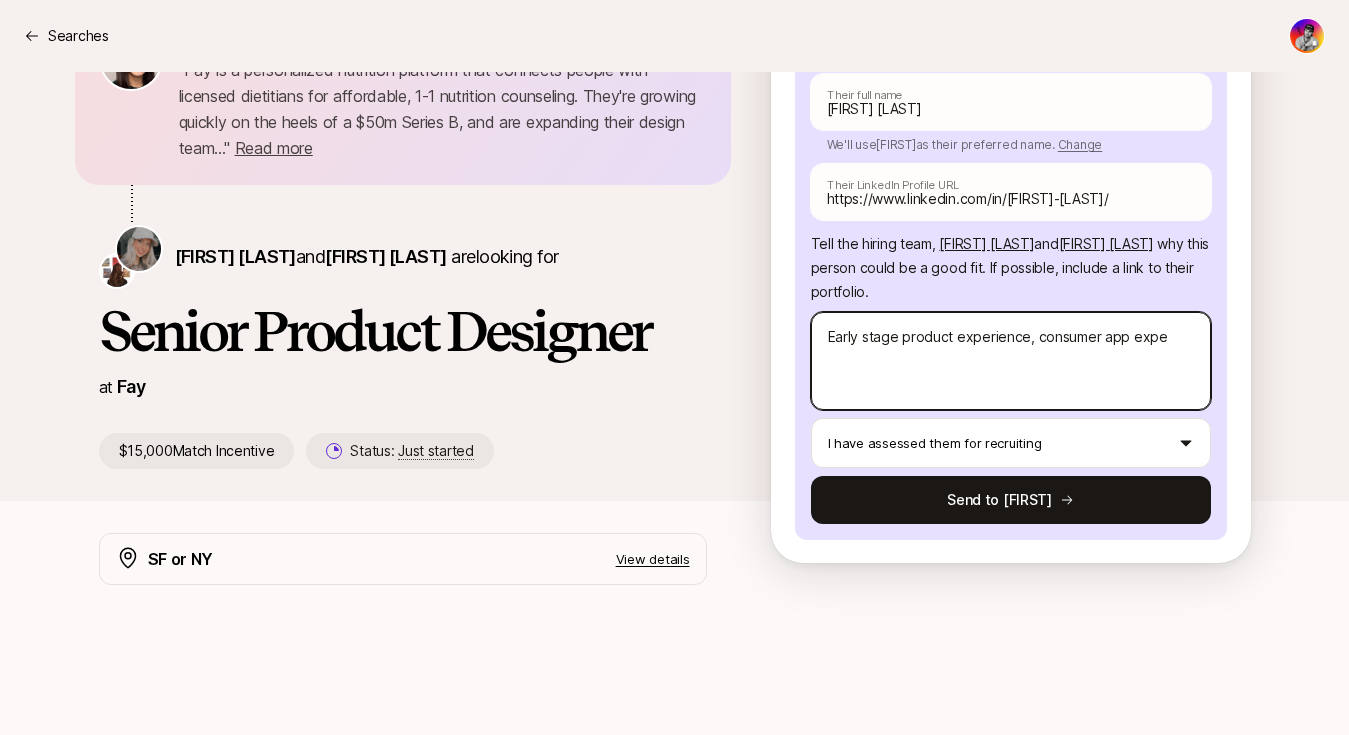 type on "x" 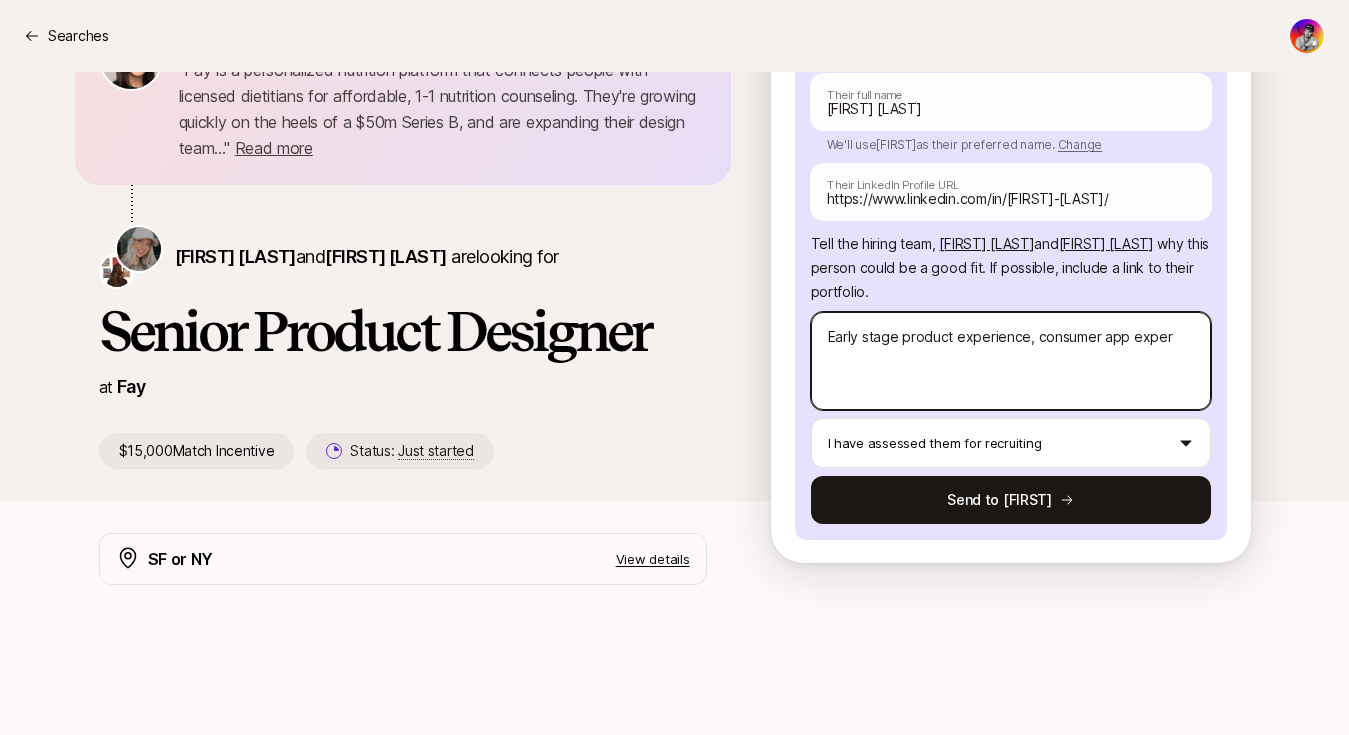 type on "x" 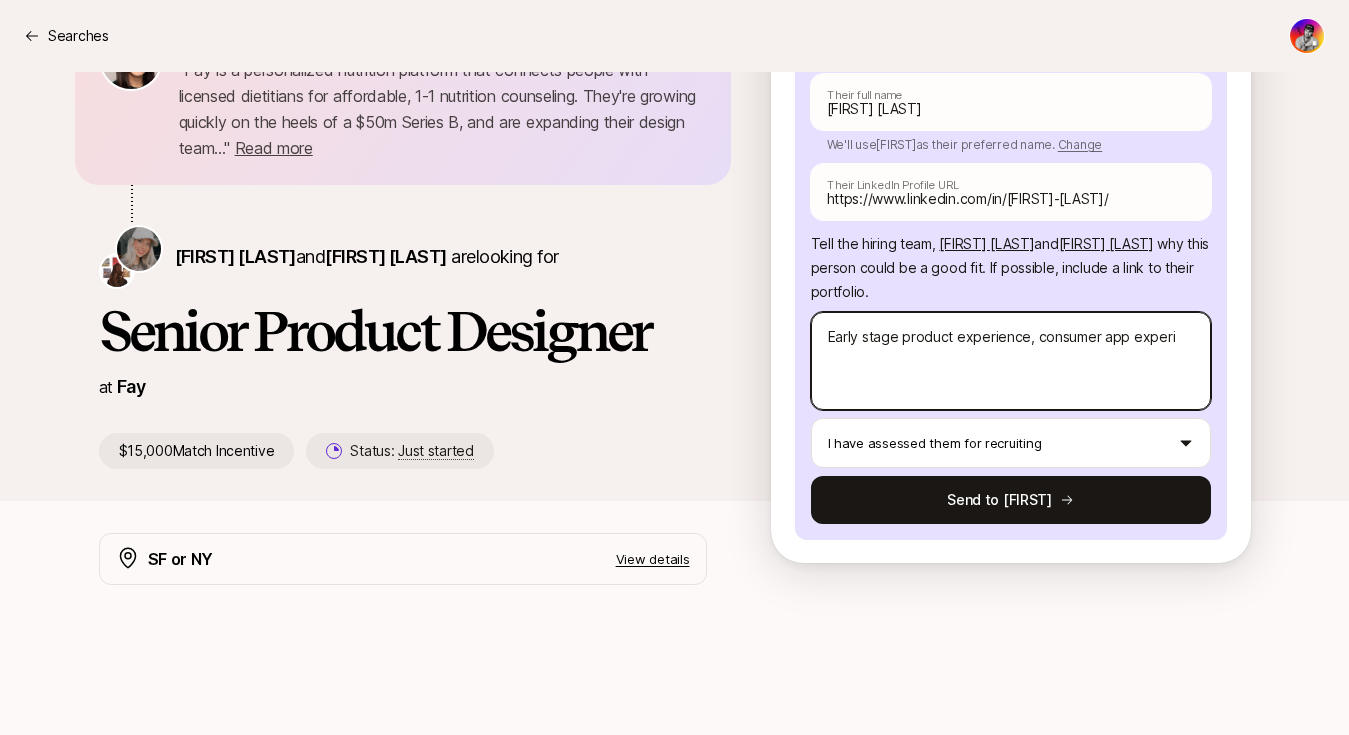 type on "x" 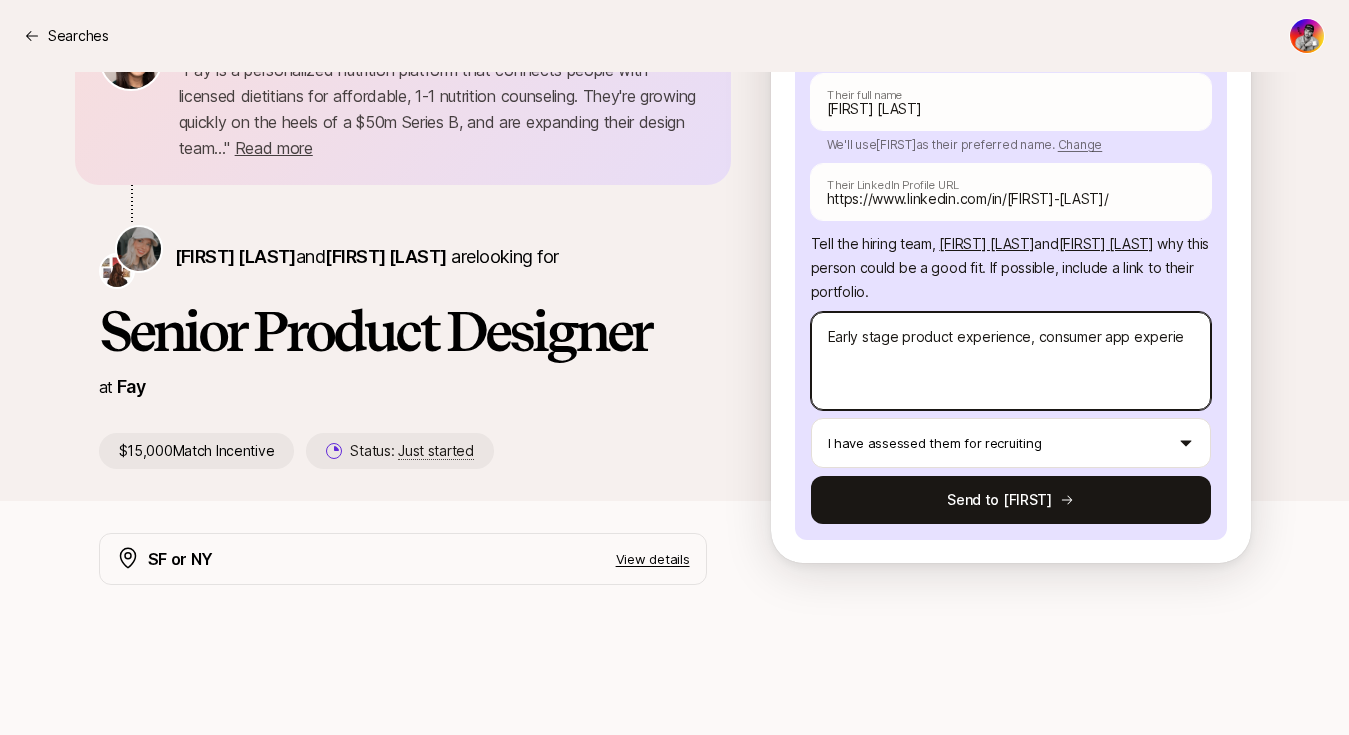 type on "x" 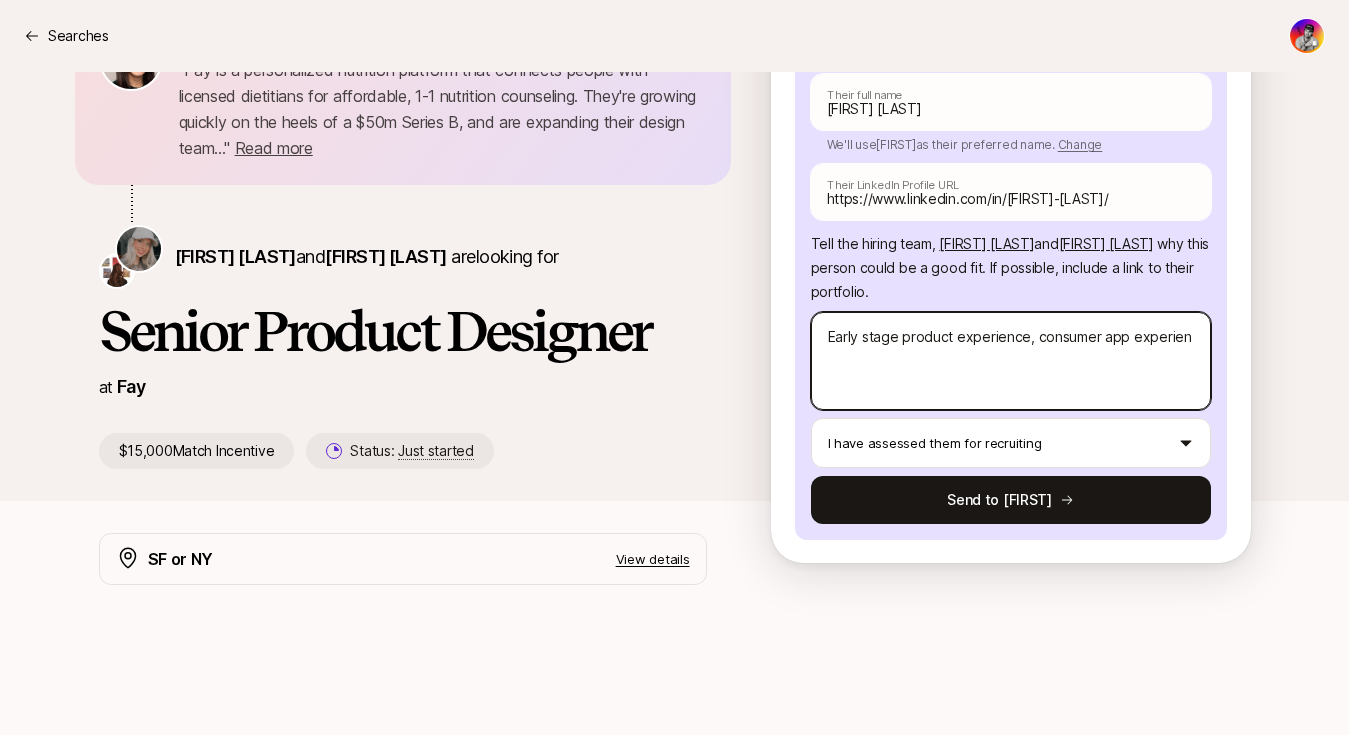 type on "Early stage product experience, consumer app experienc" 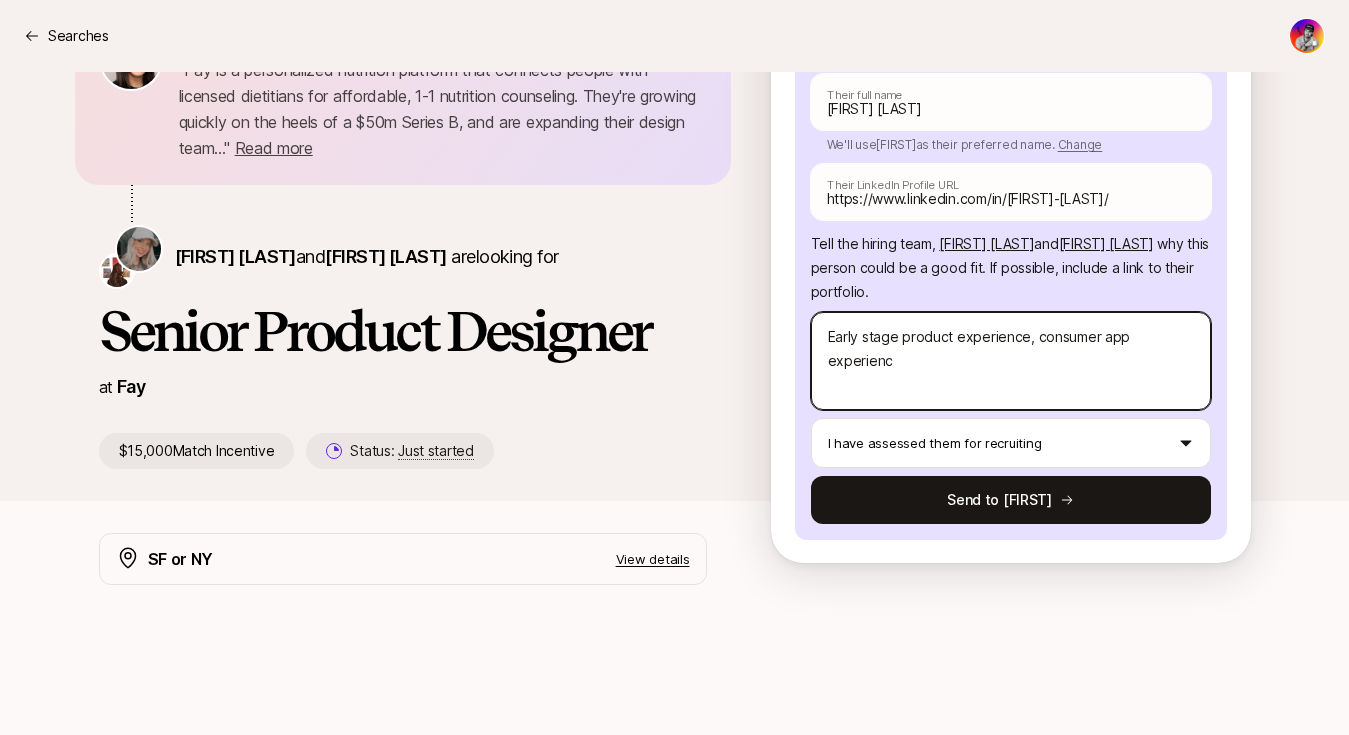 type on "x" 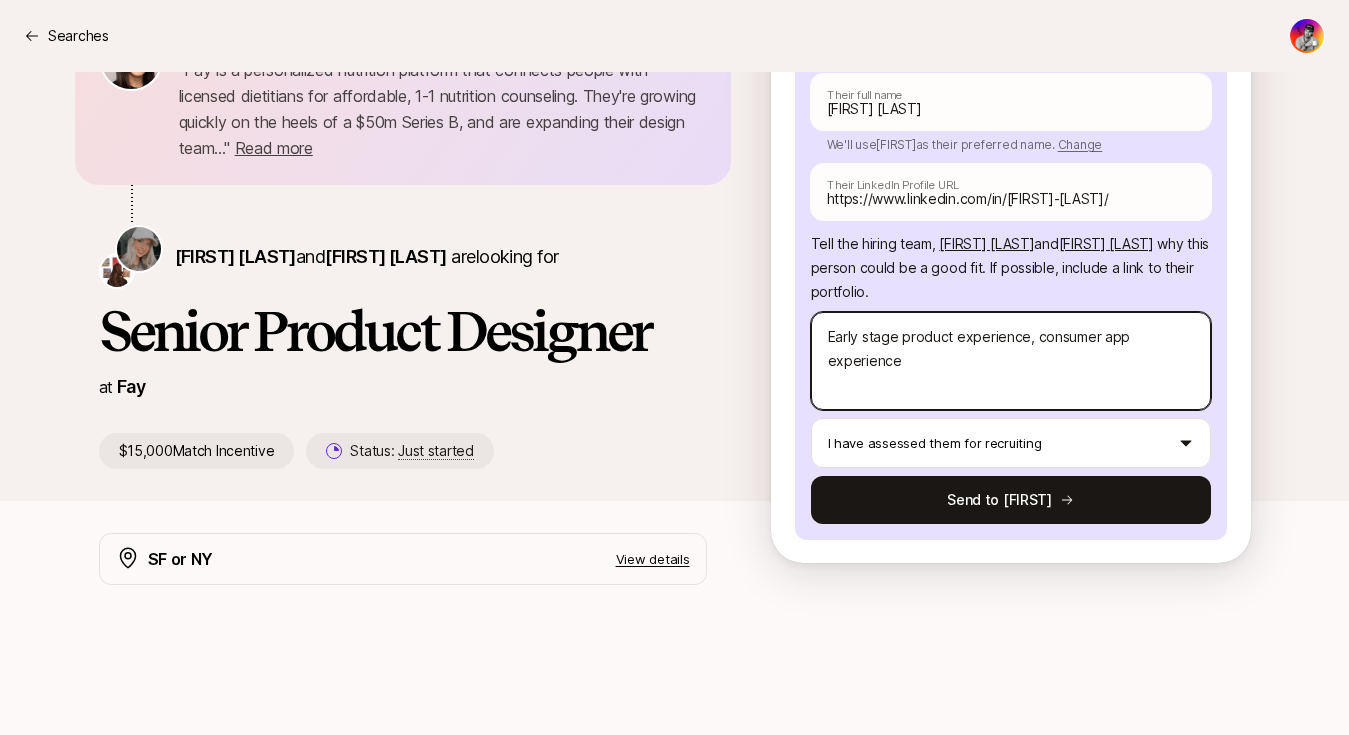 type on "x" 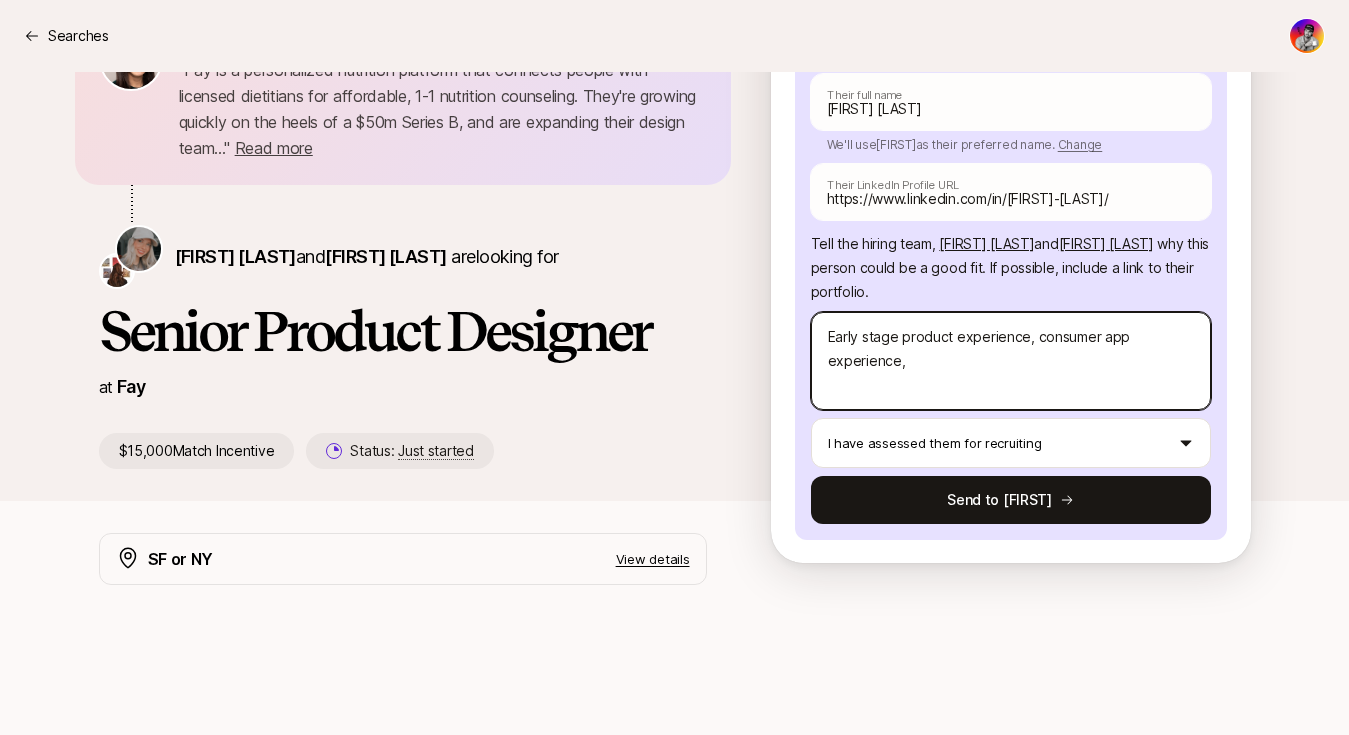 type on "x" 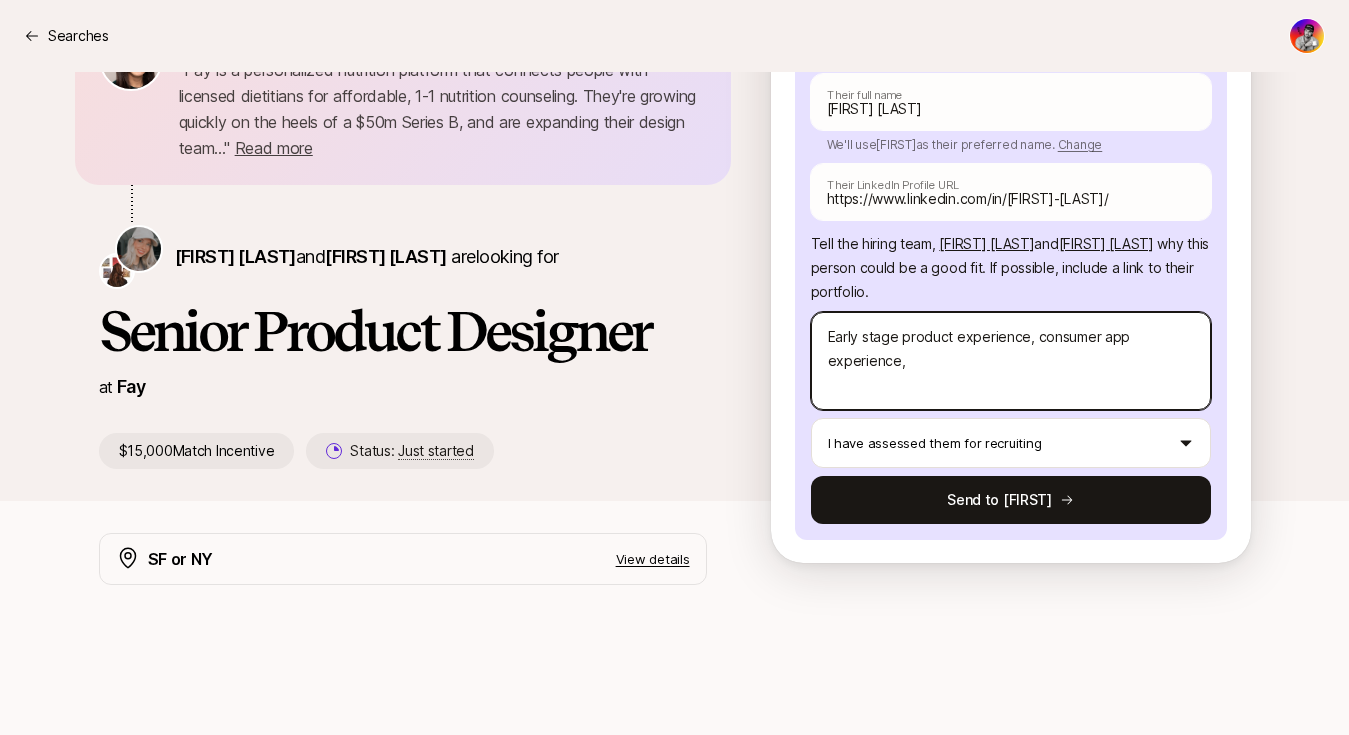 type on "x" 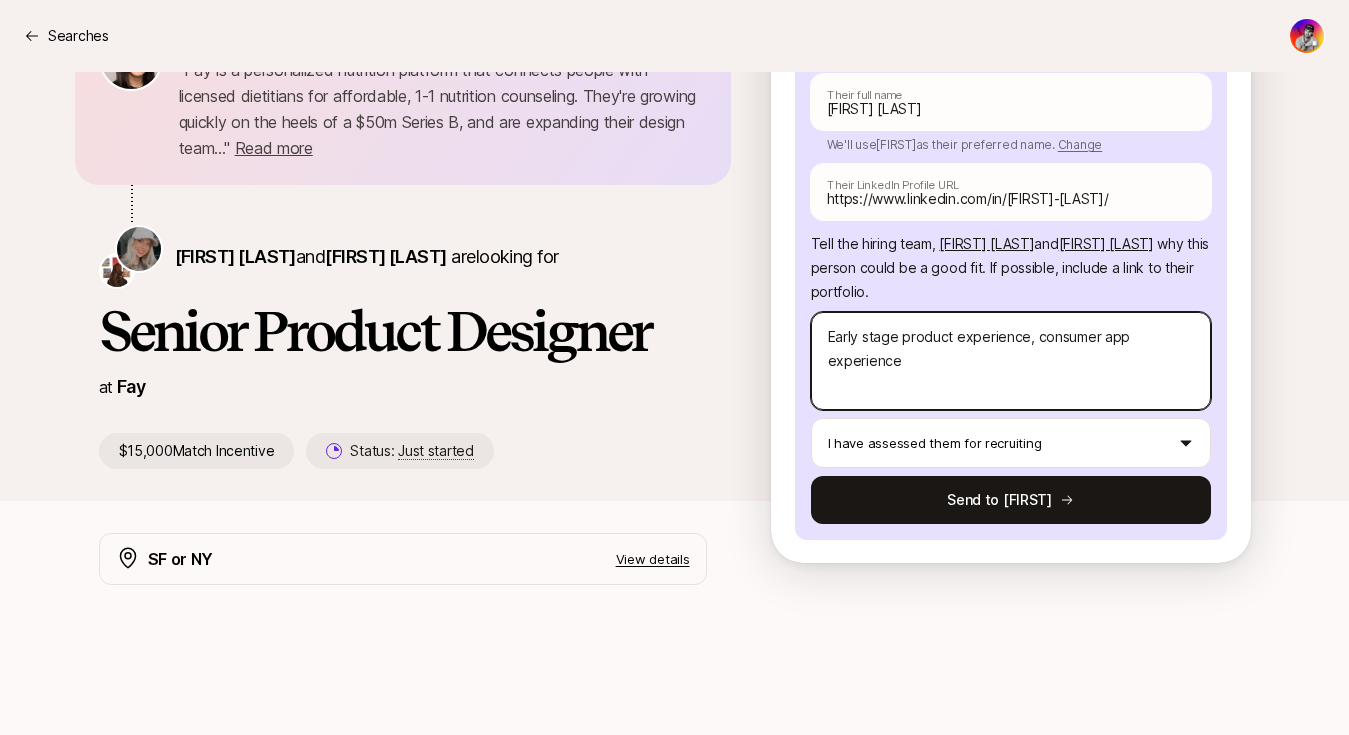 type on "x" 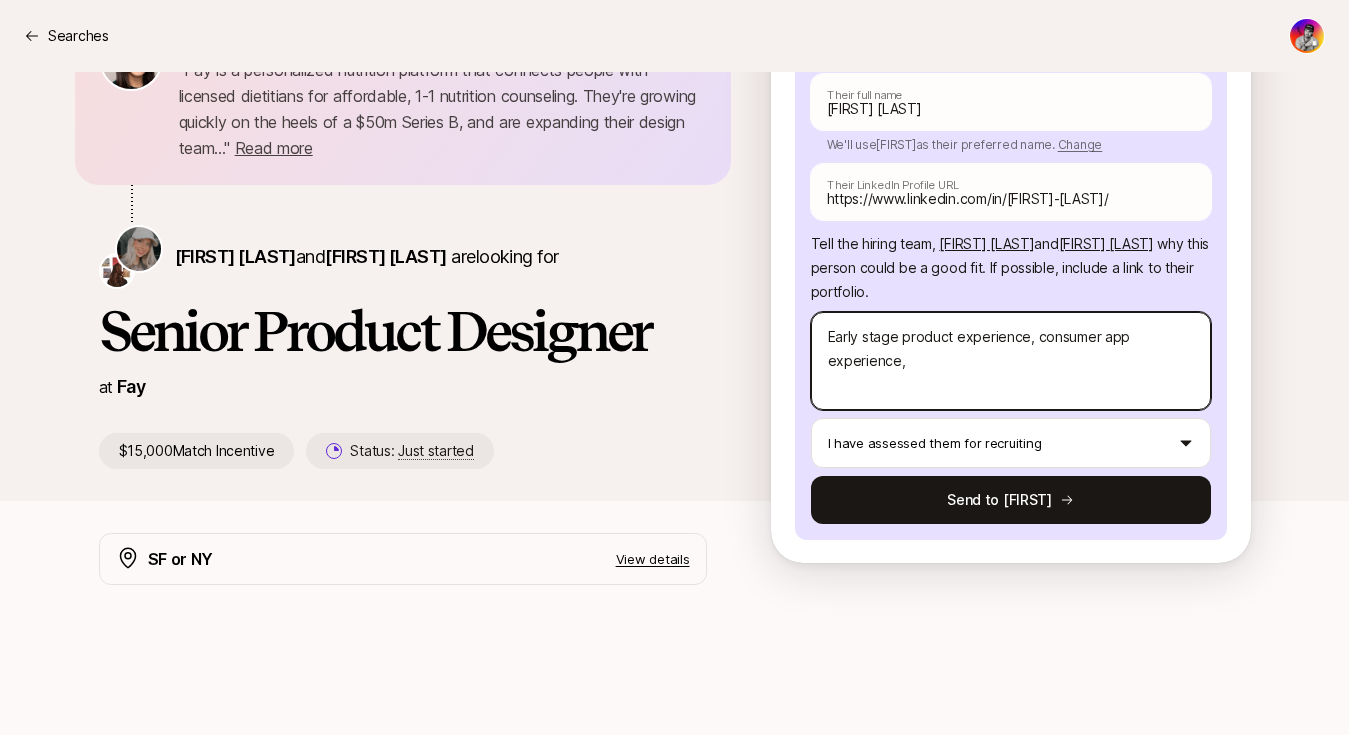 type on "x" 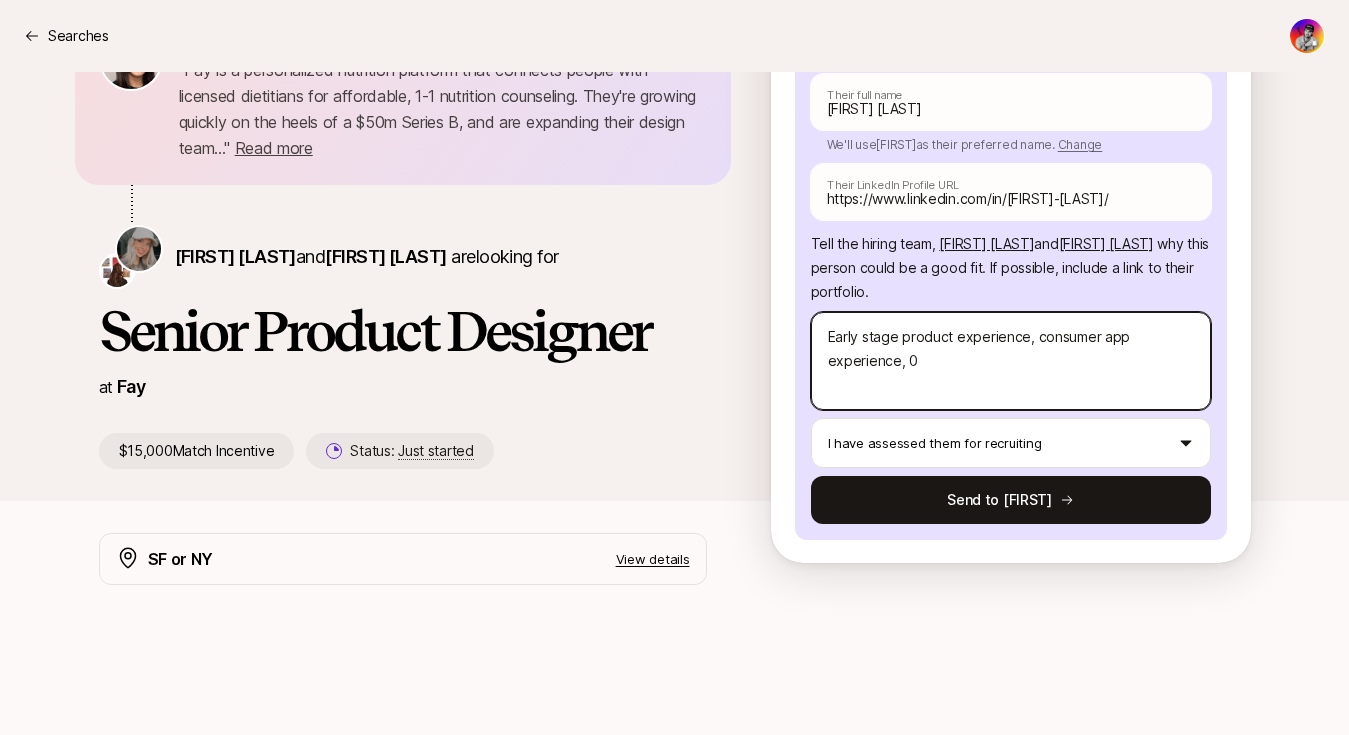 type on "x" 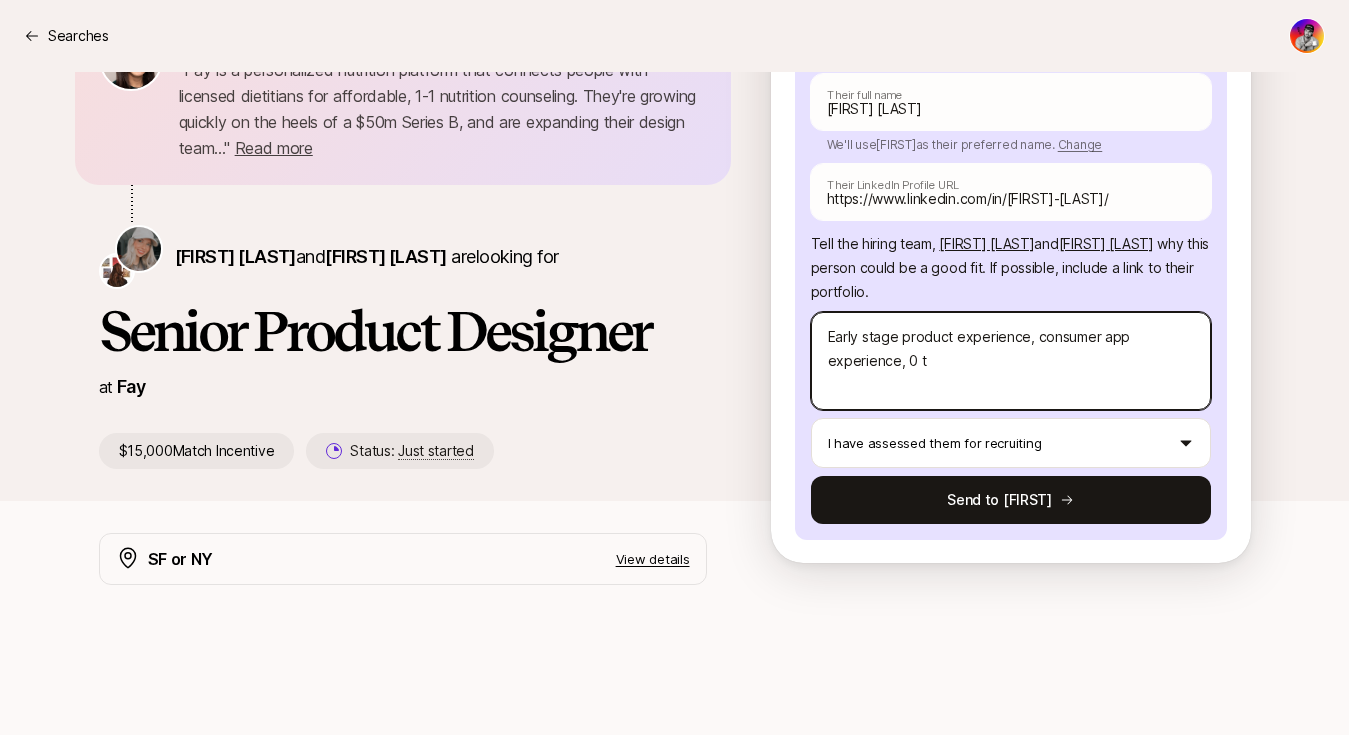 type on "x" 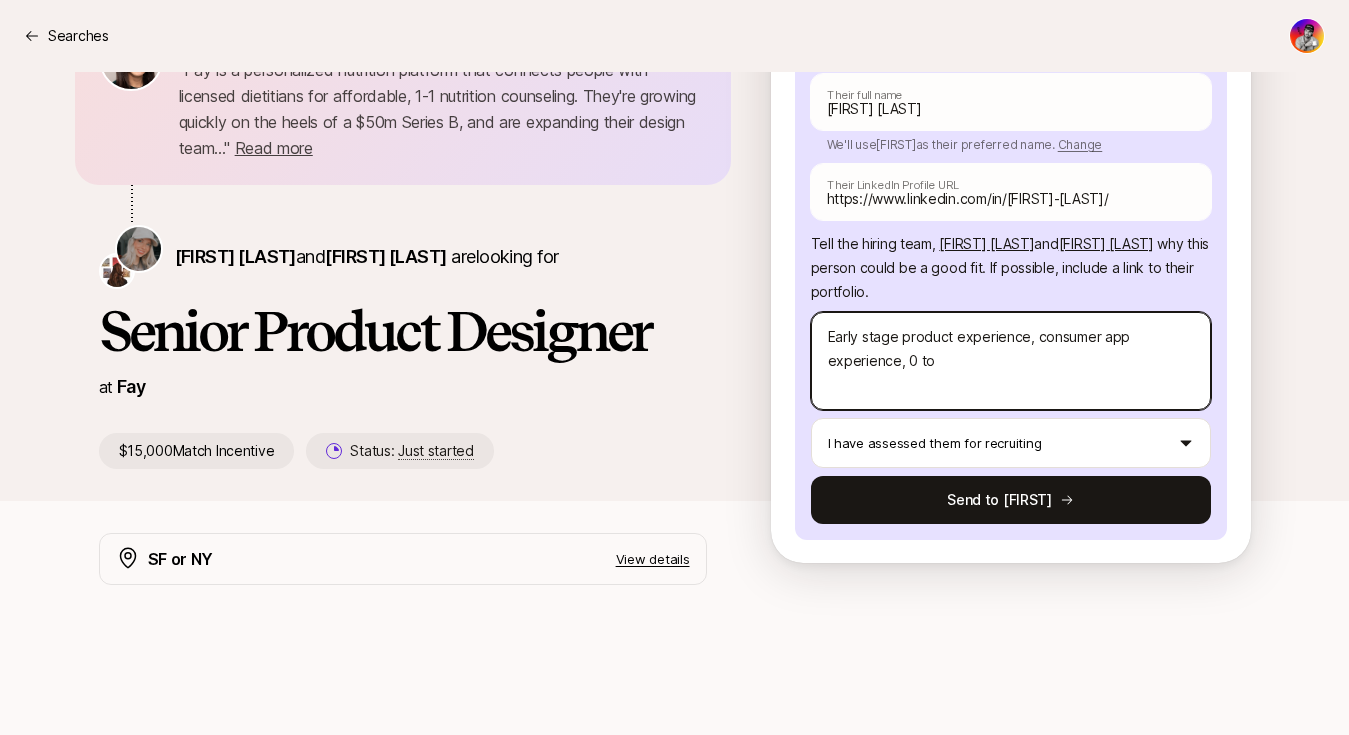 type on "x" 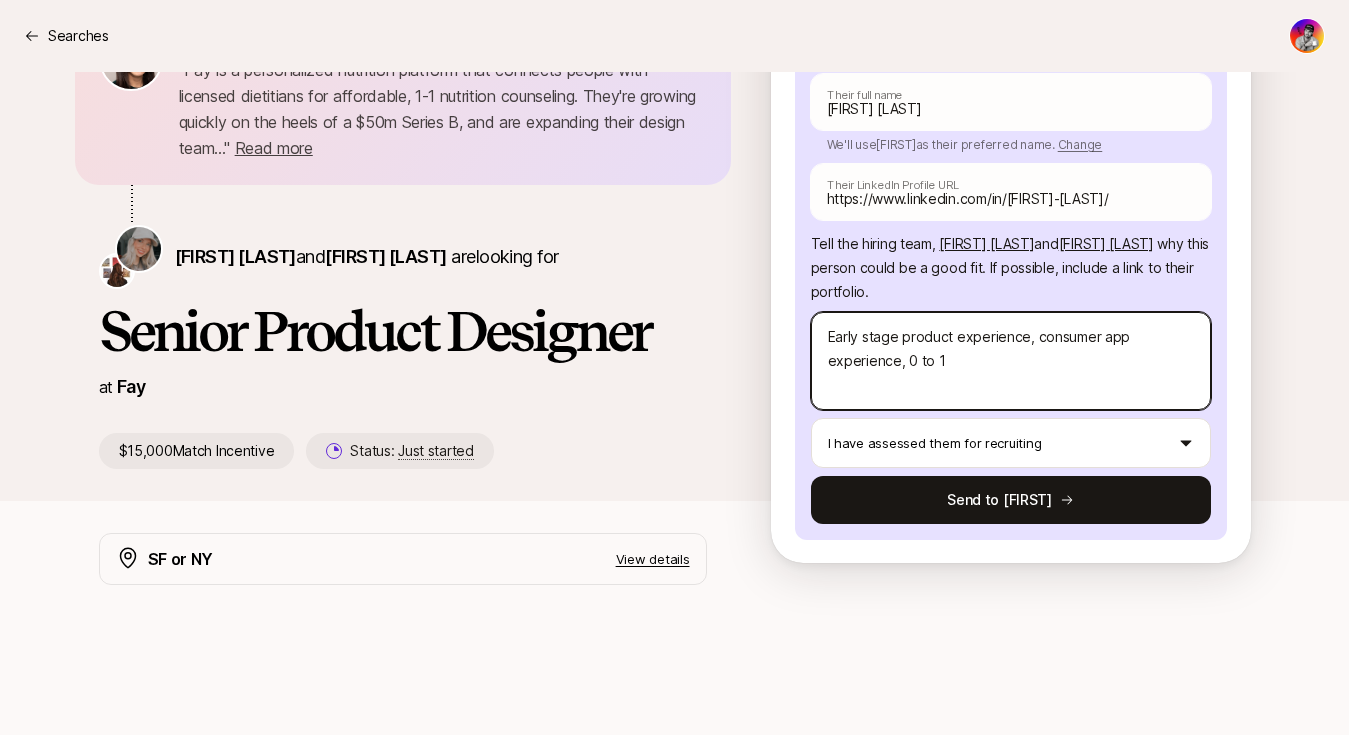 type on "x" 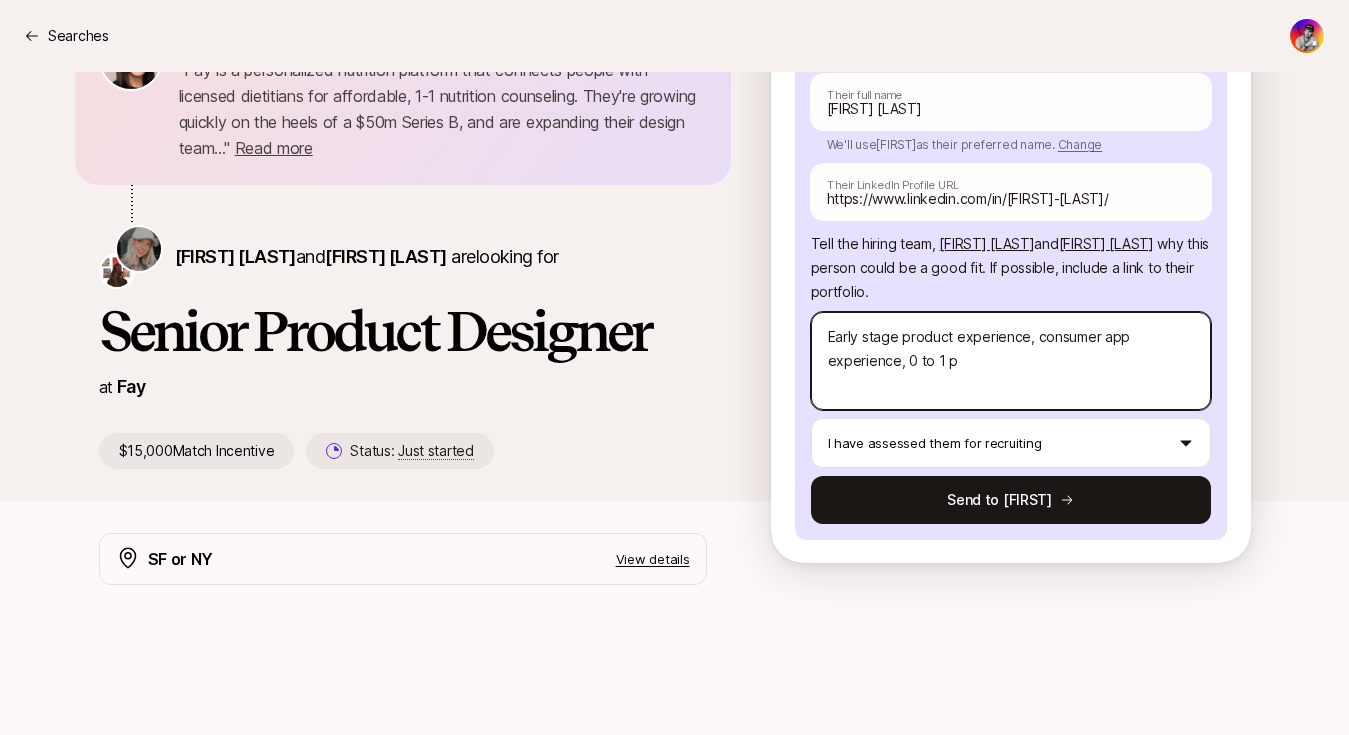 type on "x" 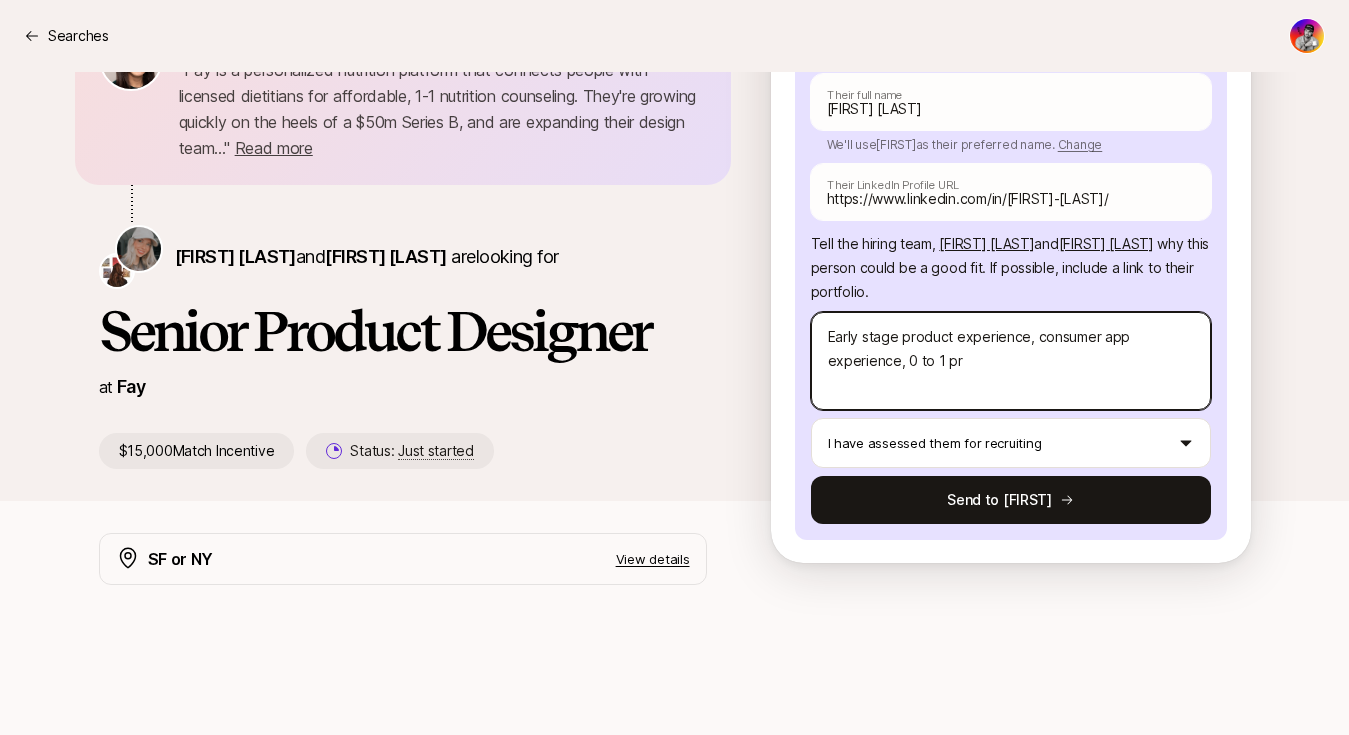 type on "x" 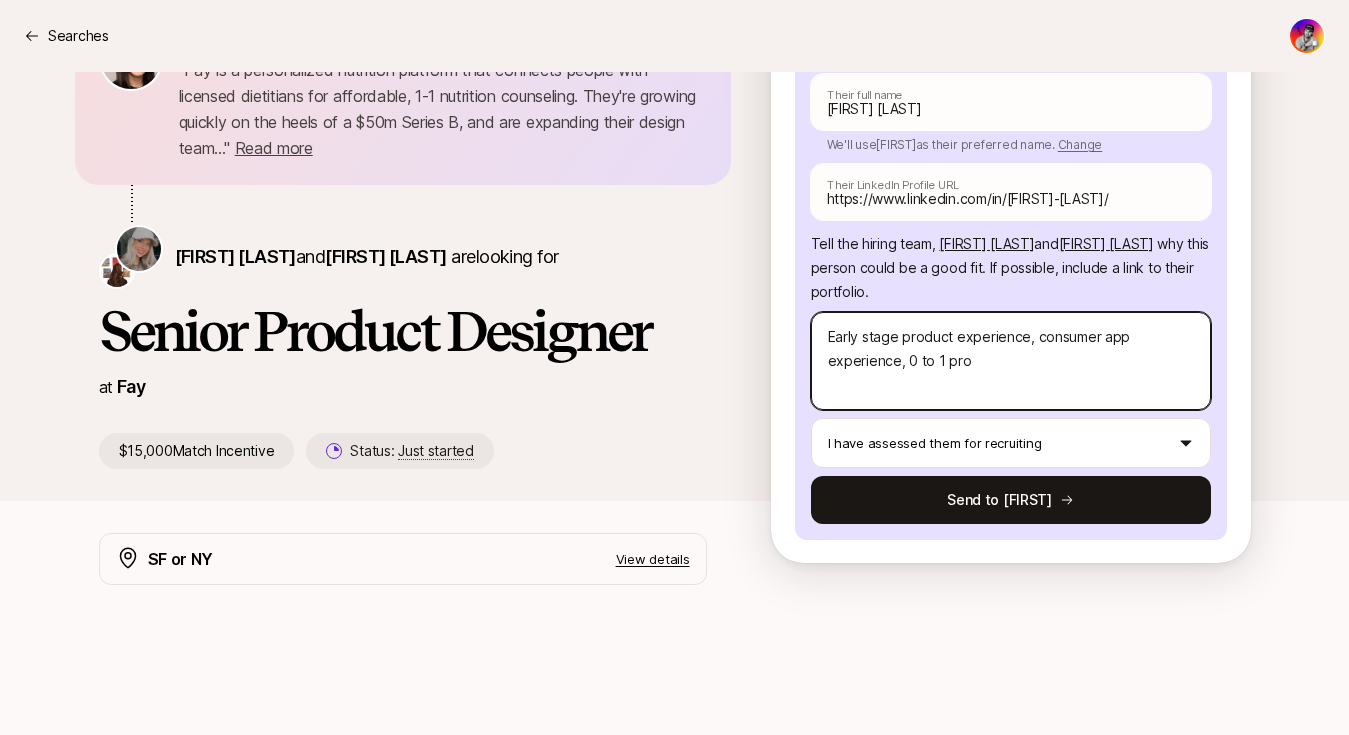 type on "x" 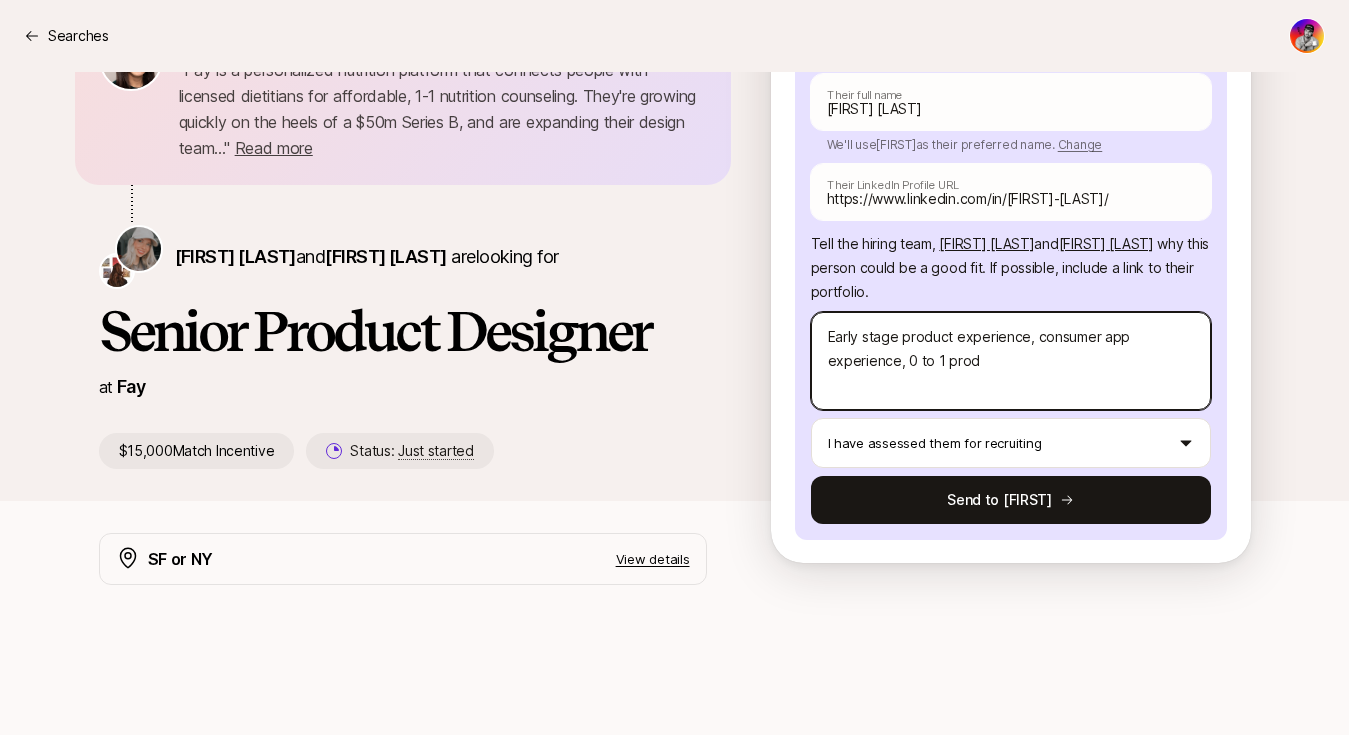 type on "x" 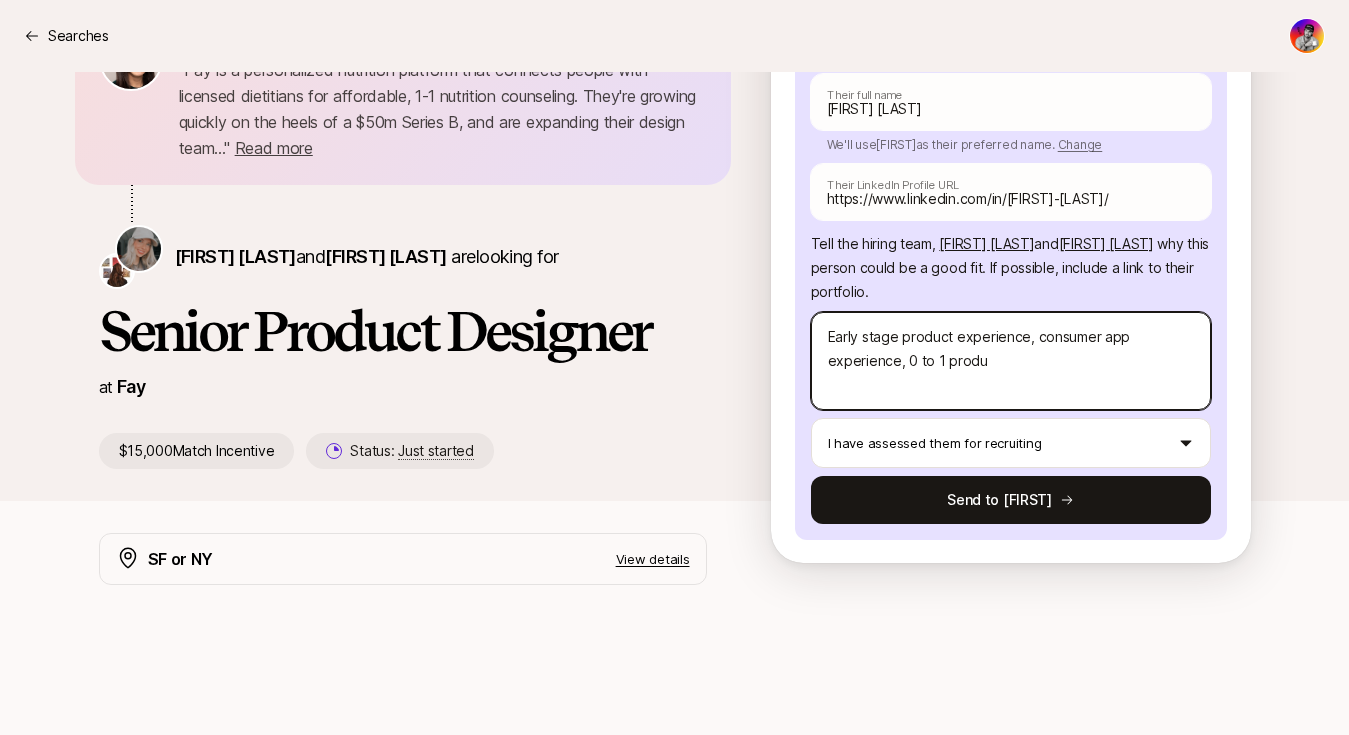 type on "Early stage product experience, consumer app experience, 0 to 1 produc" 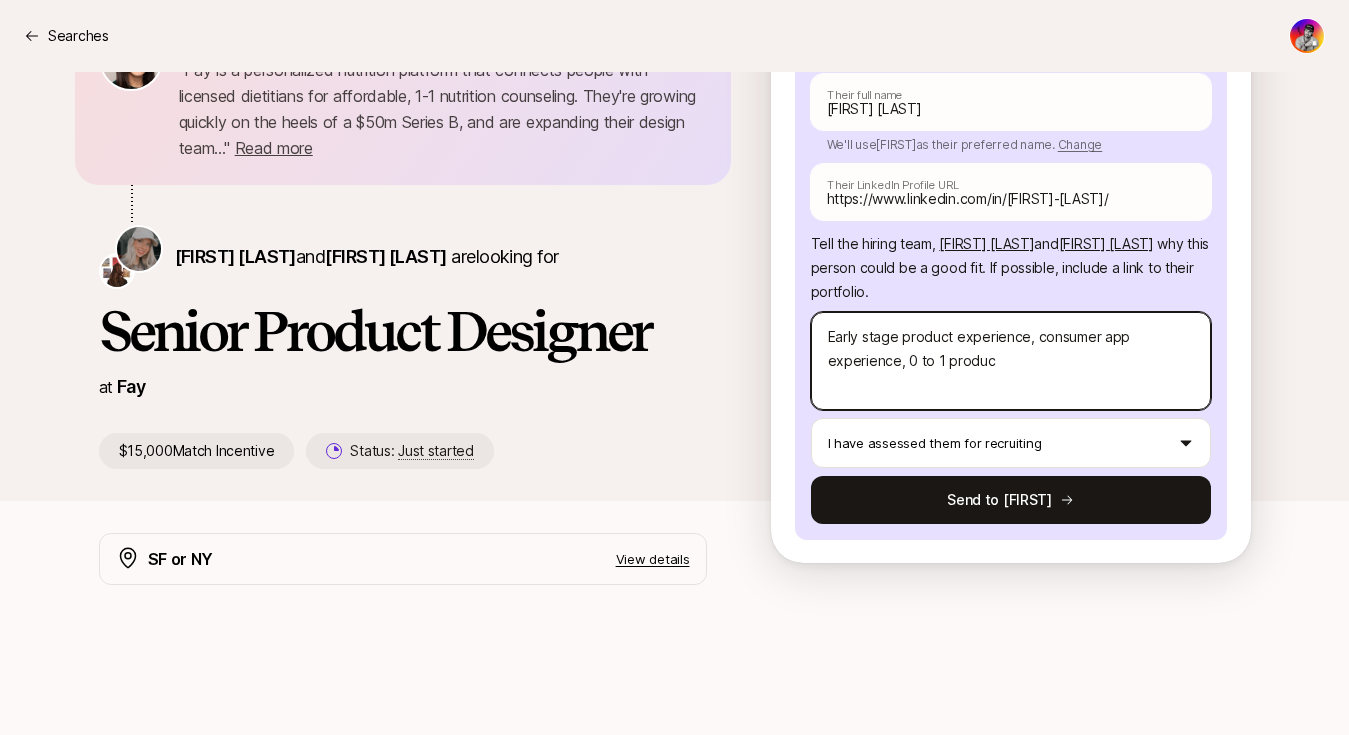 type on "x" 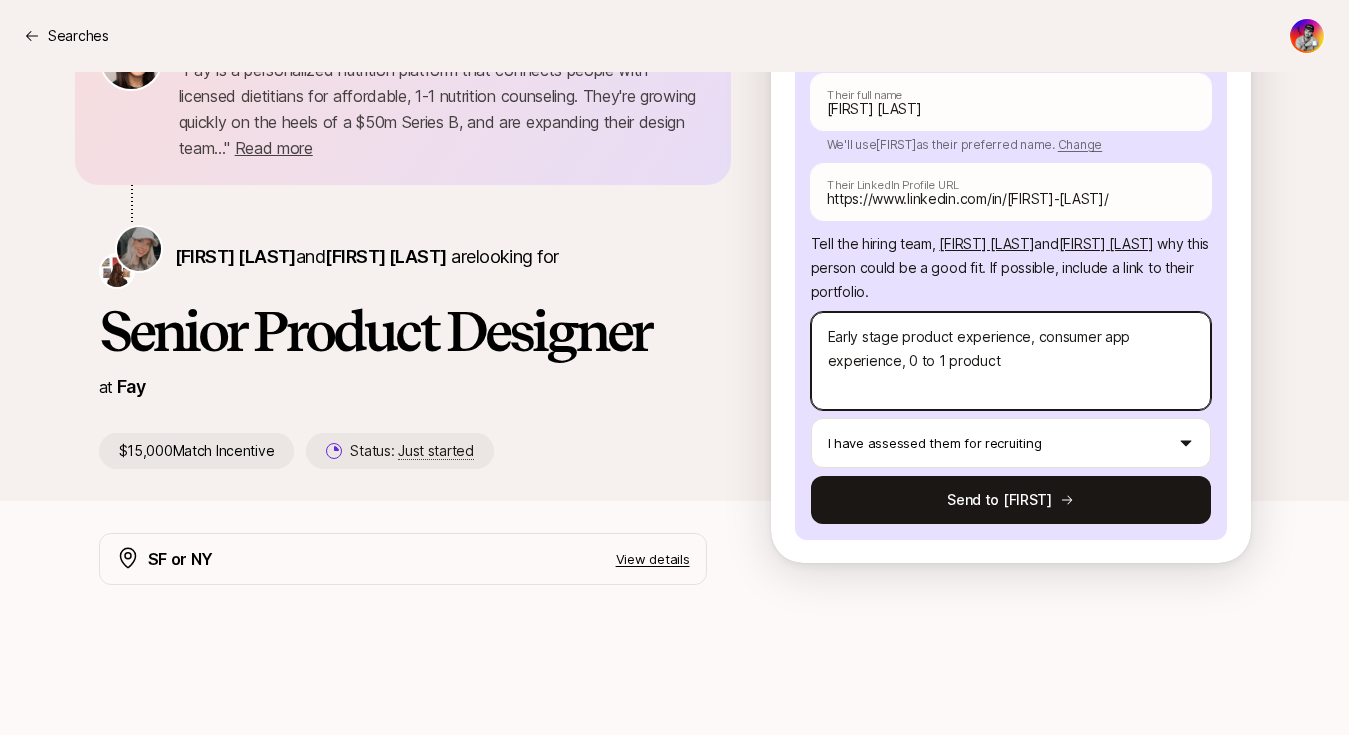 type on "x" 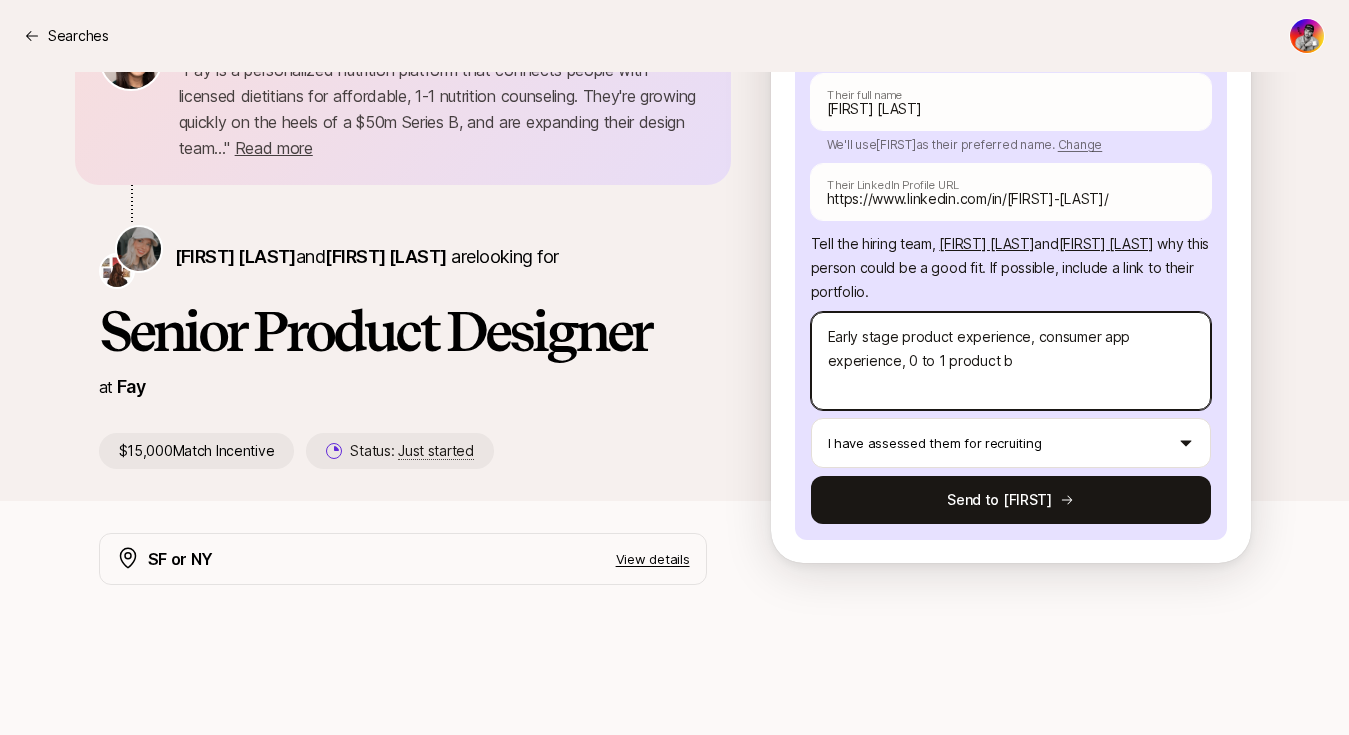 type on "x" 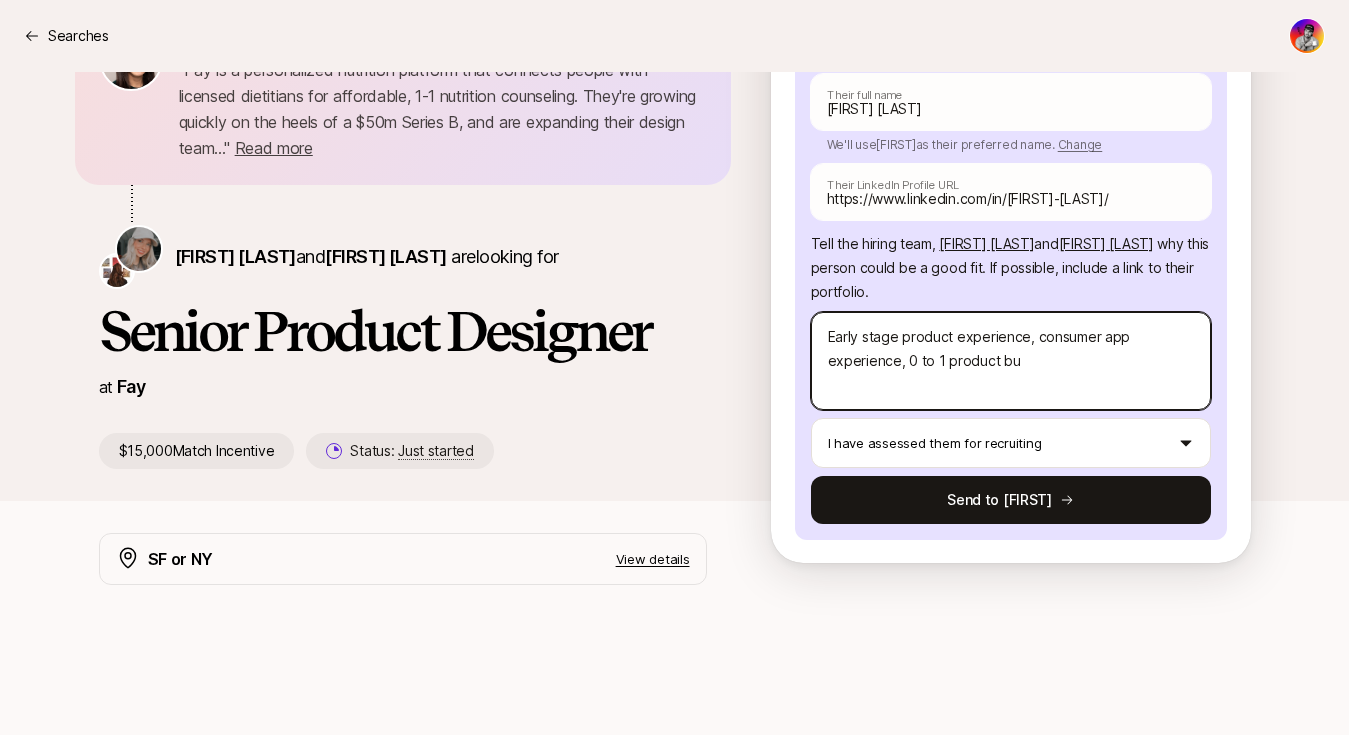 type on "x" 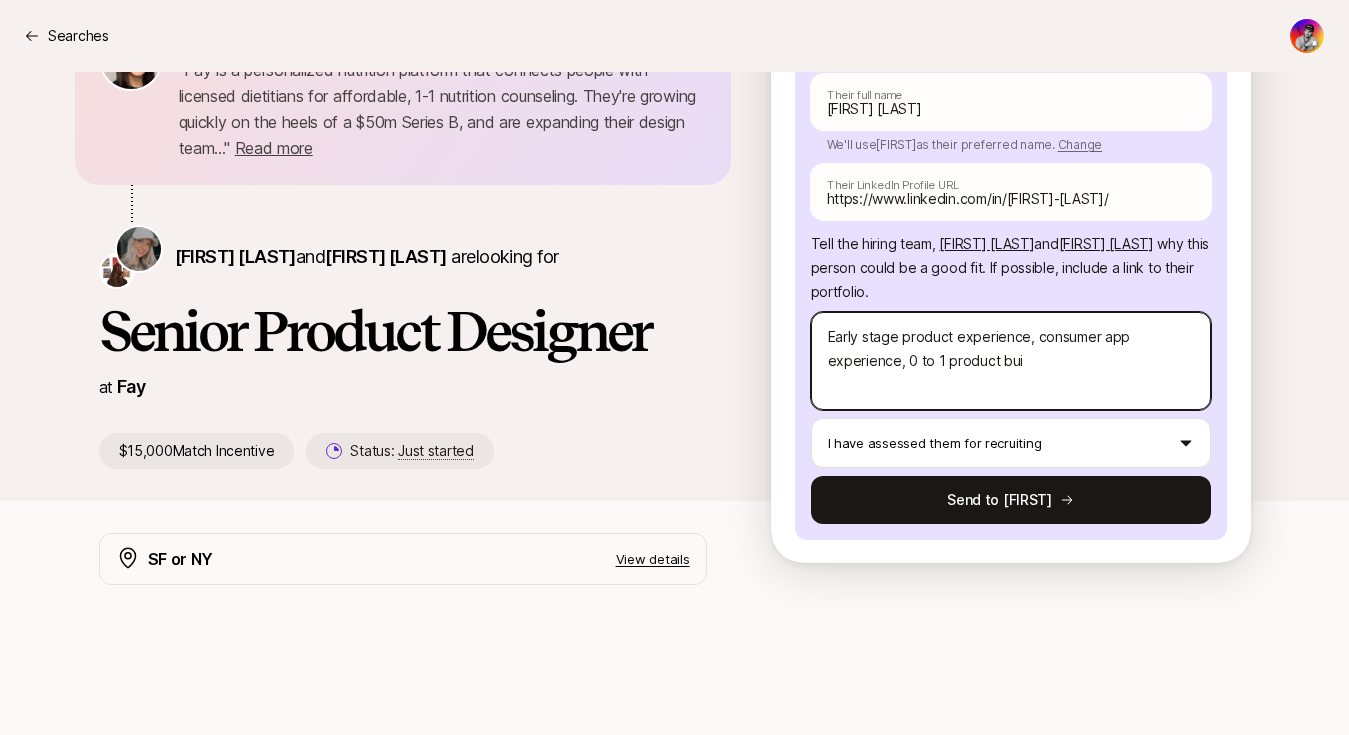 type on "x" 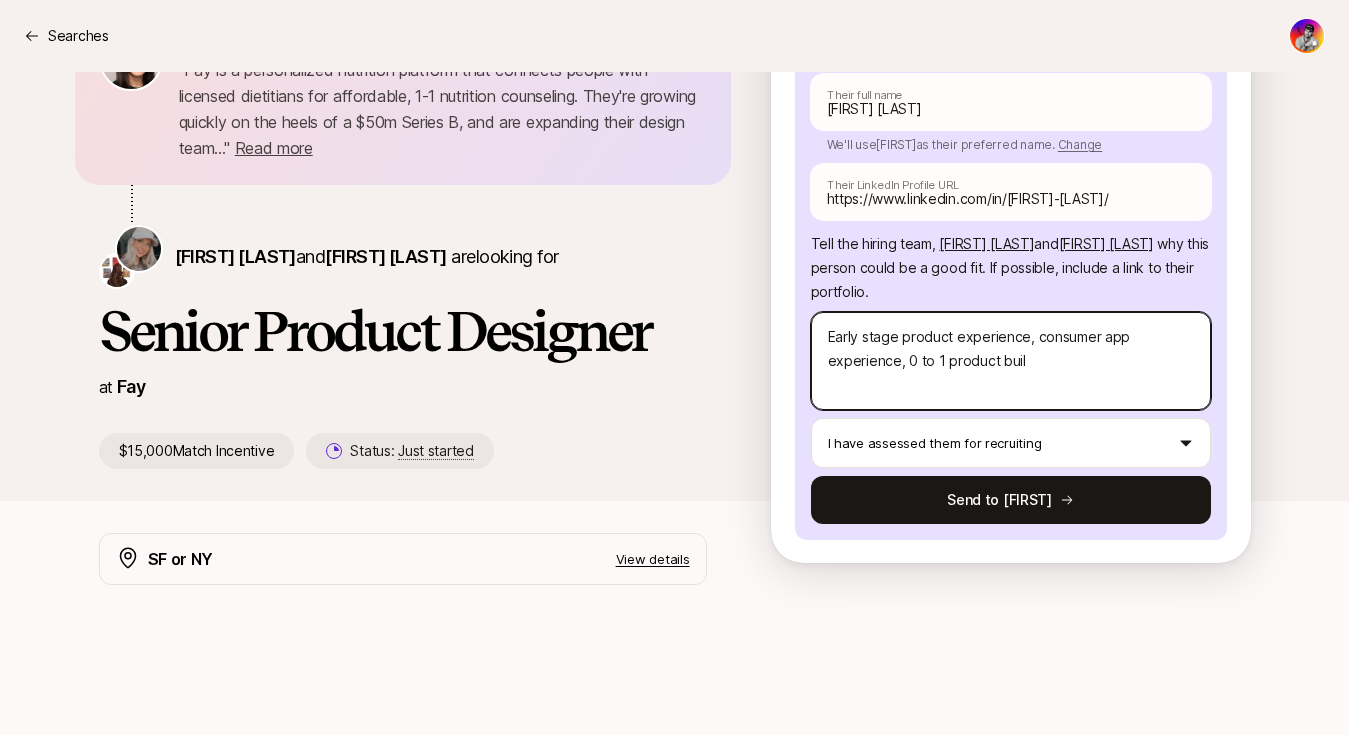 type on "x" 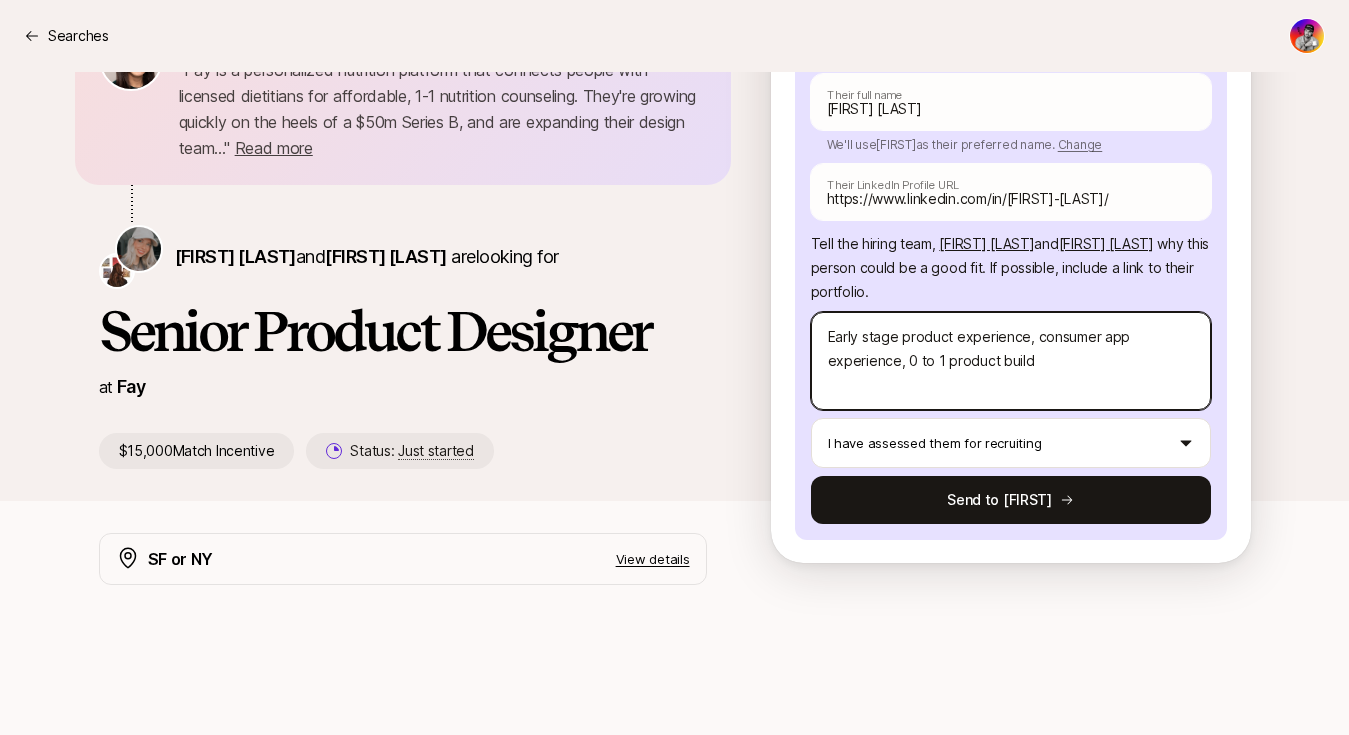 type on "x" 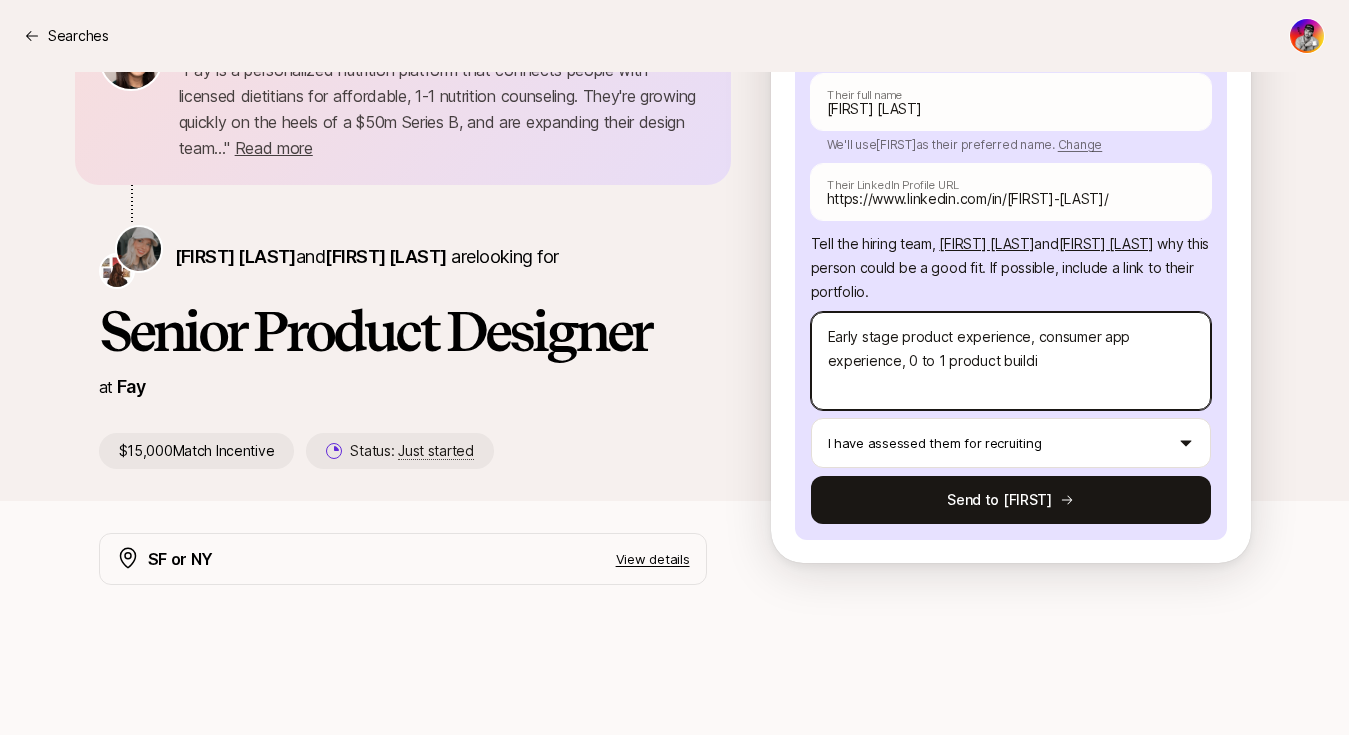 type on "x" 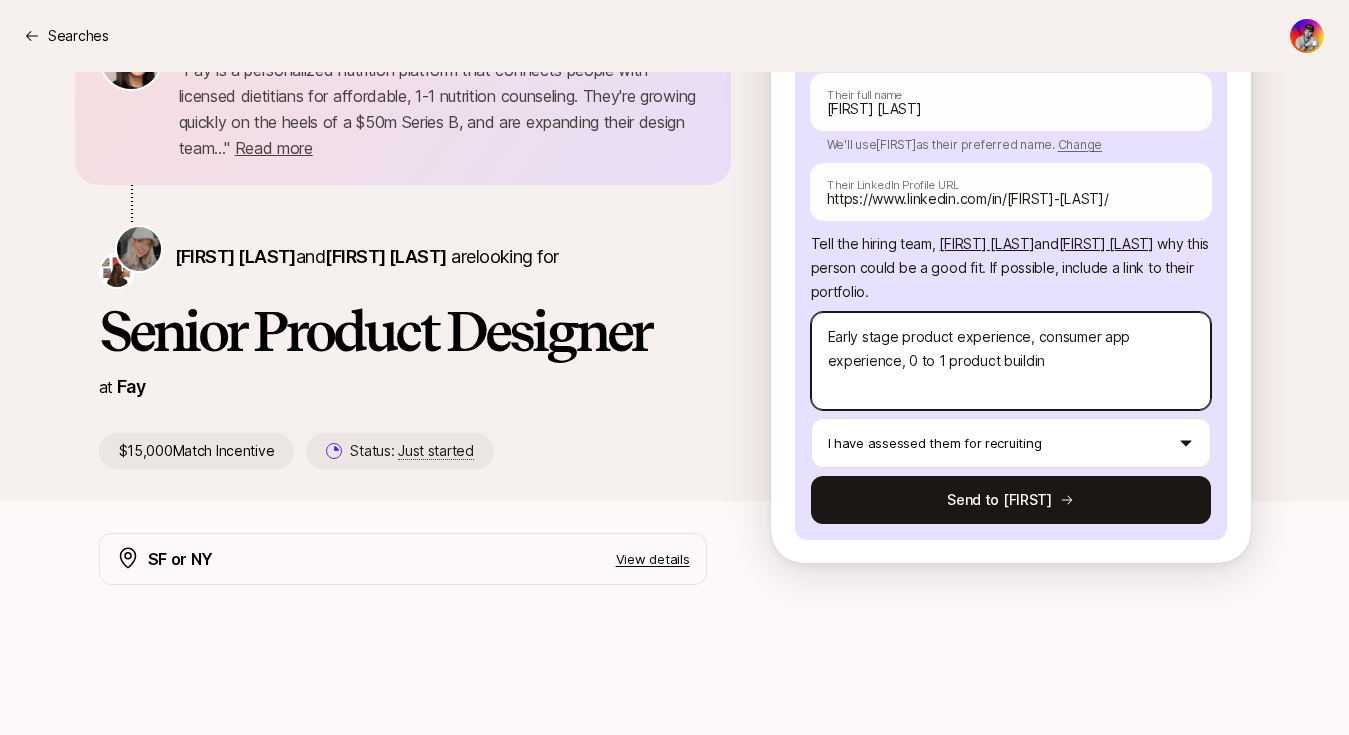 type on "x" 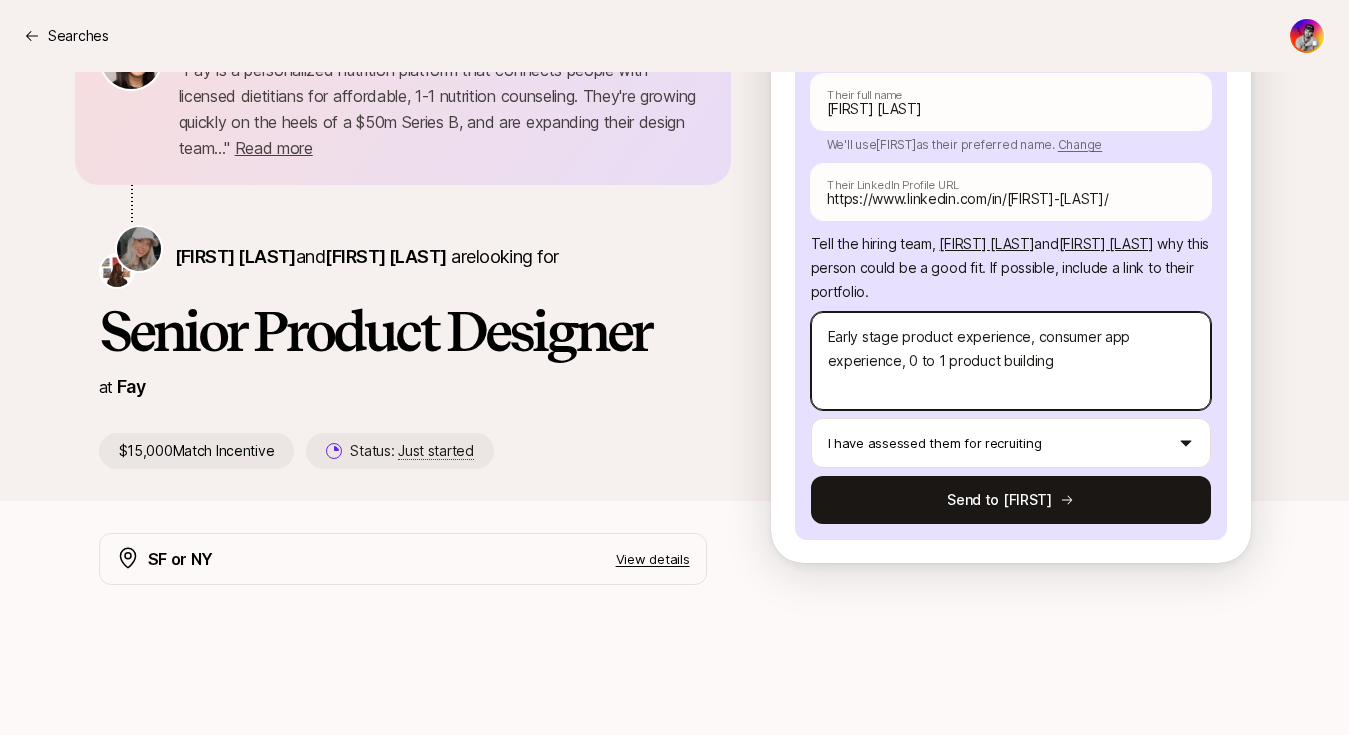type on "x" 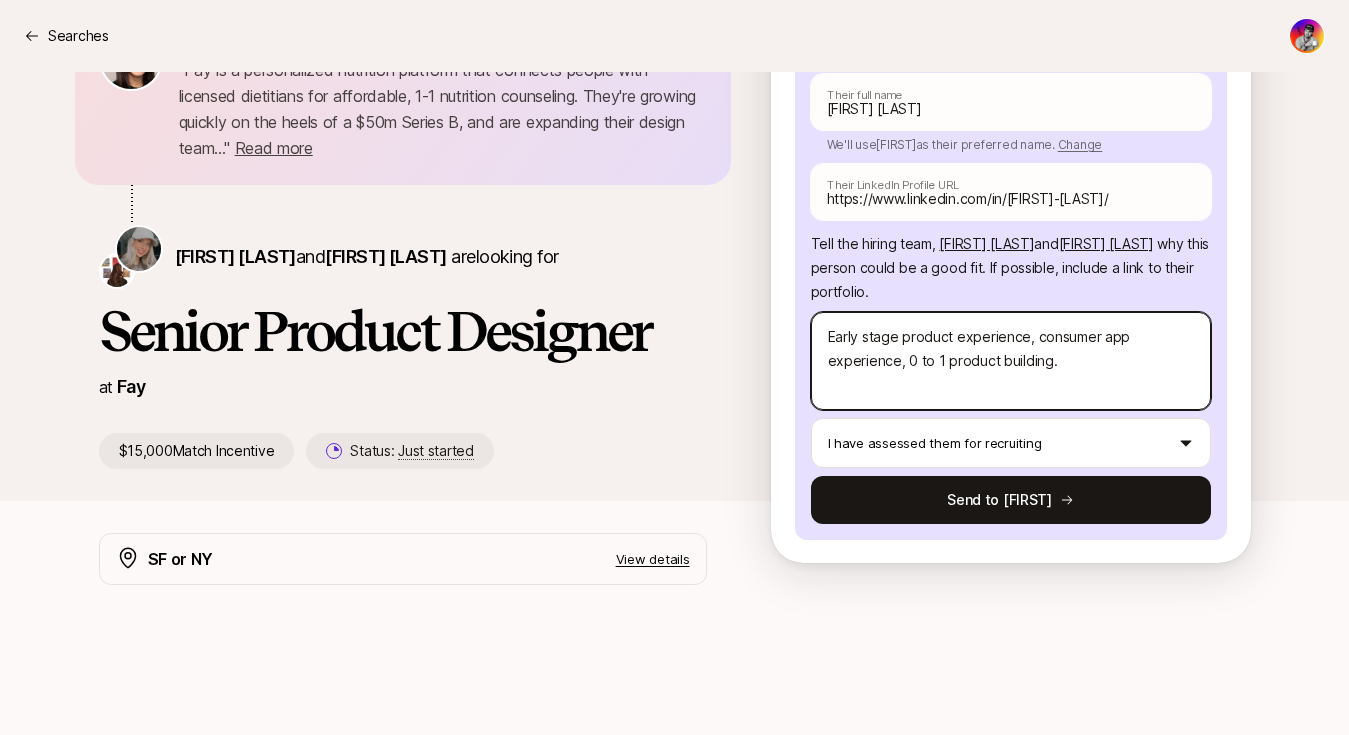 type on "x" 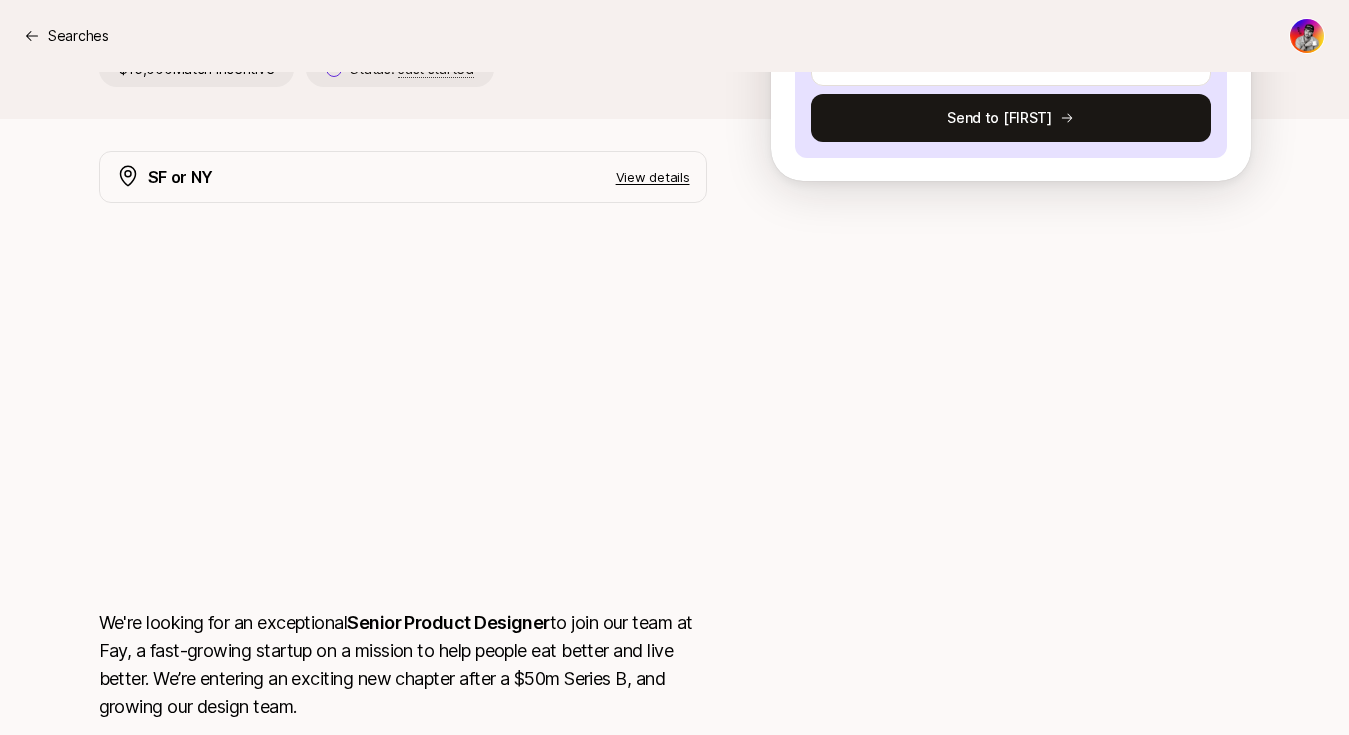 scroll, scrollTop: 0, scrollLeft: 0, axis: both 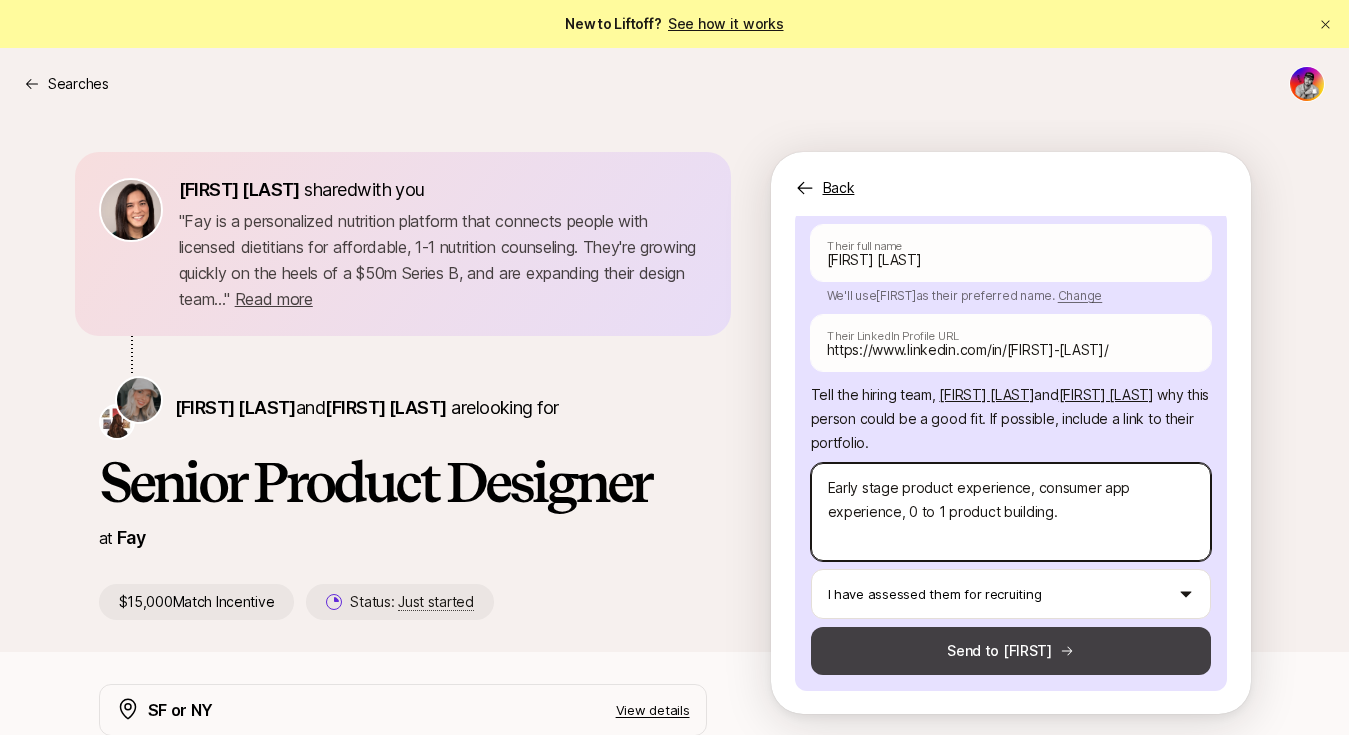 type on "Early stage product experience, consumer app experience, 0 to 1 product building." 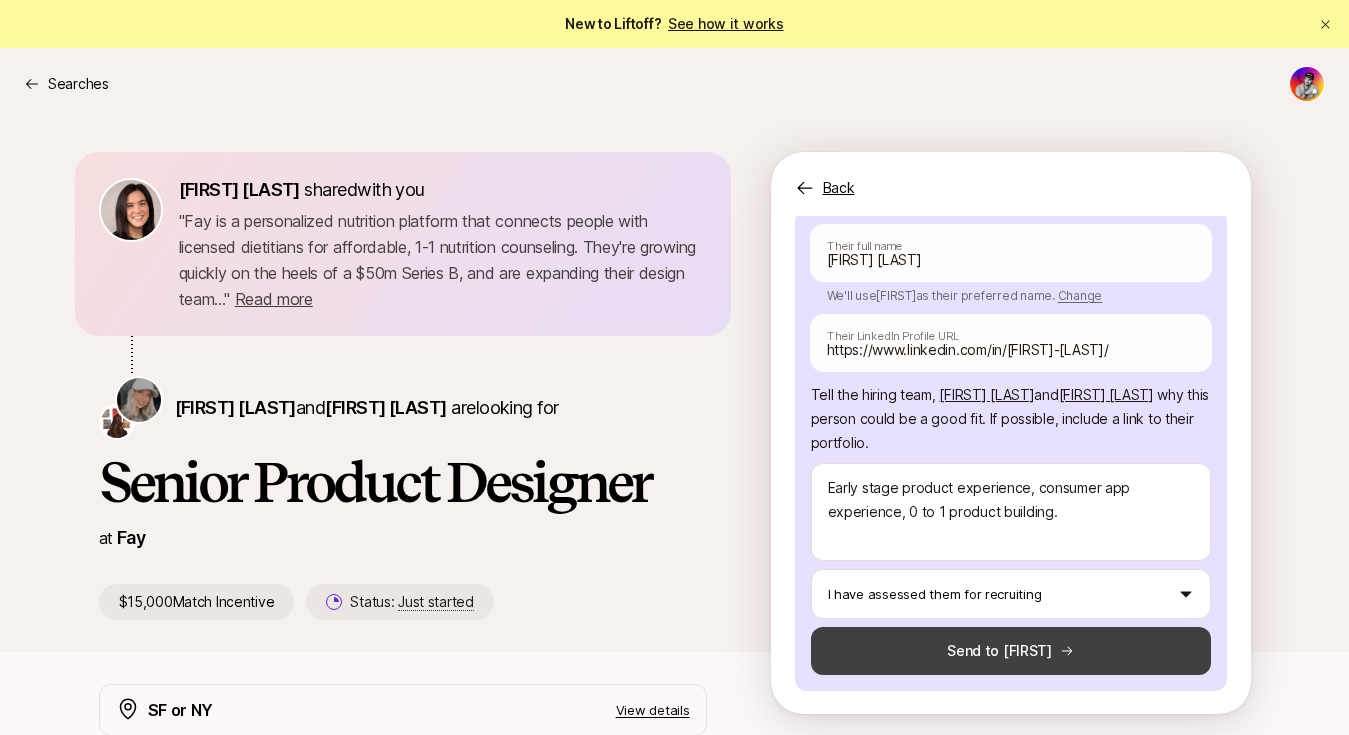 click on "Send to [FIRST]" at bounding box center [1011, 651] 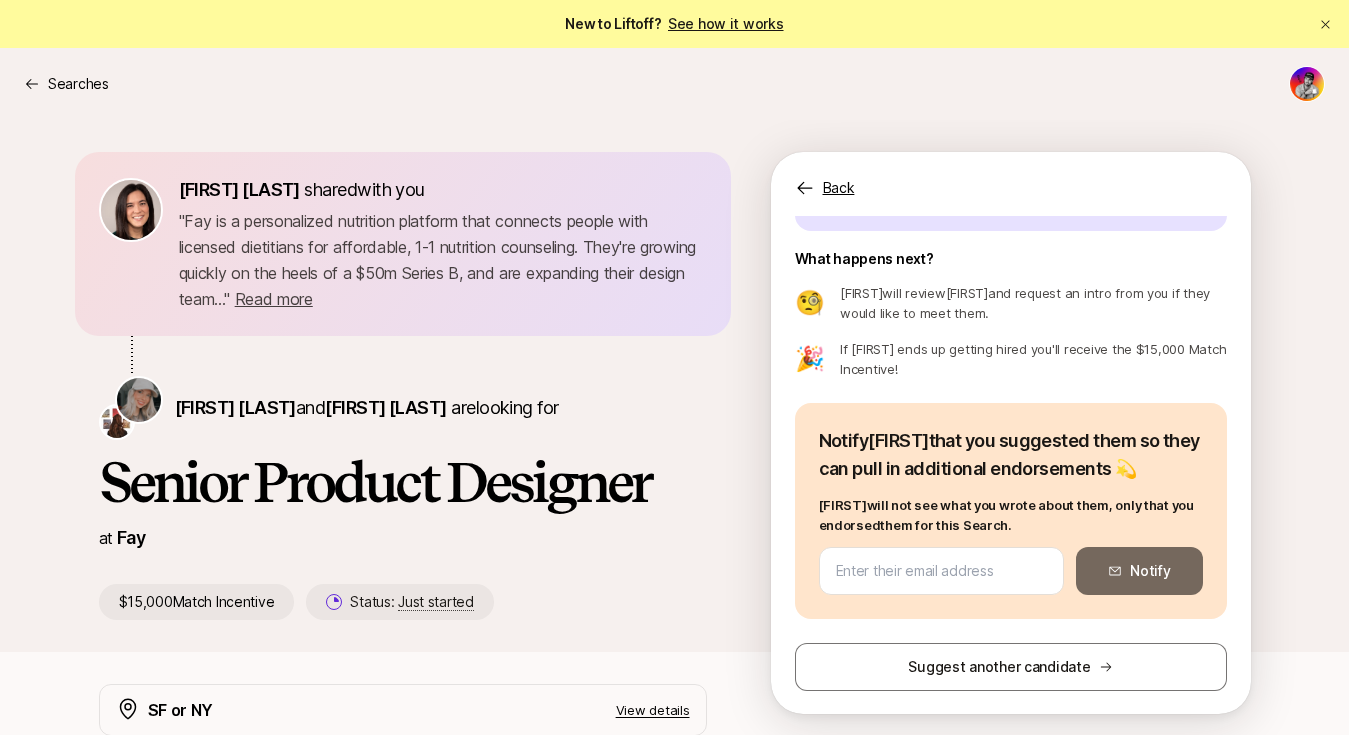 scroll, scrollTop: 0, scrollLeft: 0, axis: both 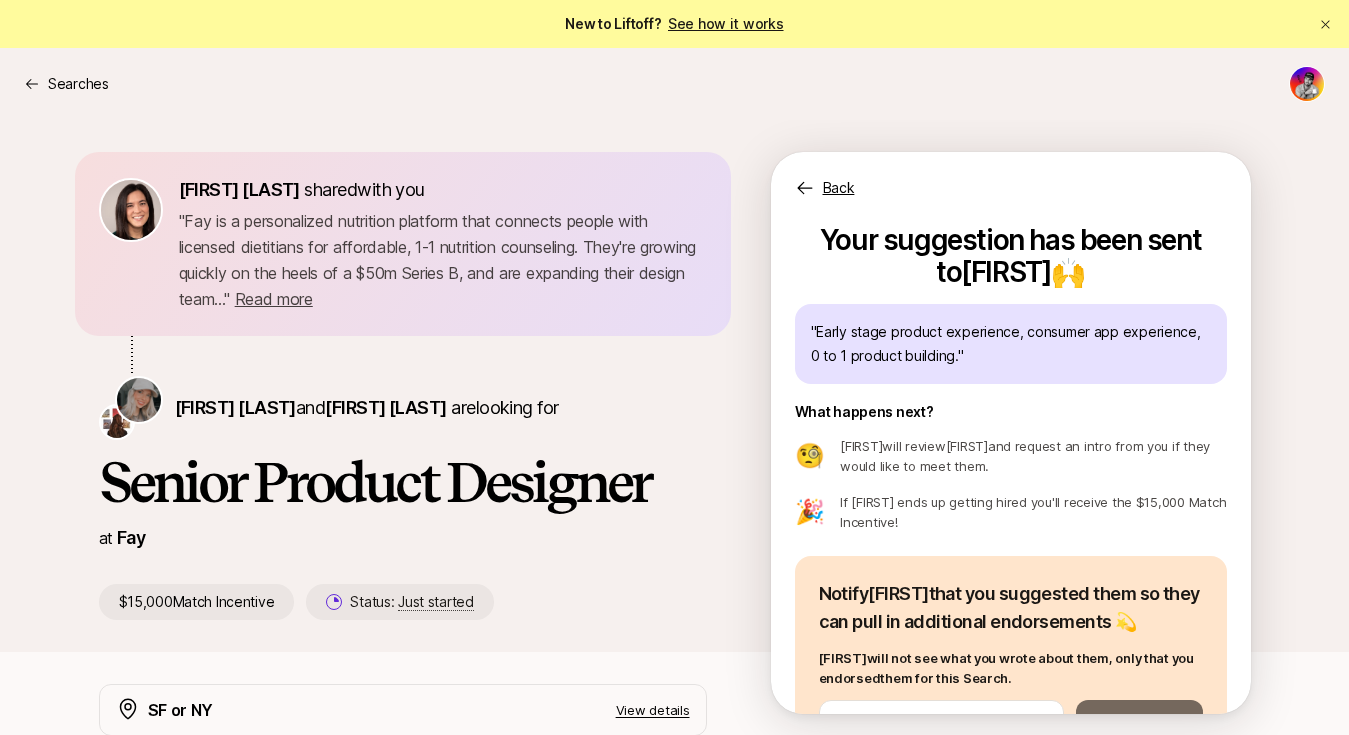 click on "Back" at bounding box center (839, 188) 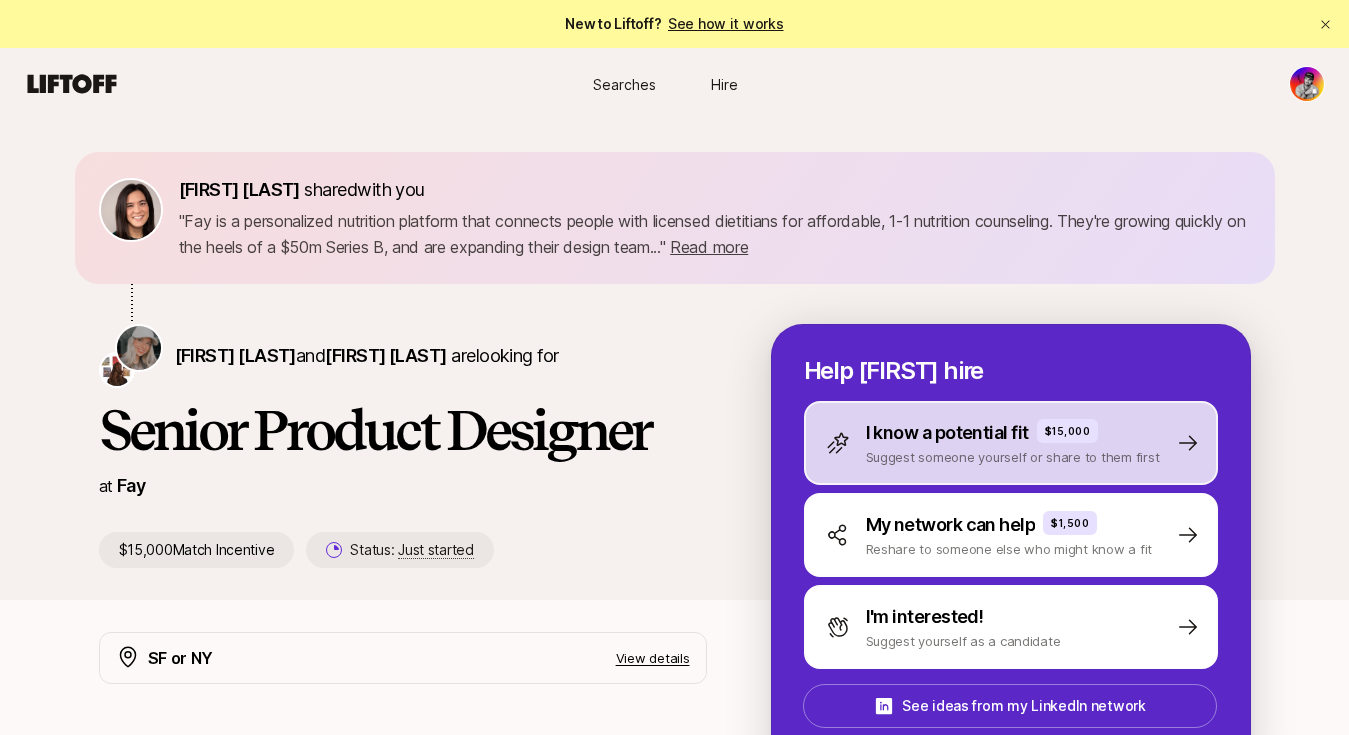 click on "I know a potential fit" at bounding box center (947, 433) 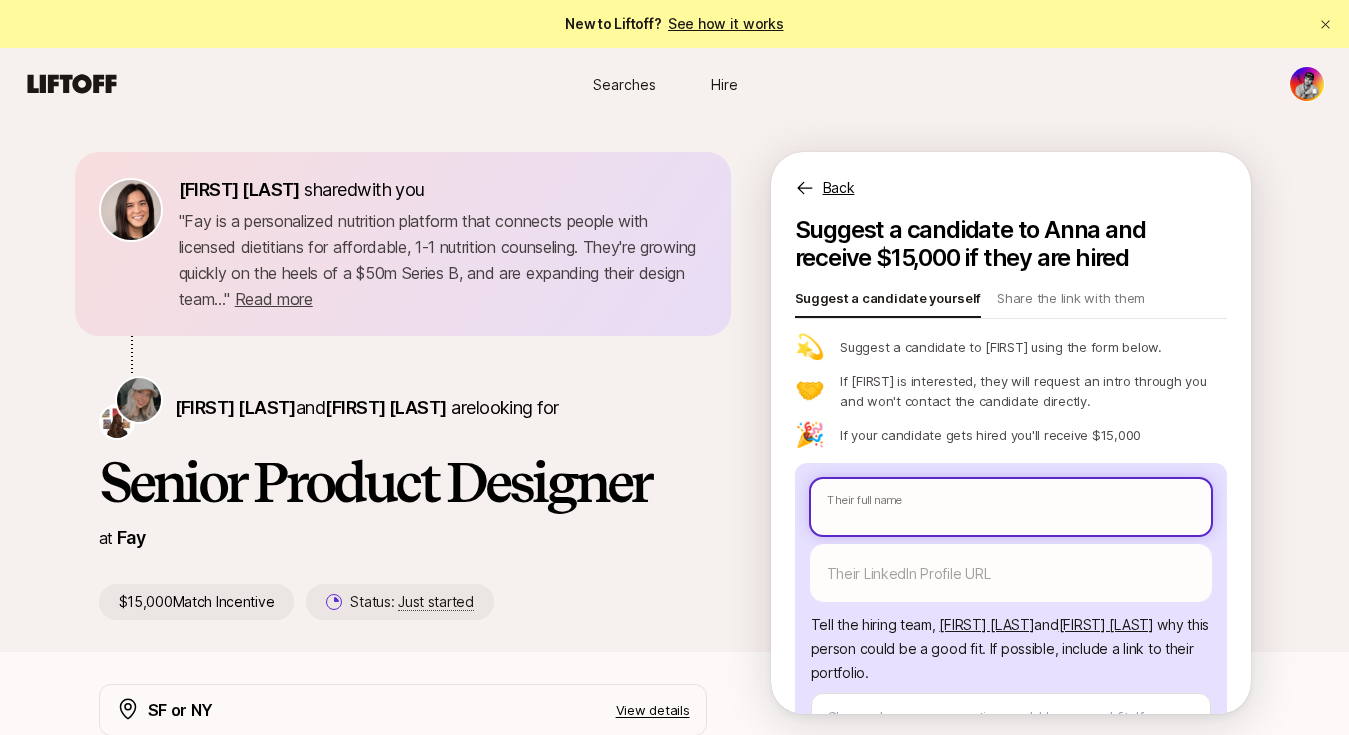 click at bounding box center (1011, 507) 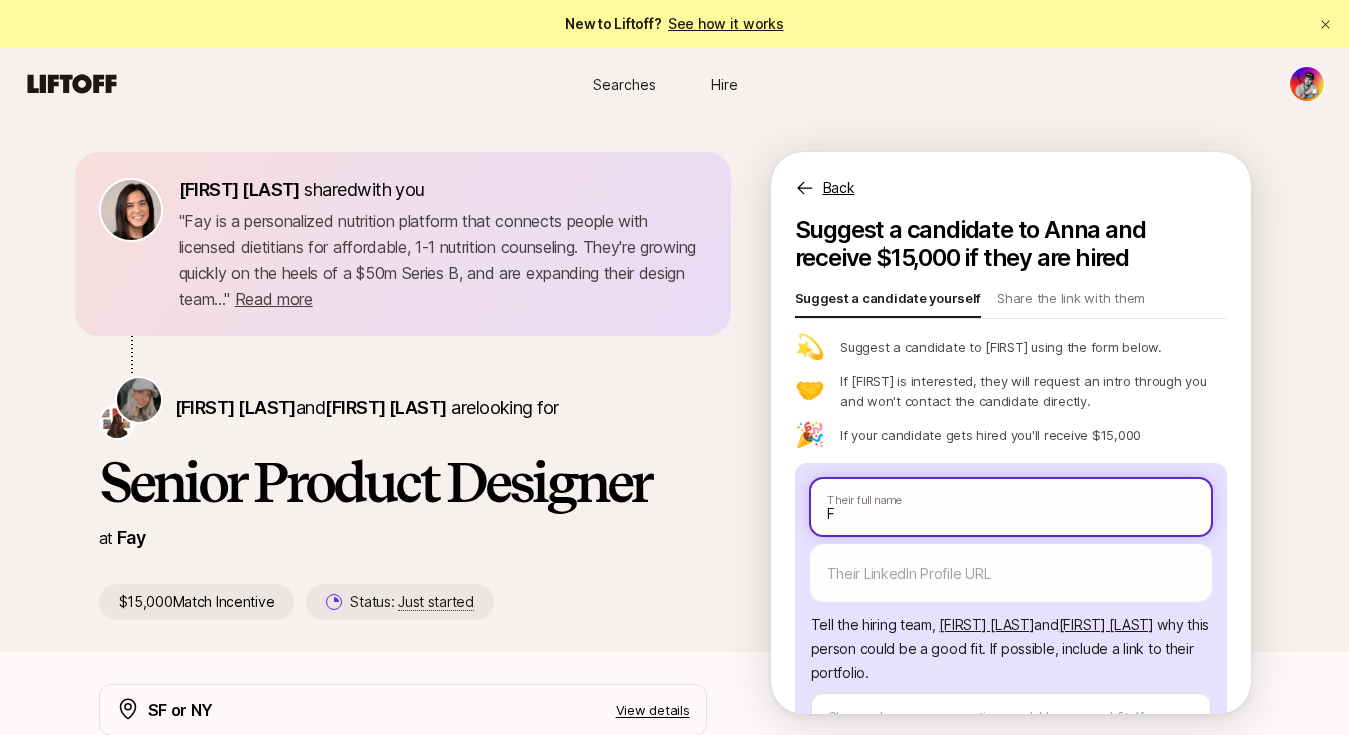 type on "x" 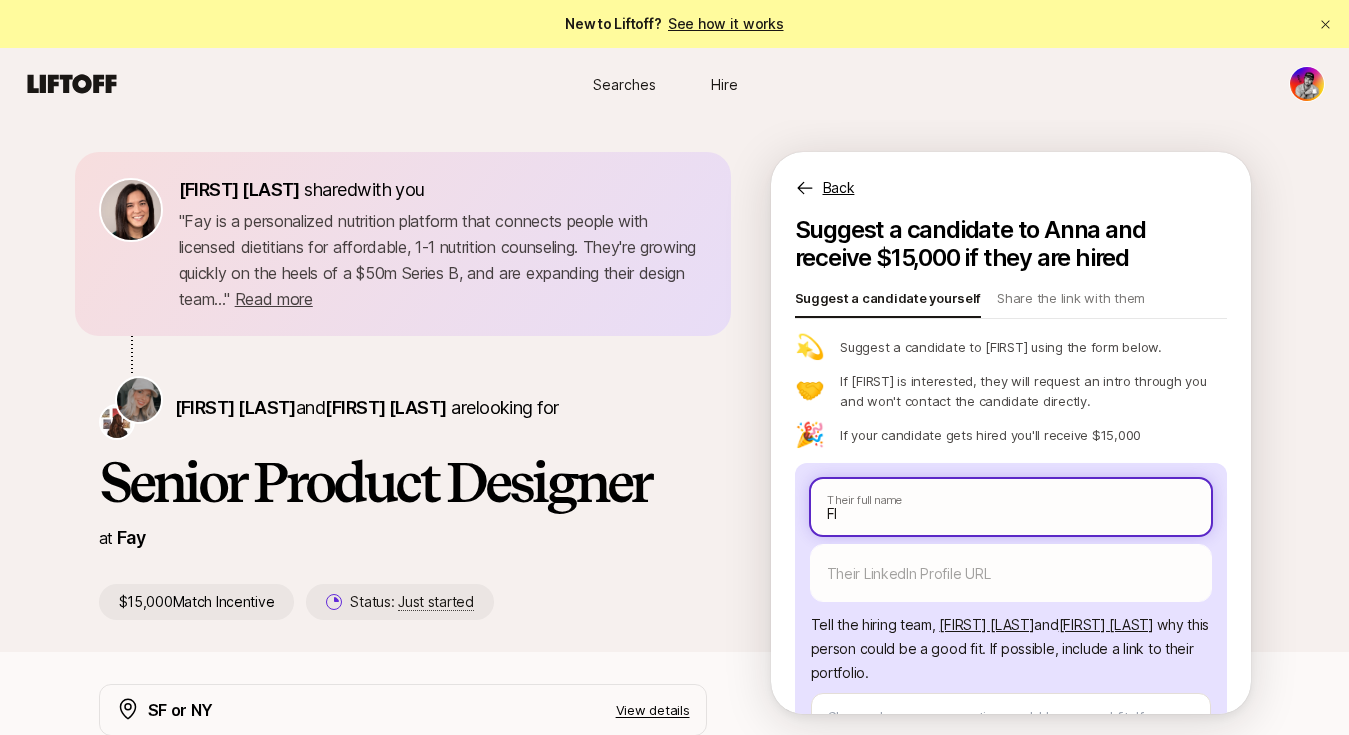 type on "x" 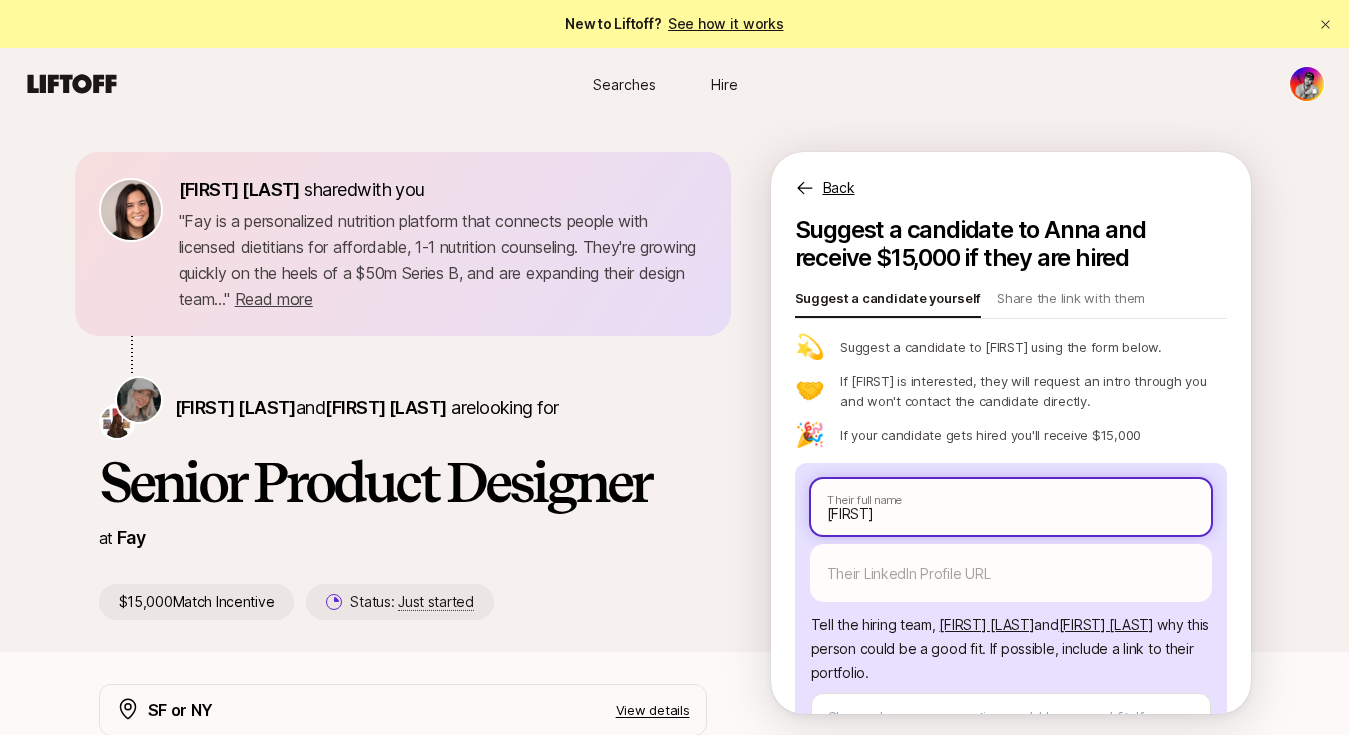 type on "x" 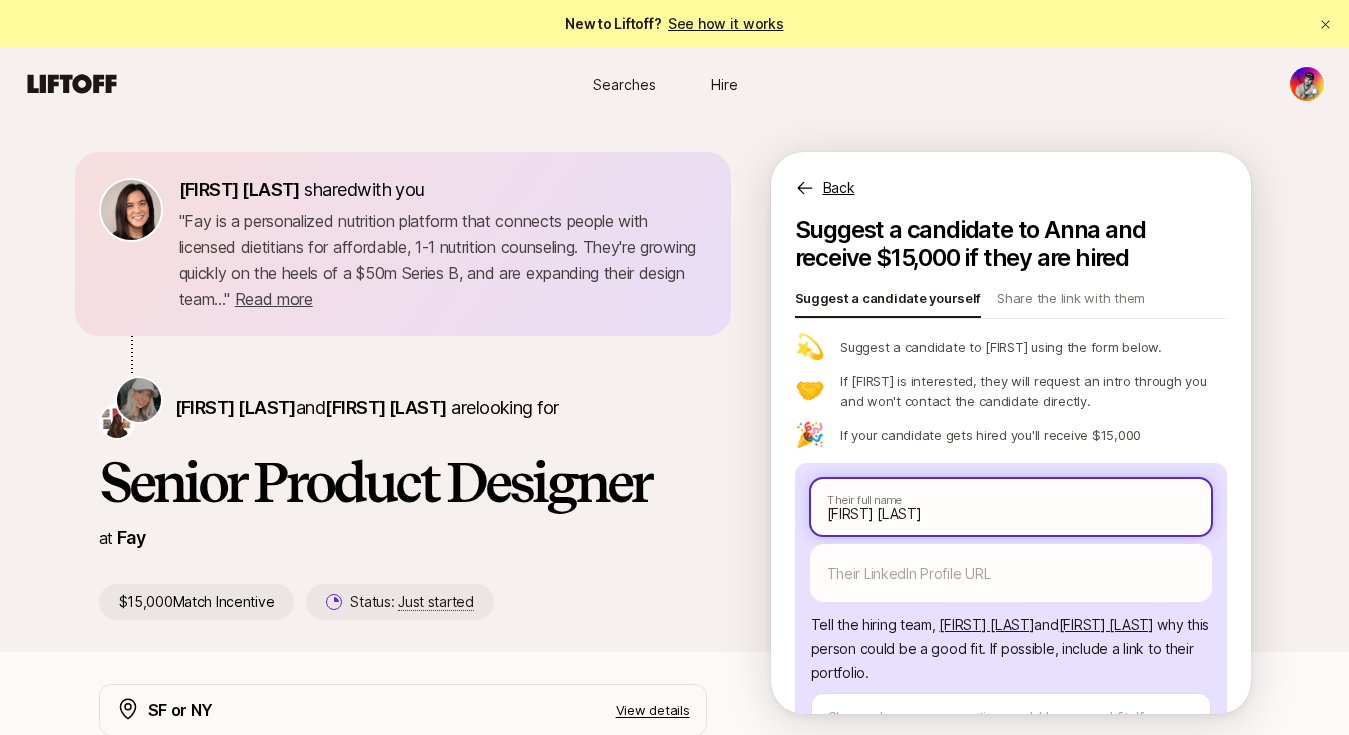 type on "x" 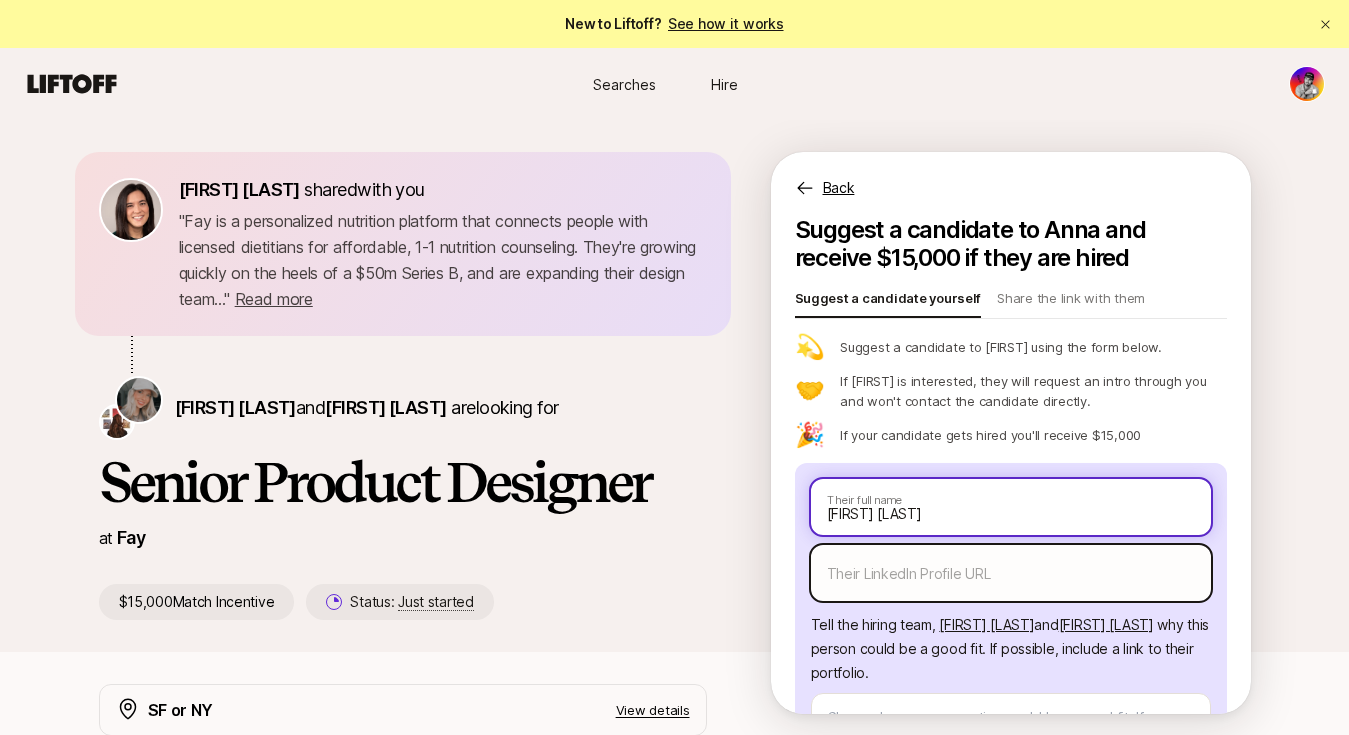 type on "[FIRST] [LAST]" 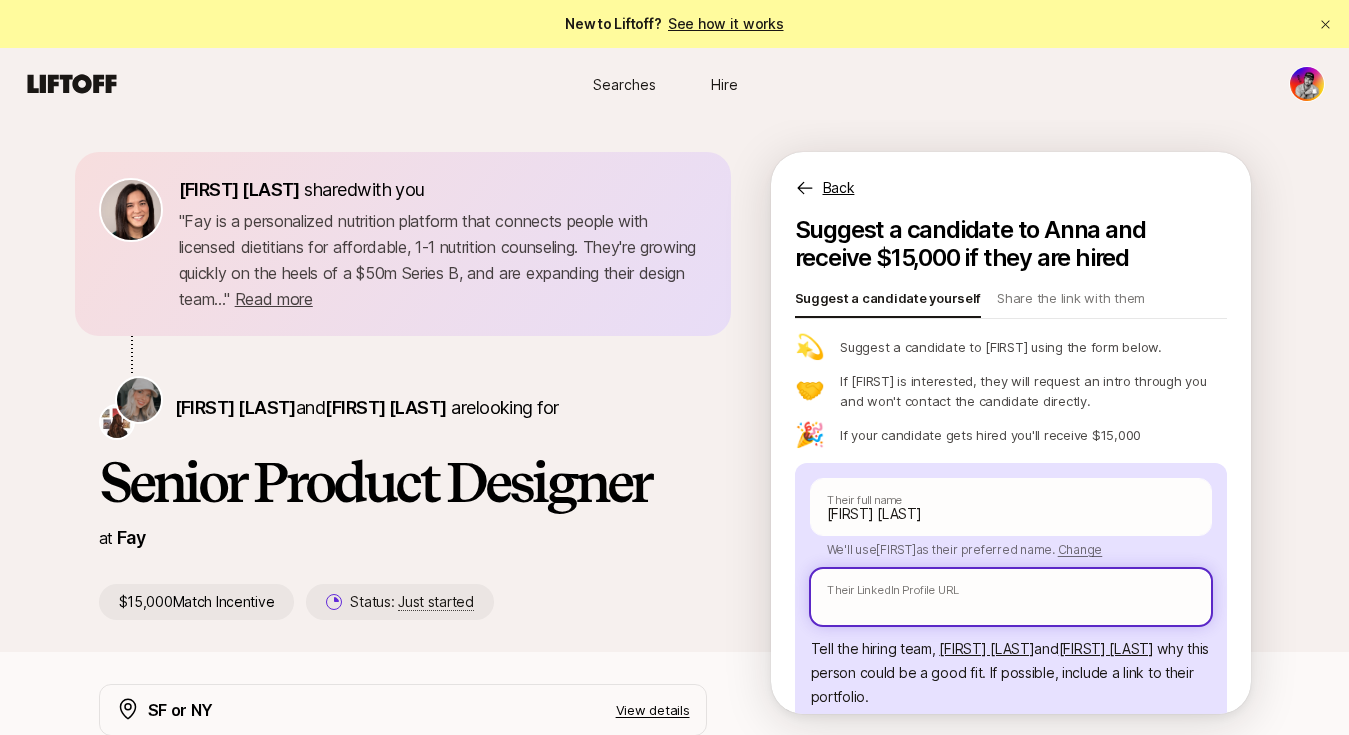 click at bounding box center (1011, 597) 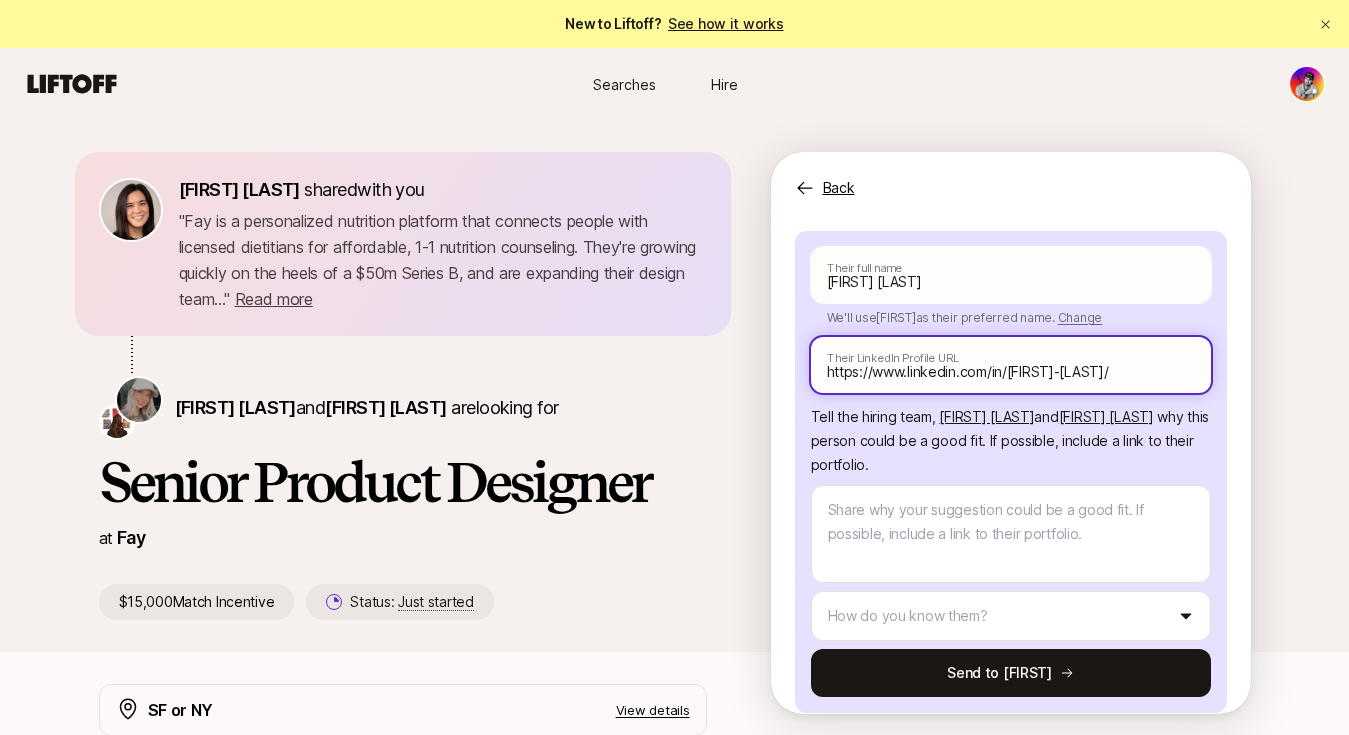 scroll, scrollTop: 246, scrollLeft: 0, axis: vertical 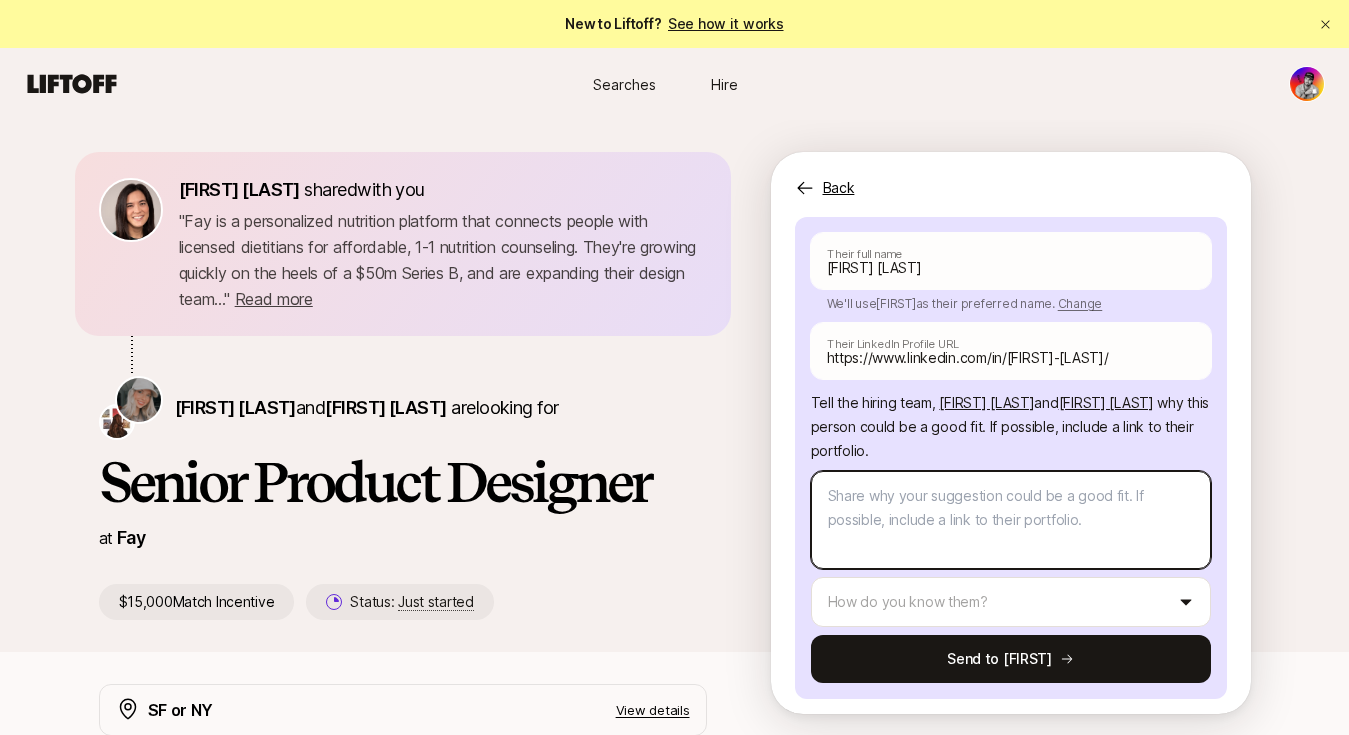click at bounding box center [1011, 520] 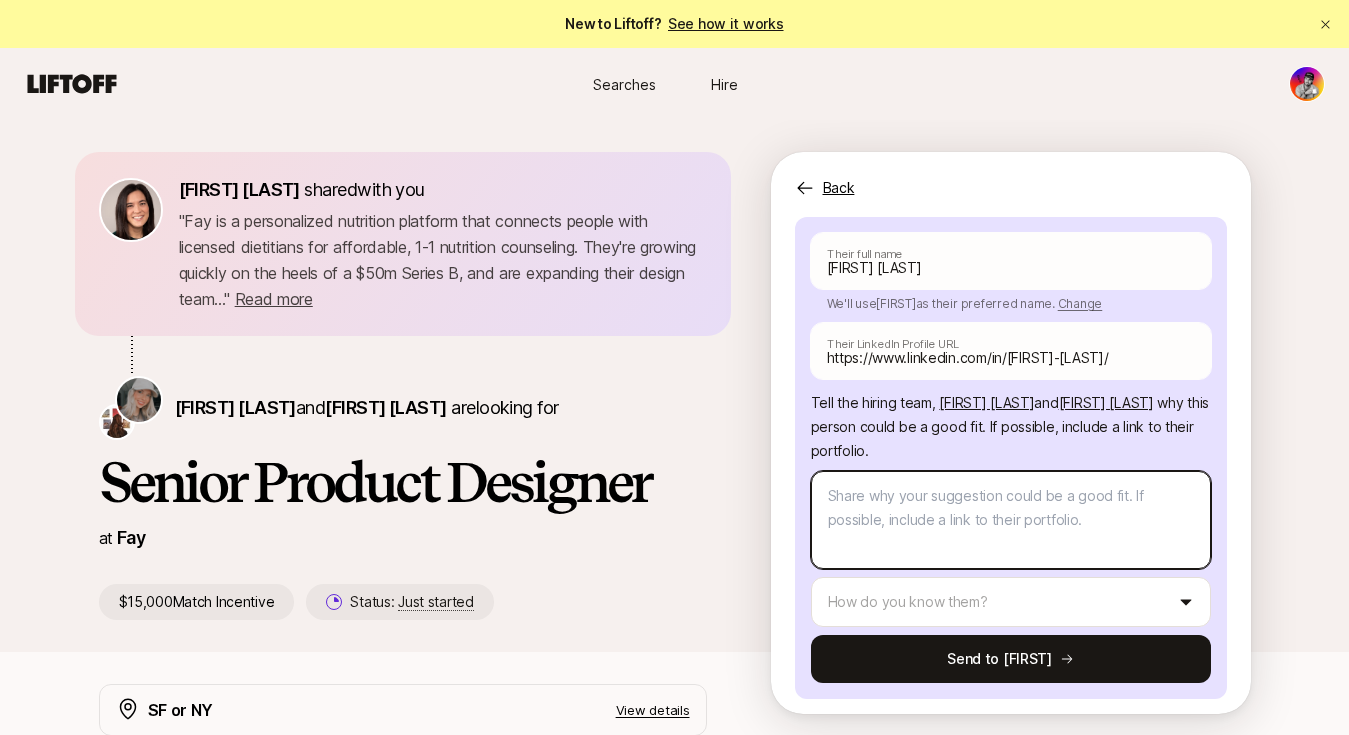 paste on "Very broad ownership currently at The Infatuation, has her own cross-functional squad where she is driving all design decisions and operating independently, does have a Design Manager in the org.
Worked across a lot of surface area so far - Account Features, growth, onboarding, search & discovery, personalisation and most recently an ai chat feature that will also serve up highly curated recommendations.
Working on a "for you" page which has been a good challenge of the back end infrastructure and data needing to be aligned to better connect with the experience they want to serve up.
The Infatuation is owned by chase and there are some shifts happening there making it a little "less fun" to work on.
100% IC and loves to working end to end with a large breadth of work, where she feels she thrives." 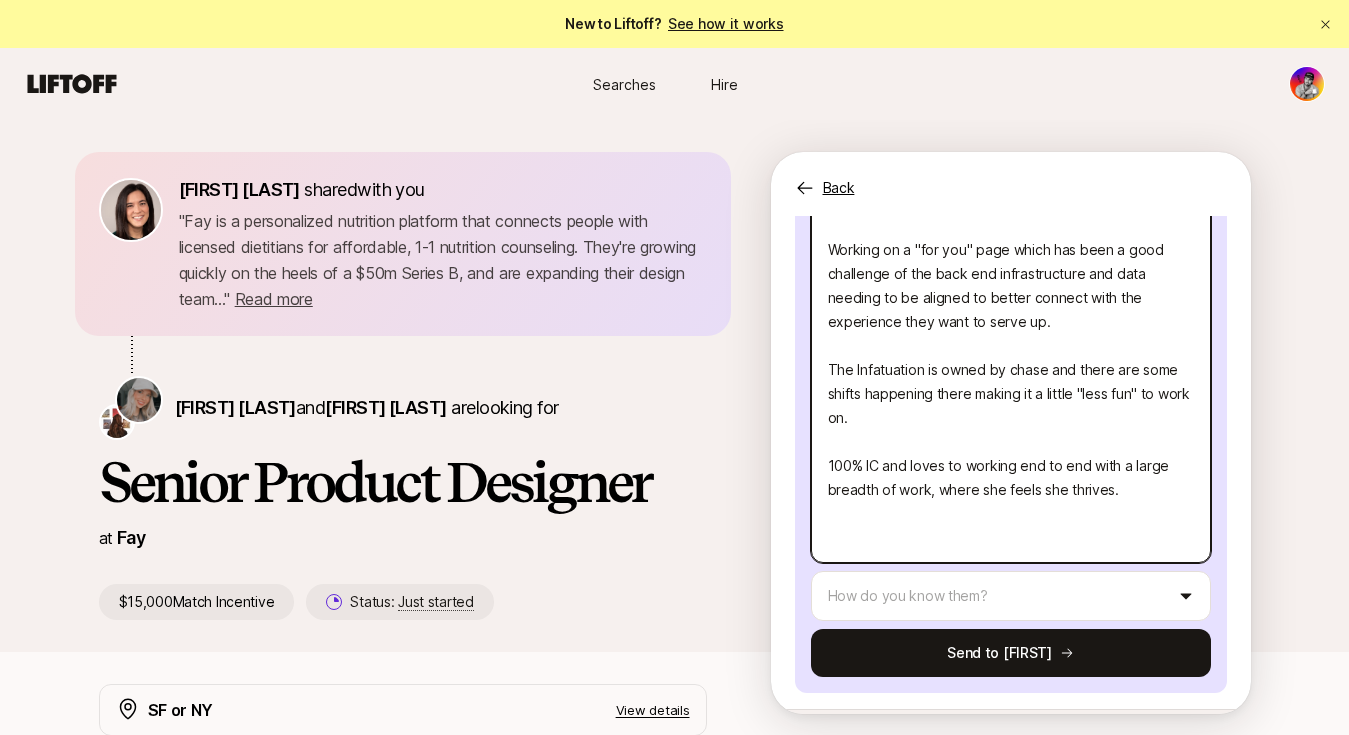 scroll, scrollTop: 787, scrollLeft: 0, axis: vertical 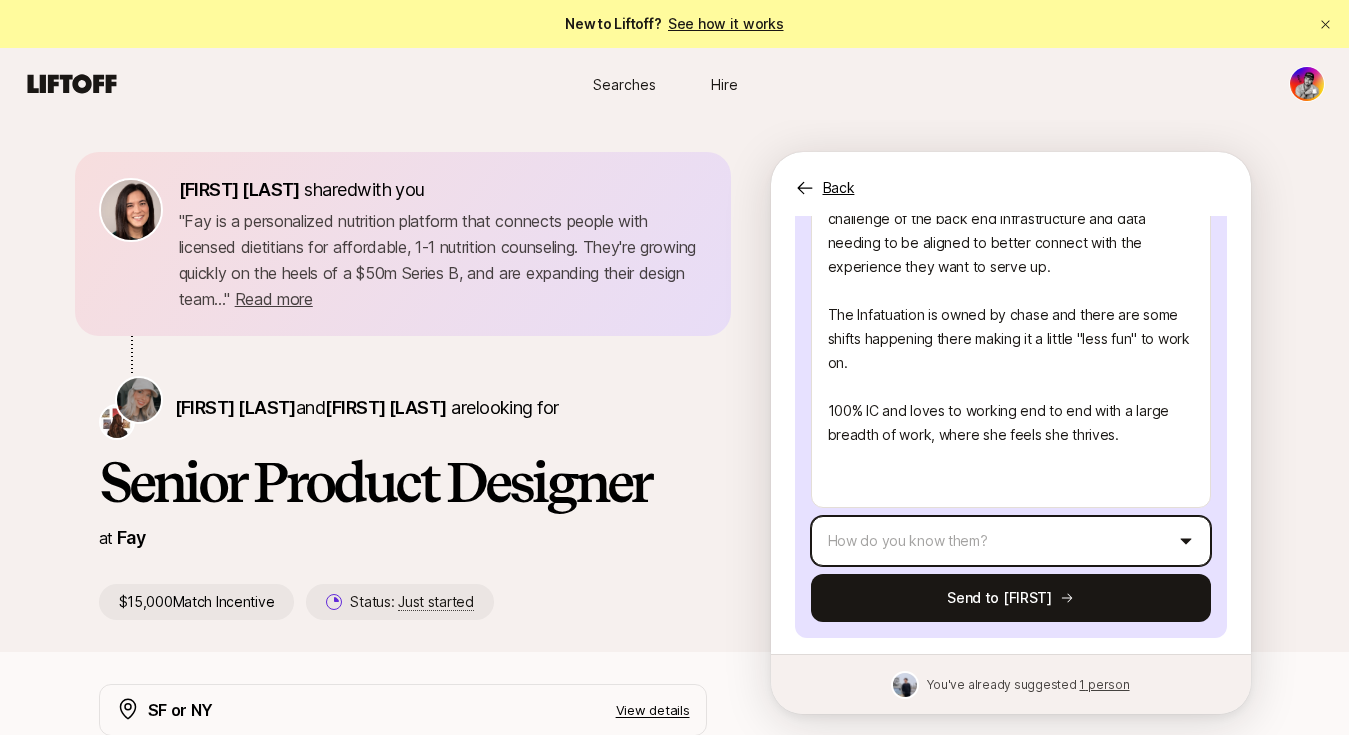 click on "New to Liftoff?   See how it works Searches Hire Searches Hire [FIRST] [LAST]   shared  with you " Fay is a personalized nutrition platform that connects people with licensed dietitians for affordable, 1-1 nutrition counseling. They're growing quickly on the heels of a $50m Series B, and are expanding their design team... "   Read more " Fay is a personalized nutrition platform that connects people with licensed dietitians for affordable, 1-1 nutrition counseling. They're growing quickly on the heels of a $50m Series B, and are expanding their design team... "   Read more [FIRST] [LAST]   and  [FIRST] [LAST]   are  looking for Senior Product Designer at Fay $15,000  Match Incentive Status:   Just started Back Suggest a candidate to [FIRST] and receive $15,000 if
they are hired Suggest a candidate yourself Share the link with them 💫 Suggest your candidate to [FIRST] using the form below. 🤝 If [FIRST] is interested, they will request an intro through you and won't contact the candidate directly. 🎉   [FIRST] [LAST]" at bounding box center [674, 367] 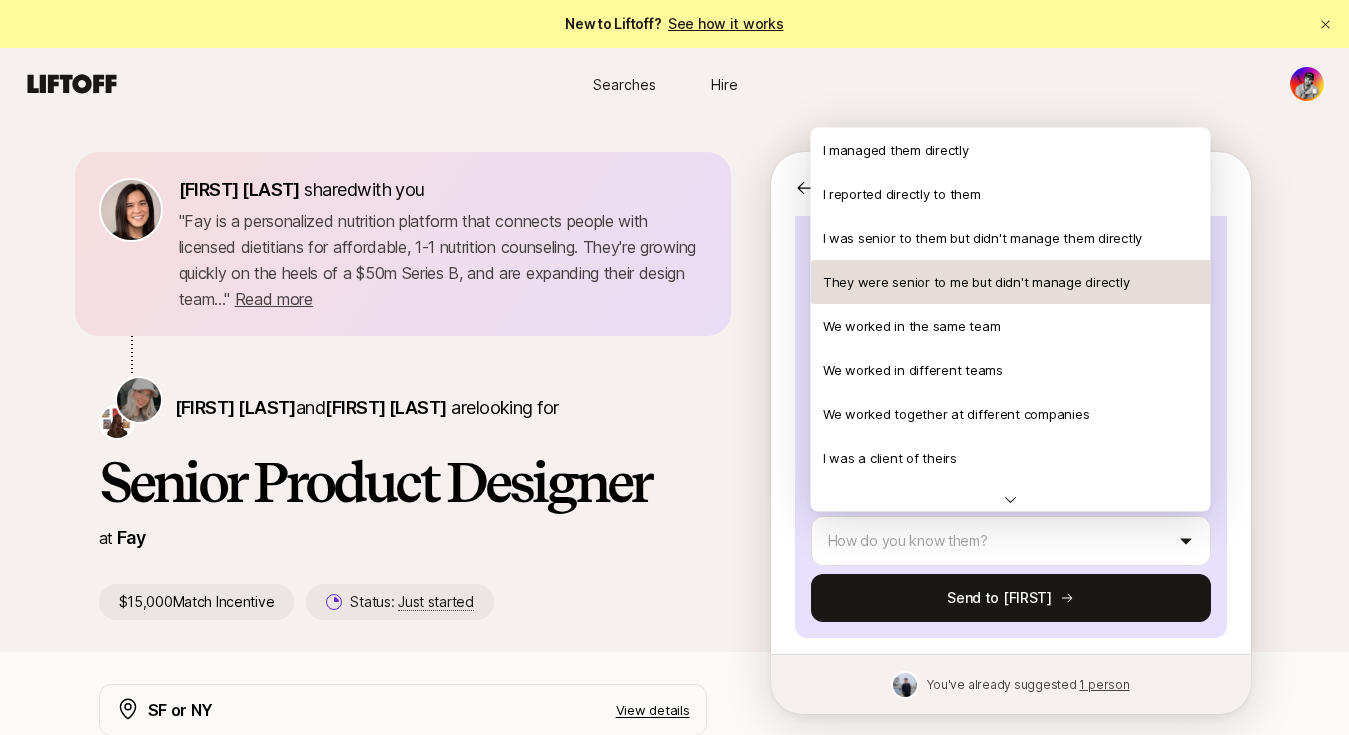 scroll, scrollTop: 432, scrollLeft: 0, axis: vertical 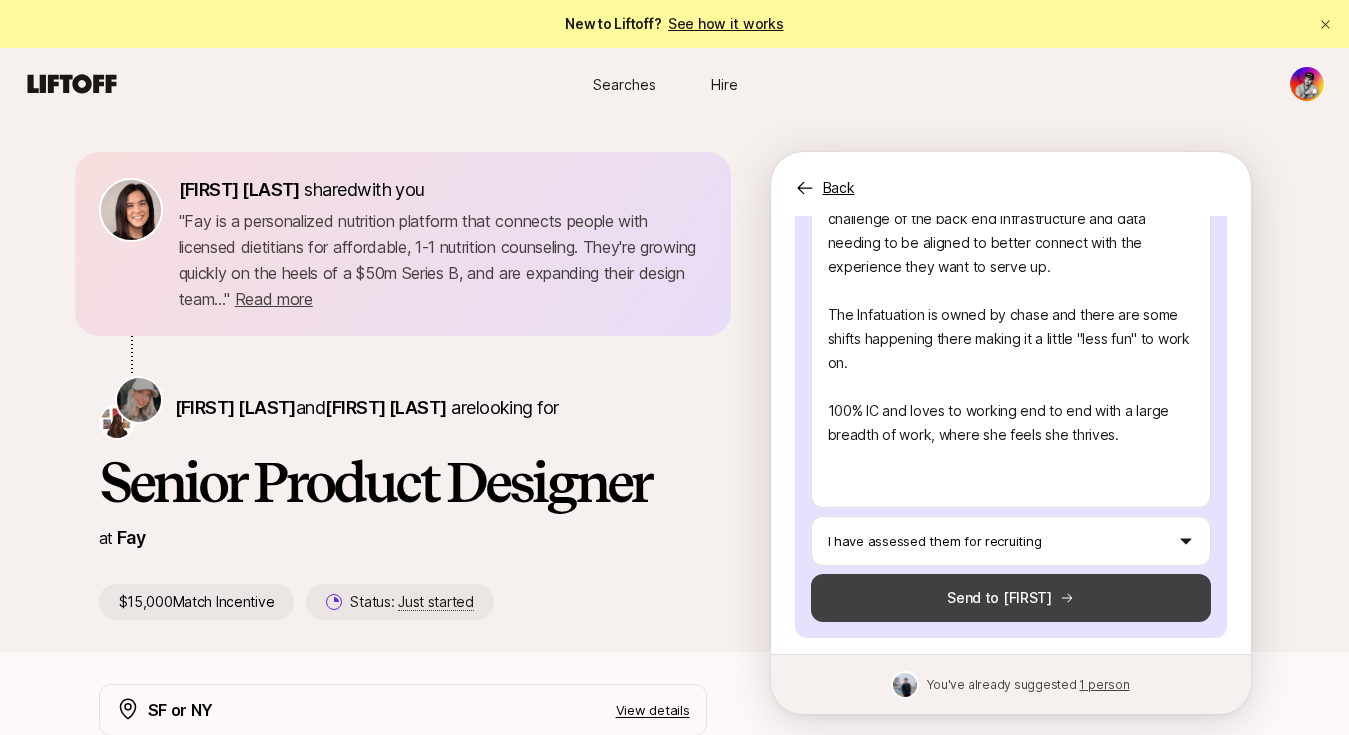 click on "Send to [FIRST]" at bounding box center [1011, 598] 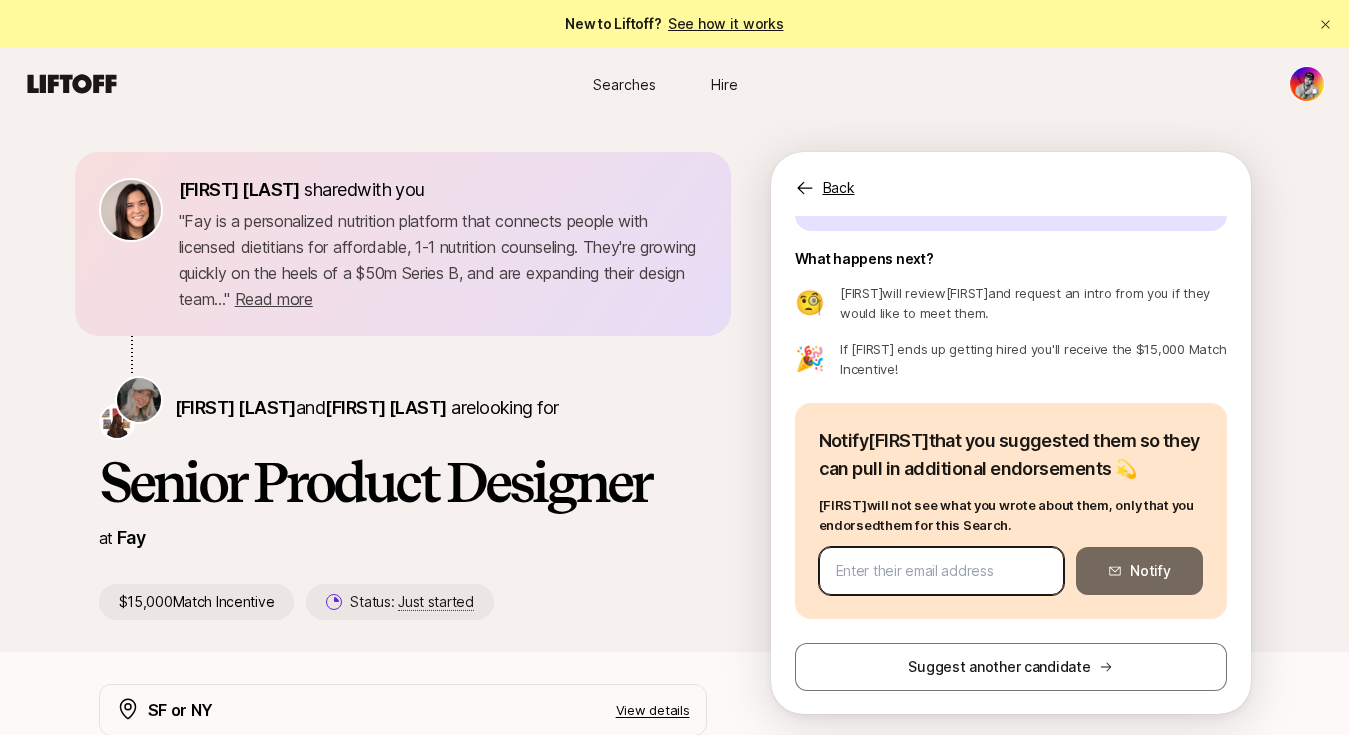 scroll, scrollTop: 0, scrollLeft: 0, axis: both 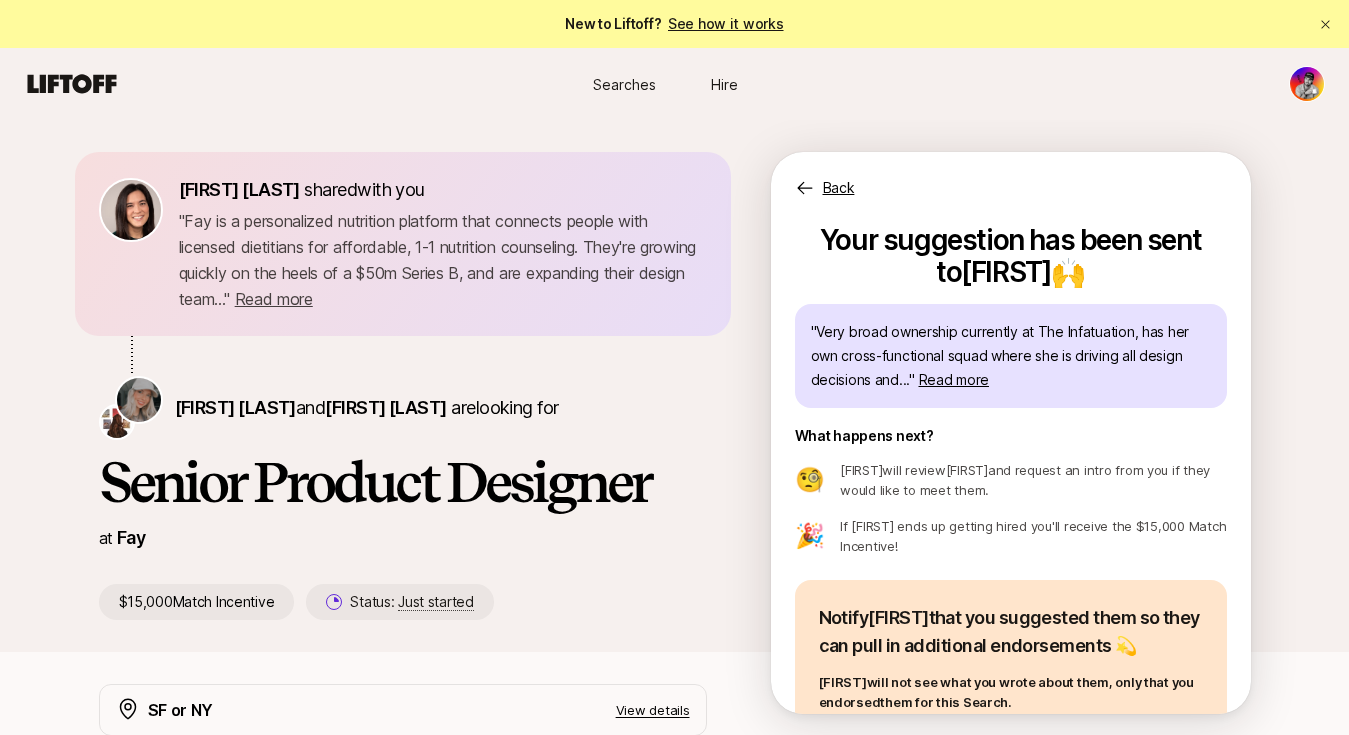 click on "Back" at bounding box center [839, 188] 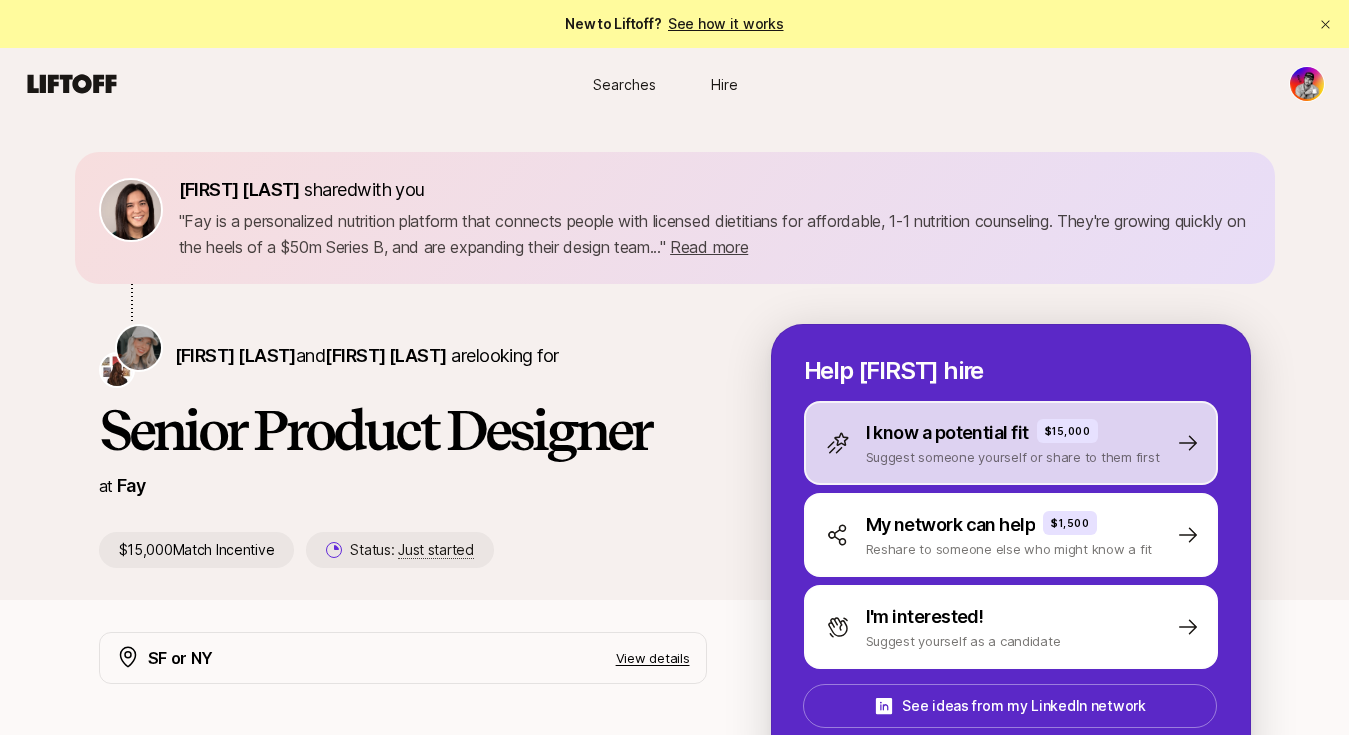 click on "I know a potential fit $15,000 Suggest someone yourself or share to them first" at bounding box center (1011, 443) 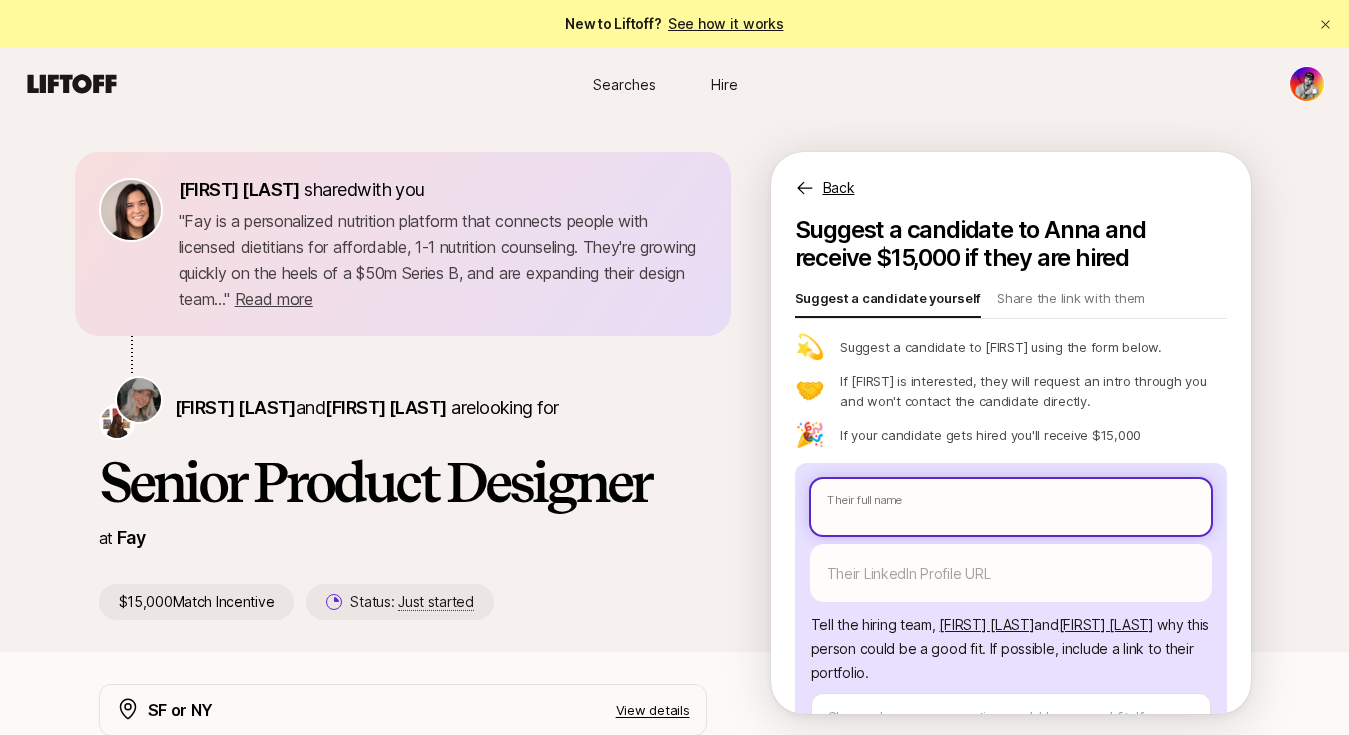 click at bounding box center [1011, 507] 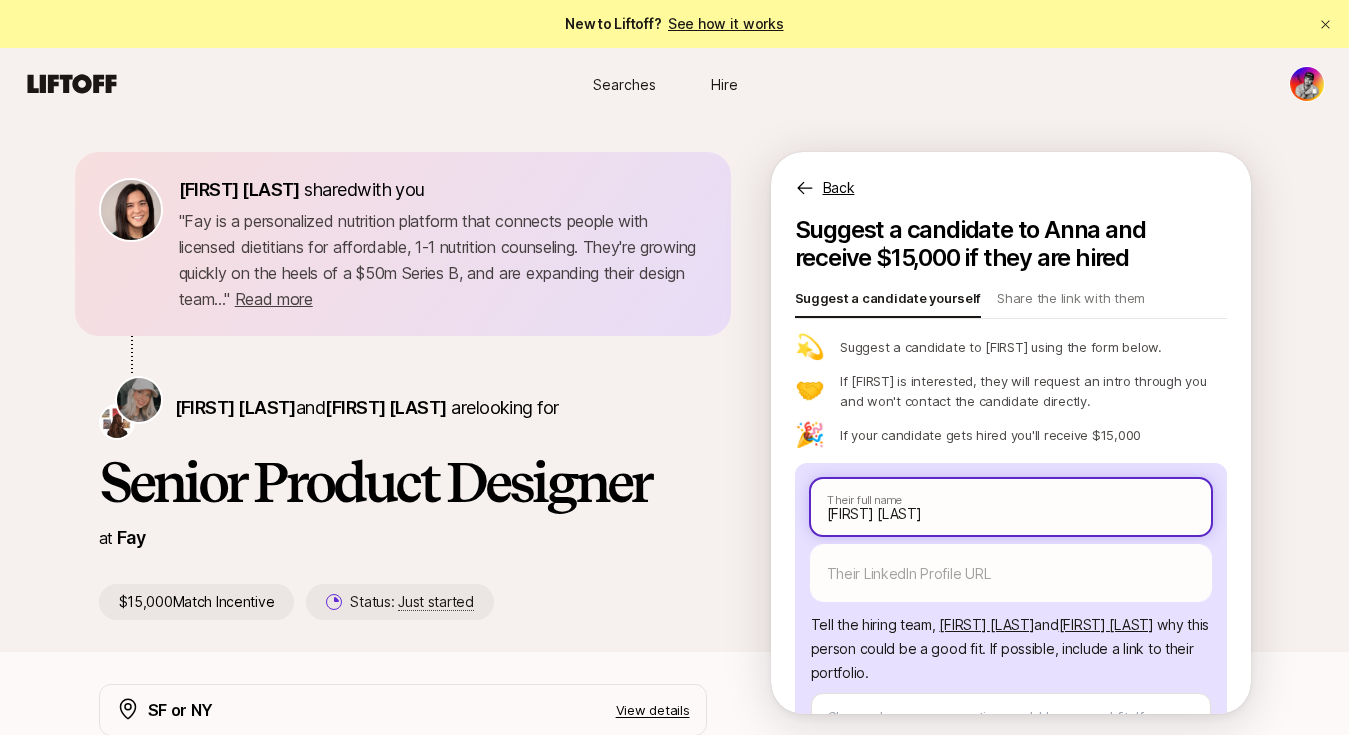 scroll, scrollTop: 80, scrollLeft: 0, axis: vertical 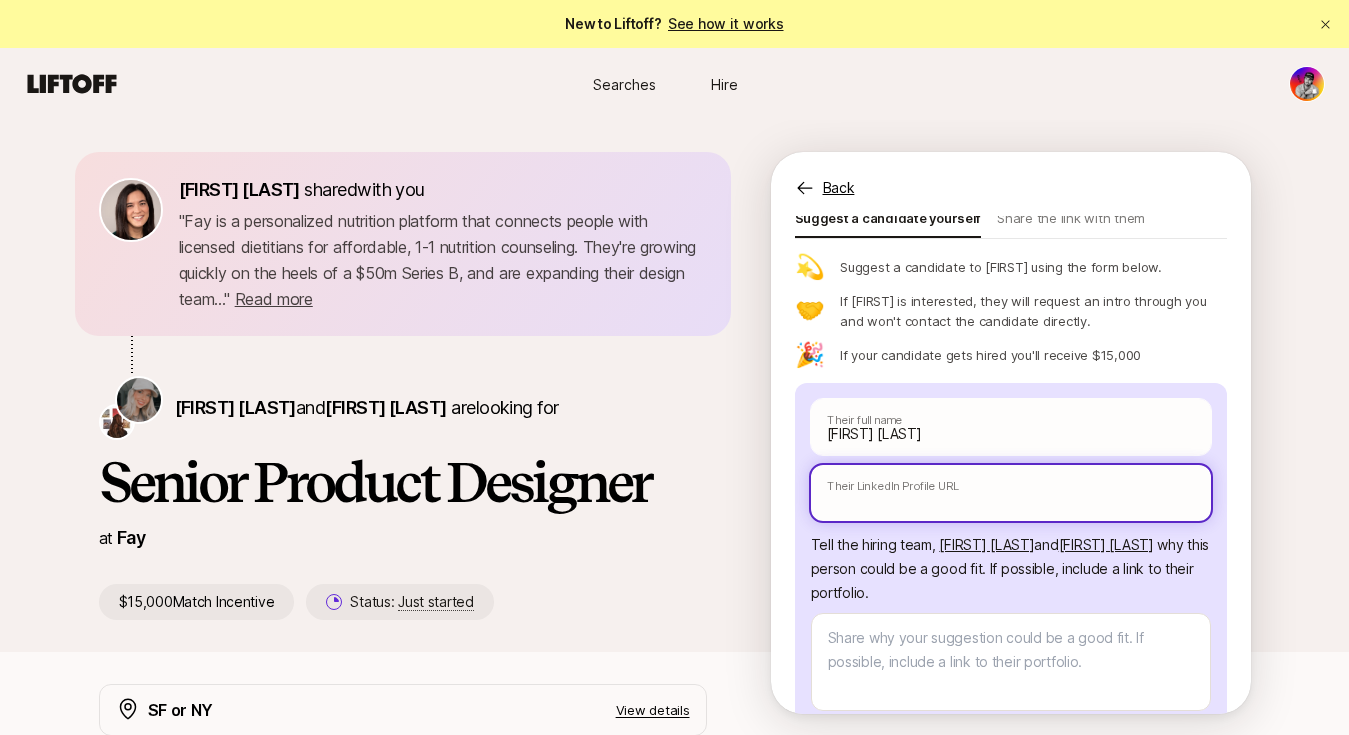 click at bounding box center (1011, 493) 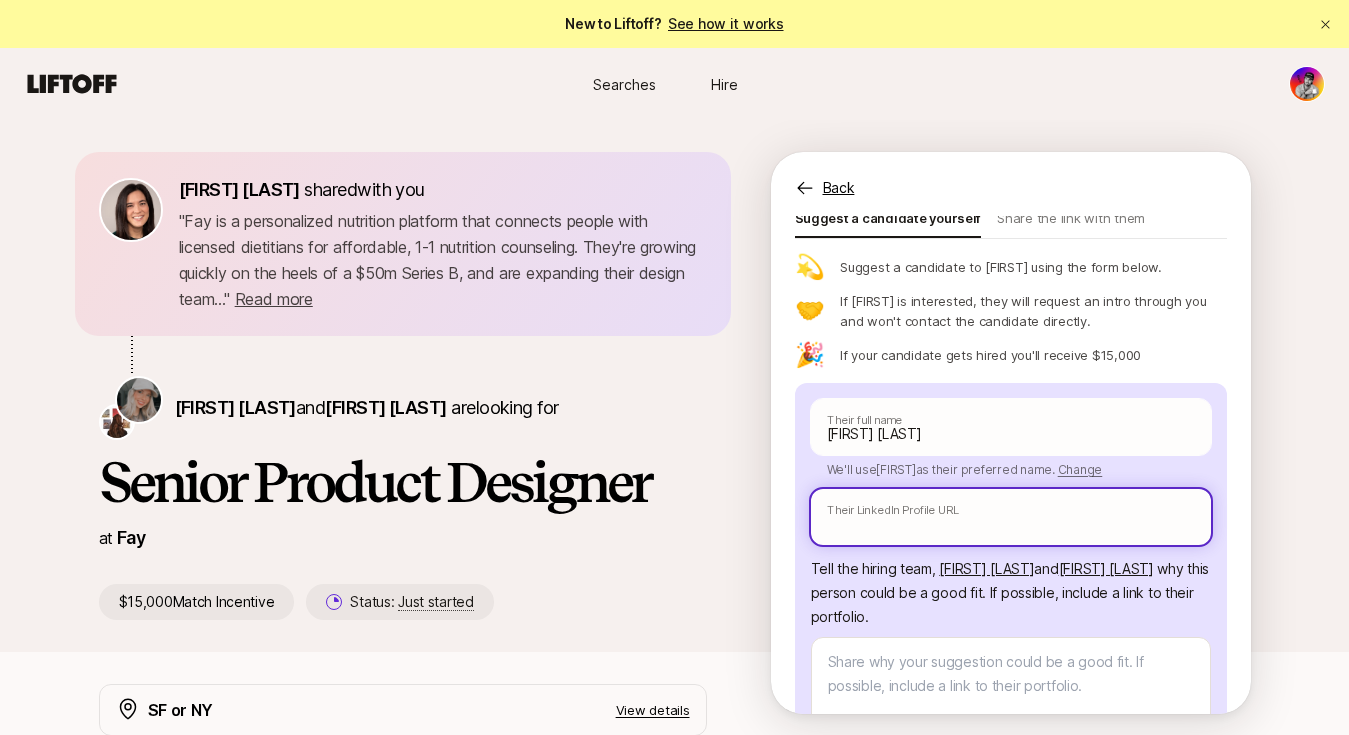 paste on "https://www.linkedin.com/in/[FIRST]-[LAST]" 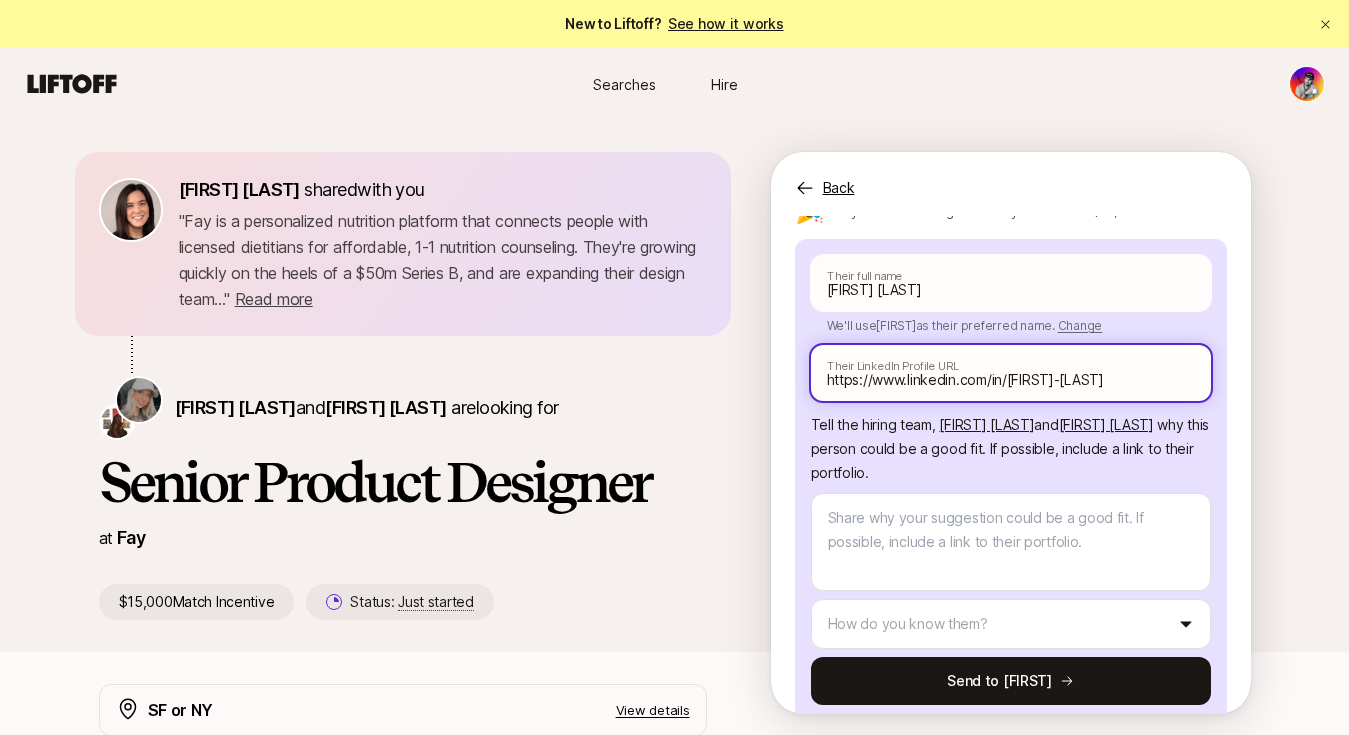 scroll, scrollTop: 252, scrollLeft: 0, axis: vertical 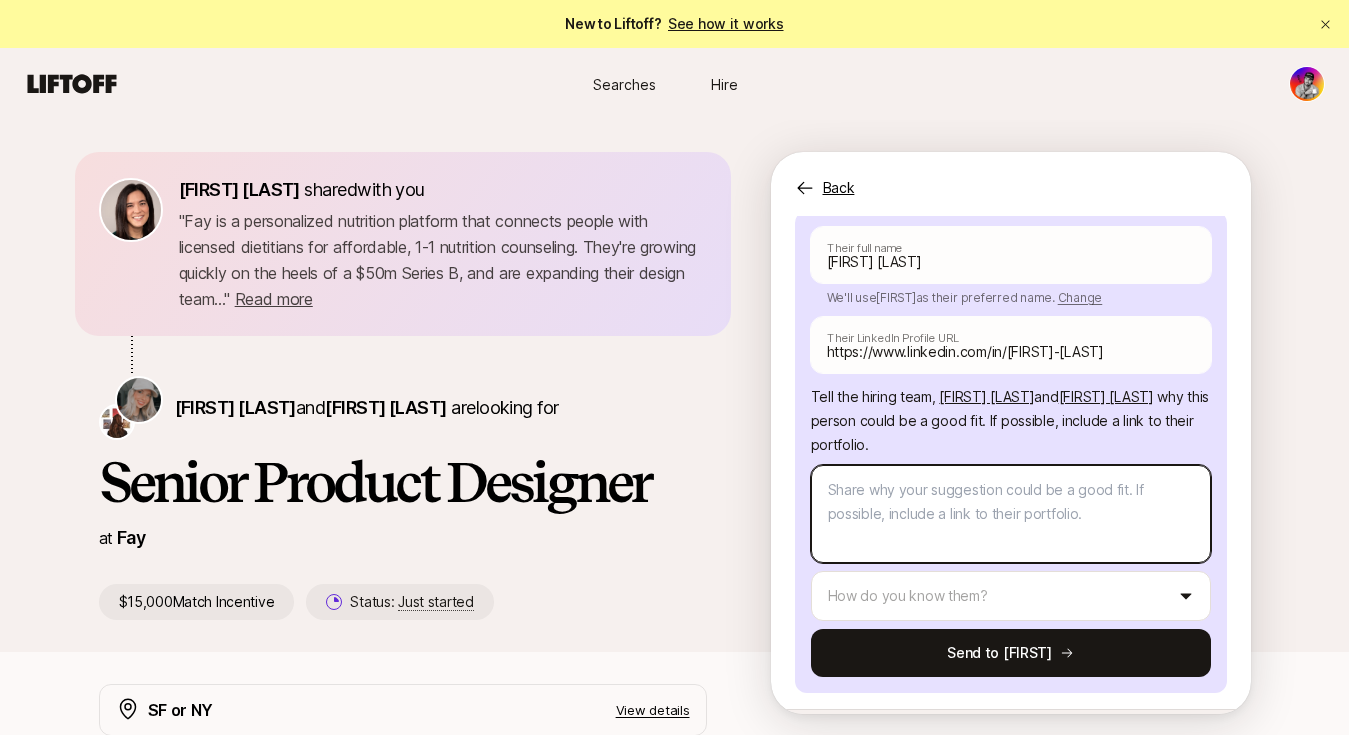 click at bounding box center (1011, 514) 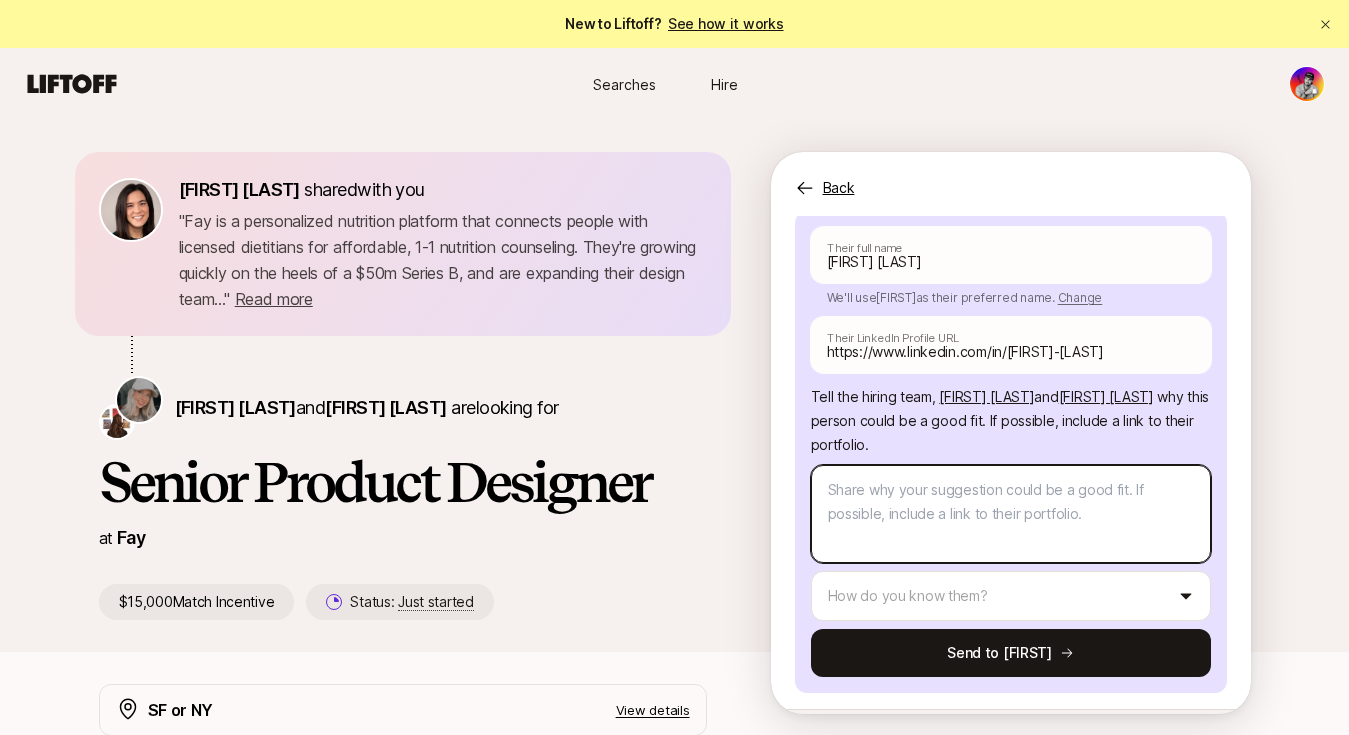 paste on "https://www.figma.com/proto/fghc71JrGLqZQvjO35Jij2/[FIRST]-Portfolio?page-id=0%3A1&node-id=301-13&viewport=233%2C784%2C0.24&scaling=scale-down-width&starting-point-node-id=301%3A13&content-scaling=fixed" 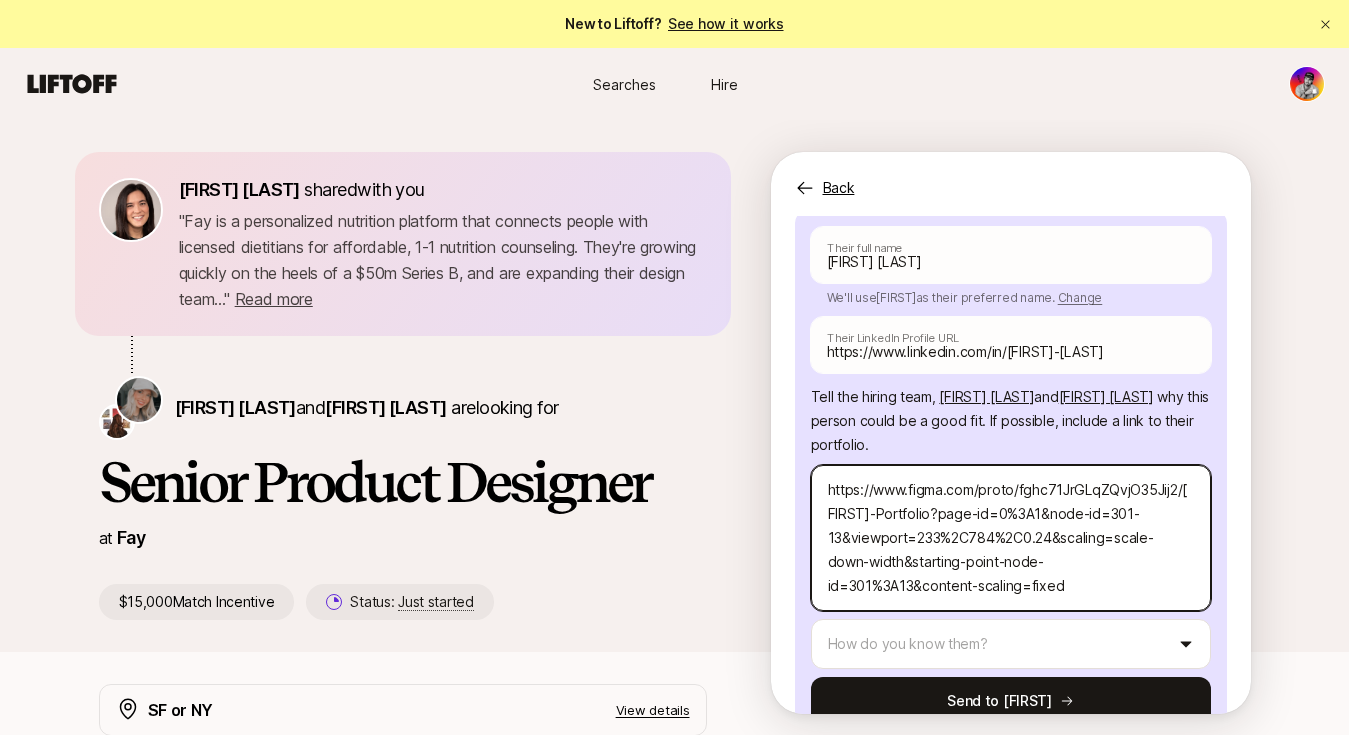 scroll, scrollTop: 355, scrollLeft: 0, axis: vertical 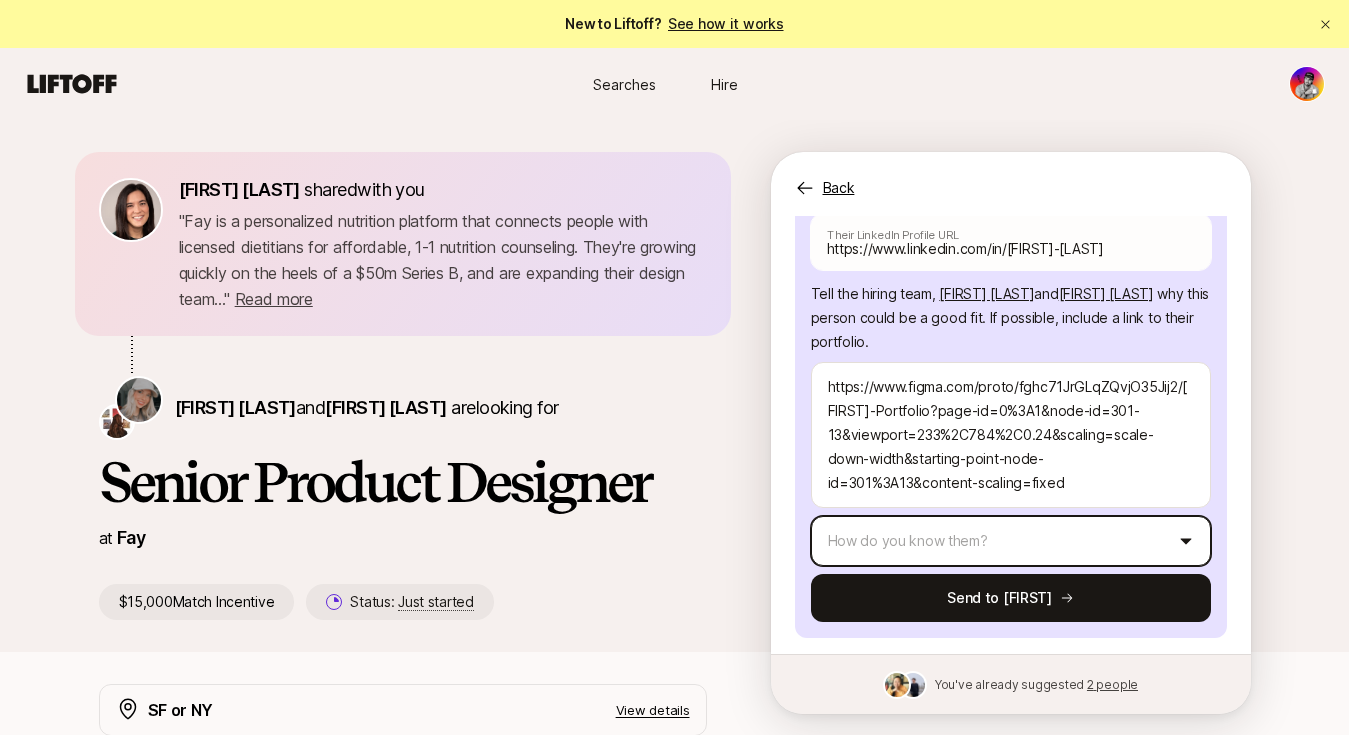 click on "New to Liftoff?   See how it works Searches Hire Searches Hire [FIRST] [LAST]   shared  with you " Fay is a personalized nutrition platform that connects people with licensed dietitians for affordable, 1-1 nutrition counseling. They're growing quickly on the heels of a $50m Series B, and are expanding their design team... "   Read more " Fay is a personalized nutrition platform that connects people with licensed dietitians for affordable, 1-1 nutrition counseling. They're growing quickly on the heels of a $50m Series B, and are expanding their design team... "   Read more [FIRST] [LAST]   and  [FIRST] [LAST]   are  looking for Senior Product Designer at Fay $15,000  Match Incentive Status:   Just started Back Suggest a candidate to [FIRST] and receive $15,000 if
they are hired Suggest a candidate yourself Share the link with them 💫 Suggest your candidate to [FIRST] using the form below. 🤝 If [FIRST] is interested, they will request an intro through you and won't contact the candidate directly. 🎉   [FIRST]" at bounding box center (674, 367) 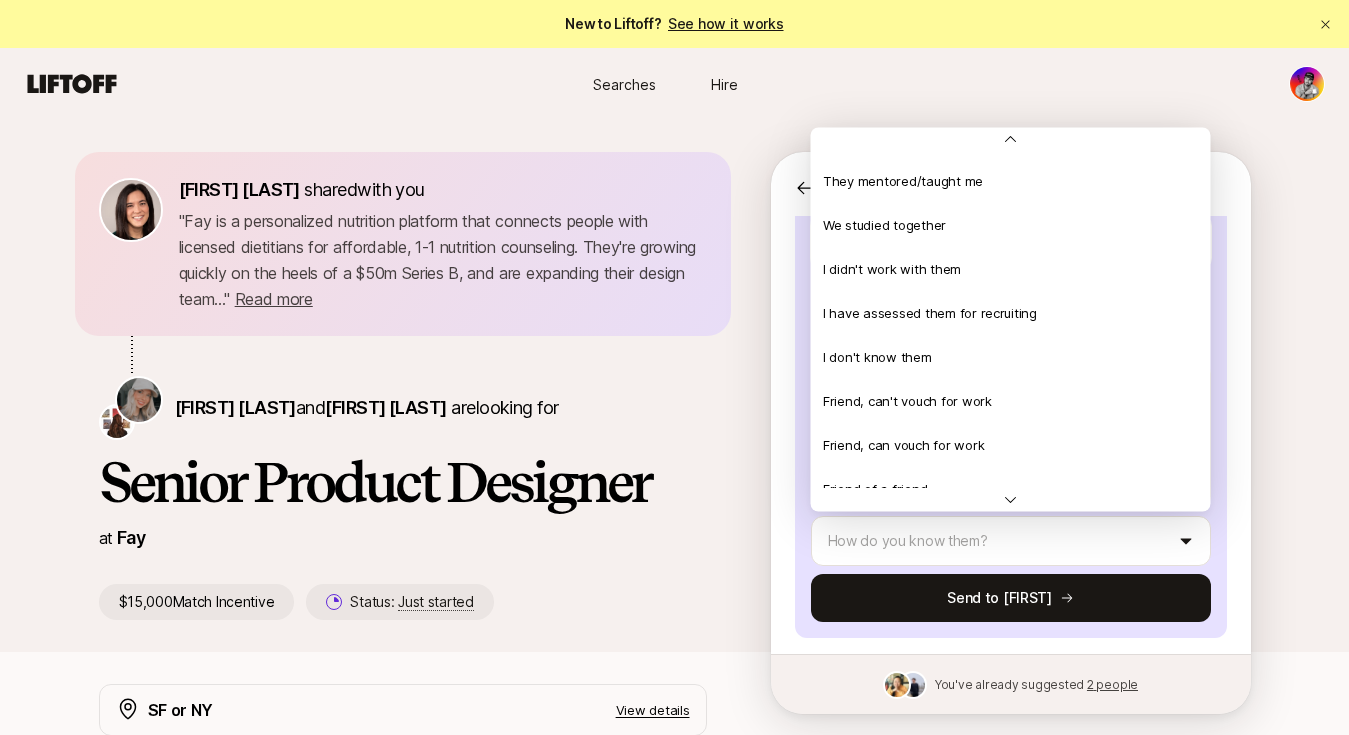 scroll, scrollTop: 388, scrollLeft: 0, axis: vertical 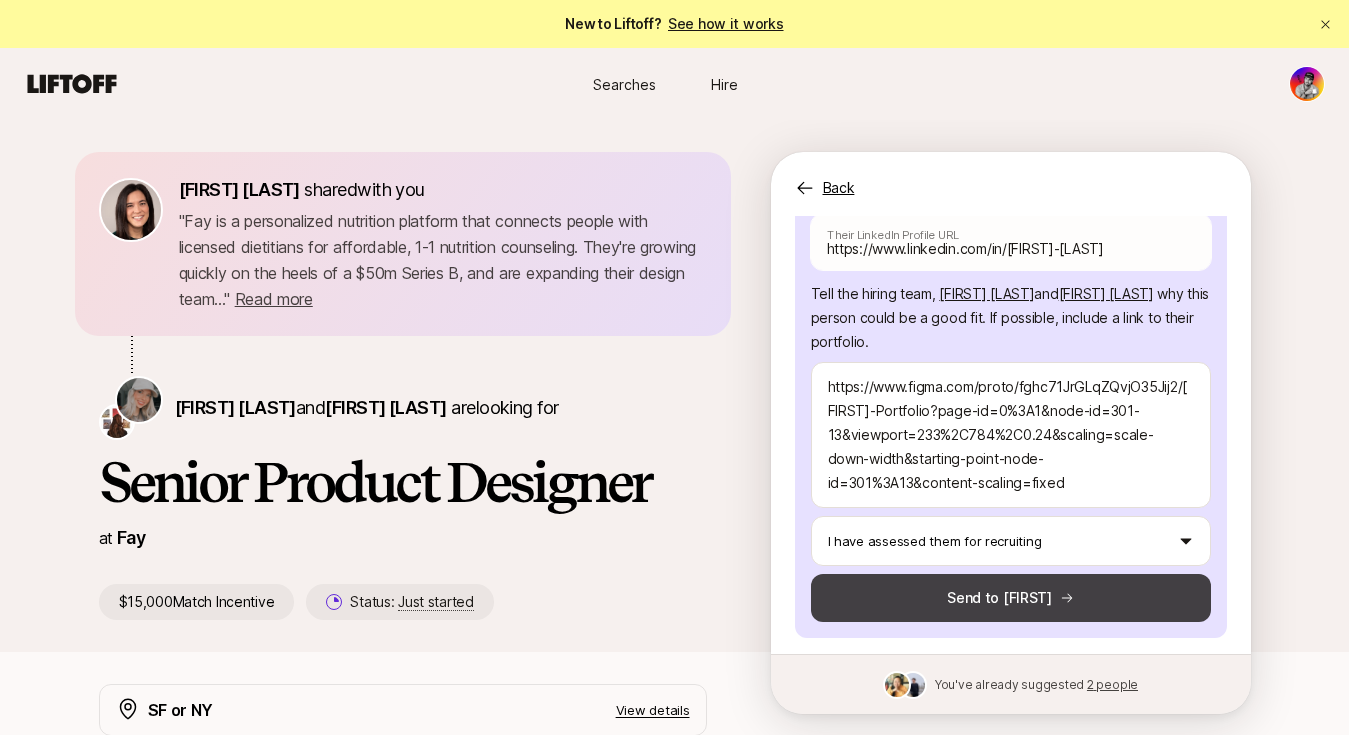 click on "Send to [FIRST]" at bounding box center (1011, 598) 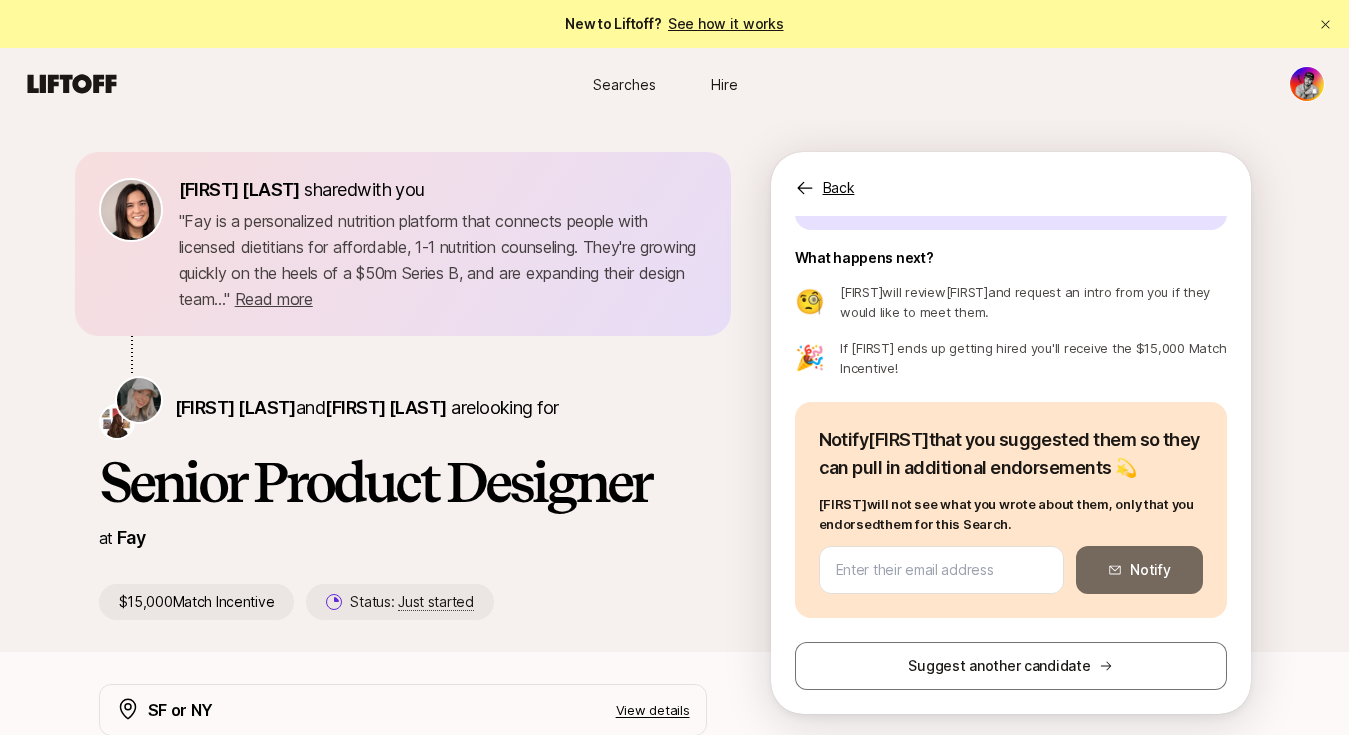 scroll, scrollTop: 201, scrollLeft: 0, axis: vertical 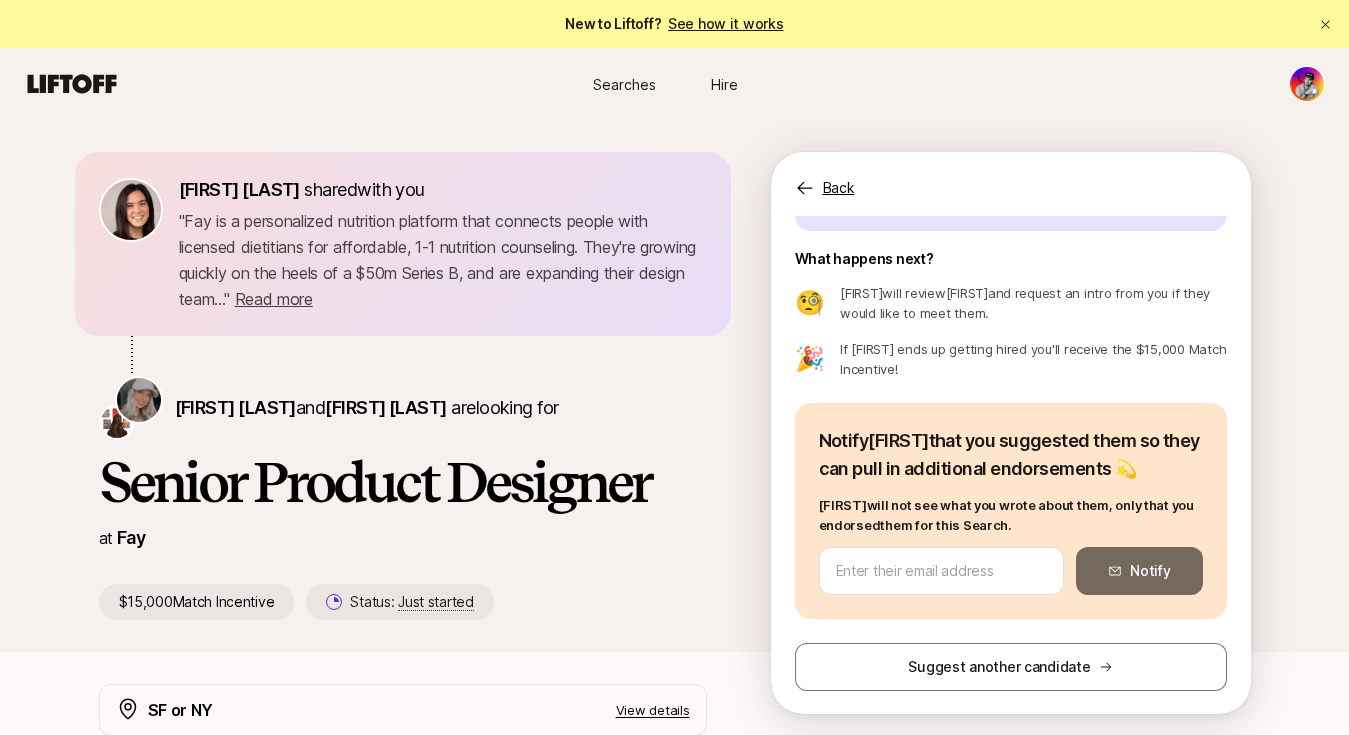 click on "Back" at bounding box center (839, 188) 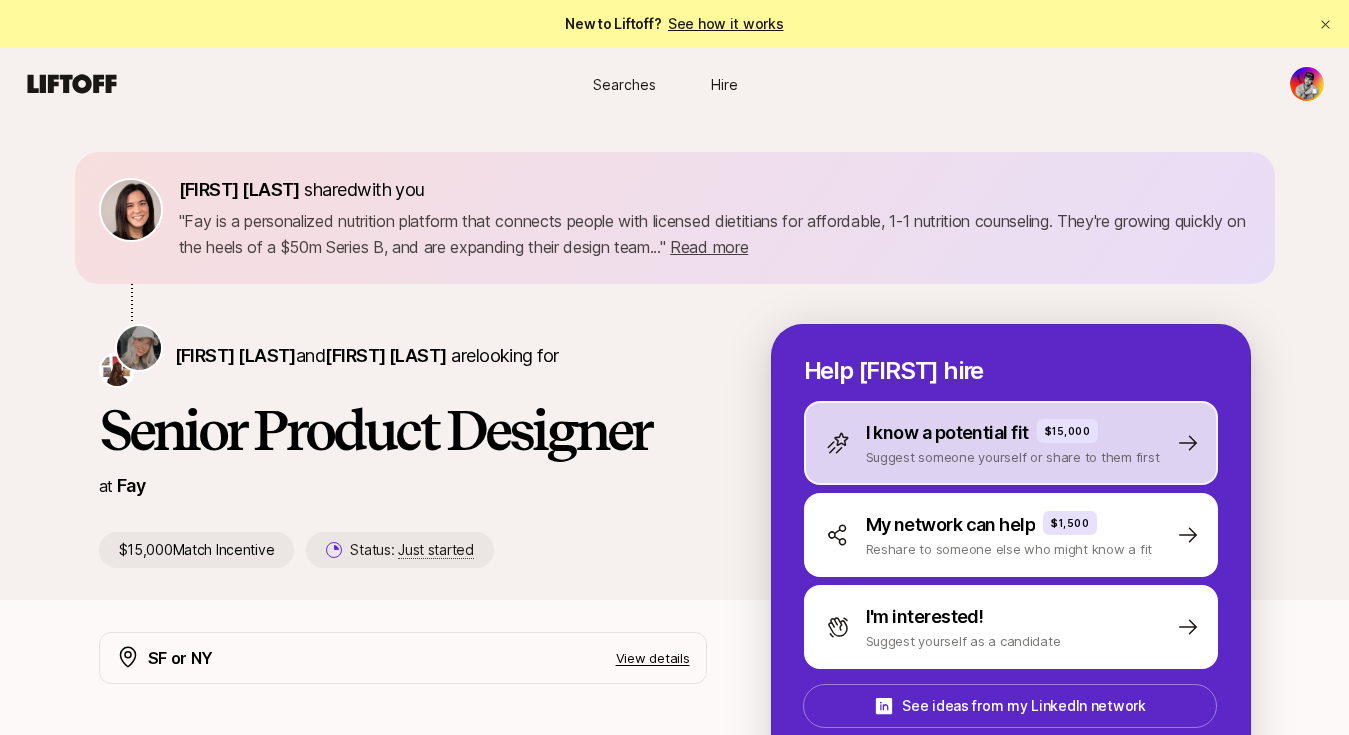 click on "Suggest someone yourself or share to them first" at bounding box center [1013, 457] 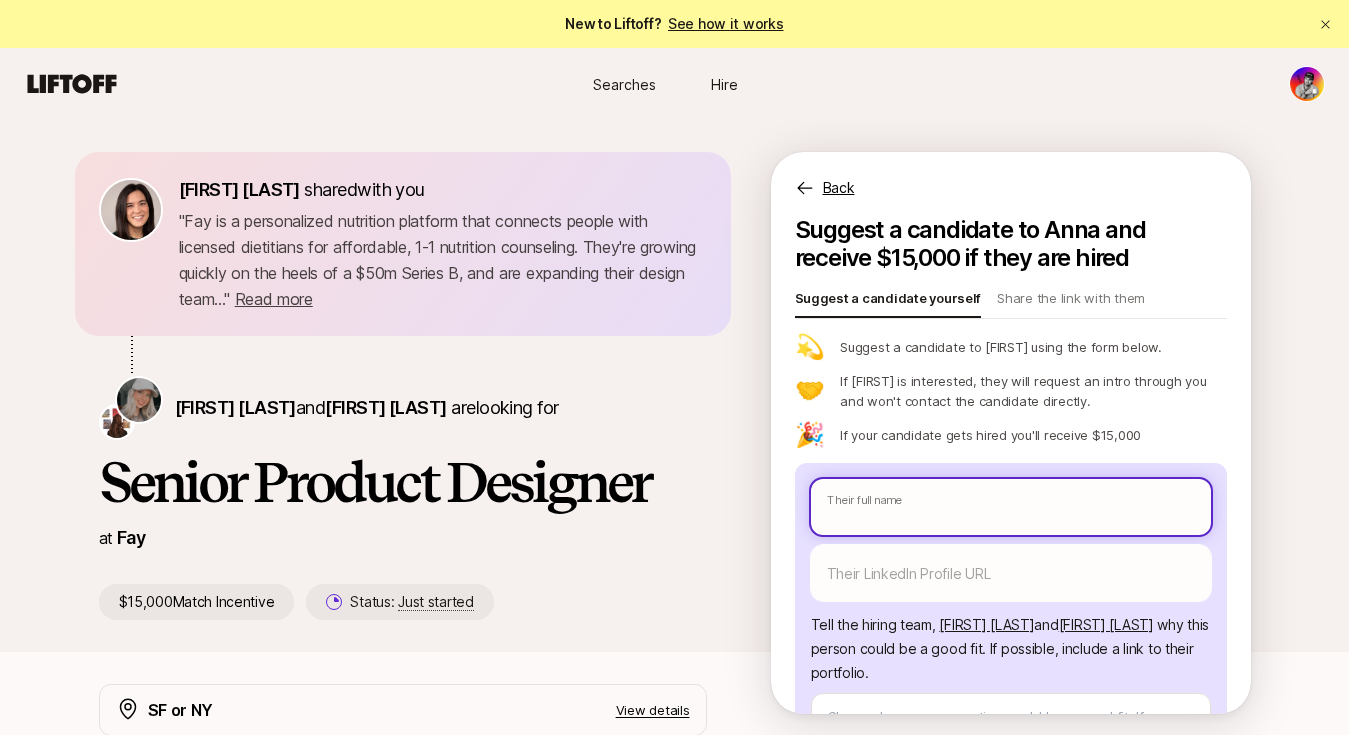 click at bounding box center [1011, 507] 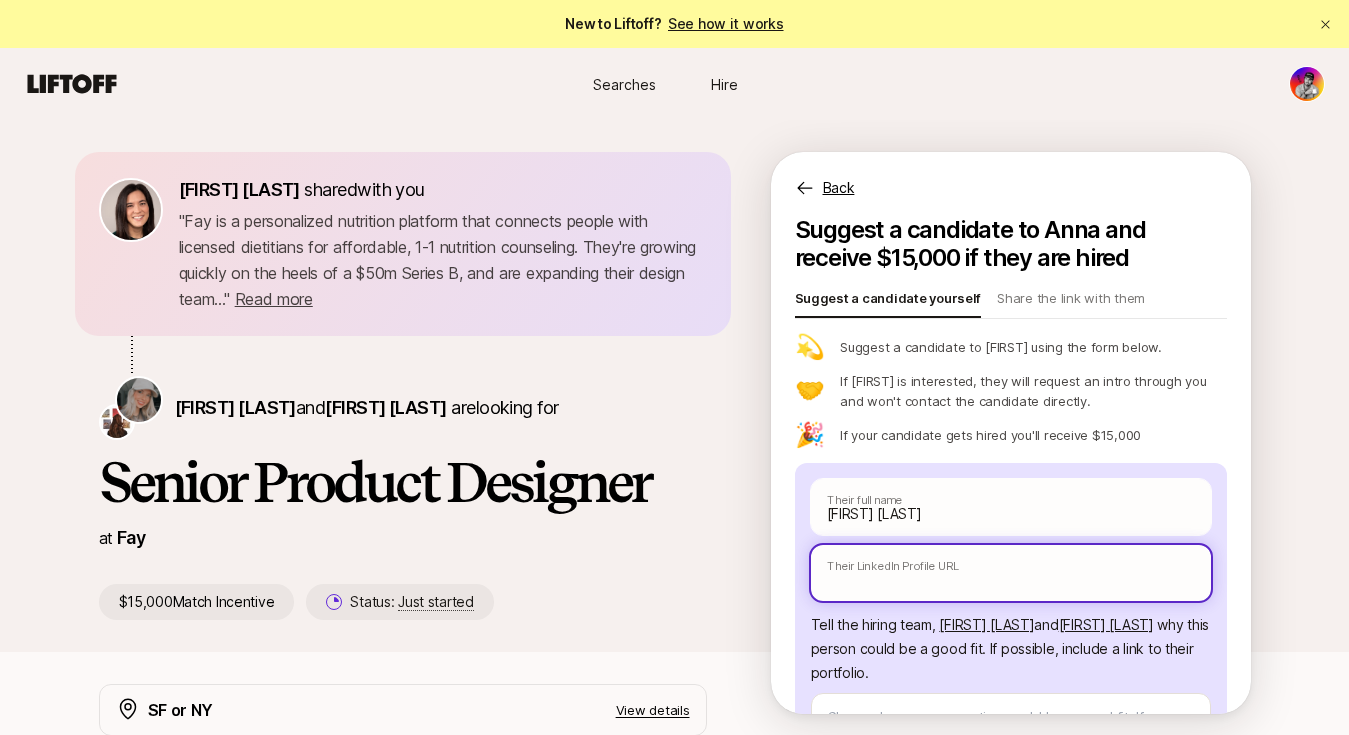 click at bounding box center (1011, 573) 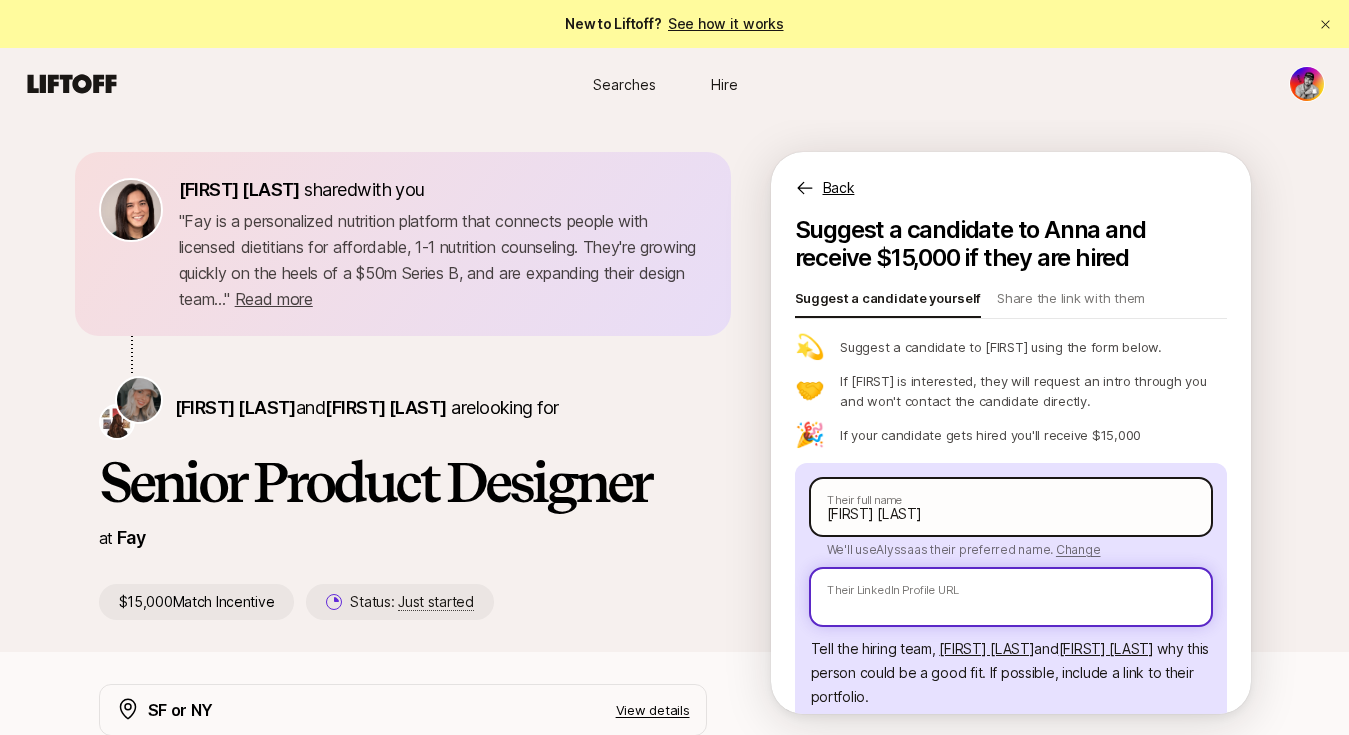 paste on "https://www.linkedin.com/in/[FIRST]-[LAST]/" 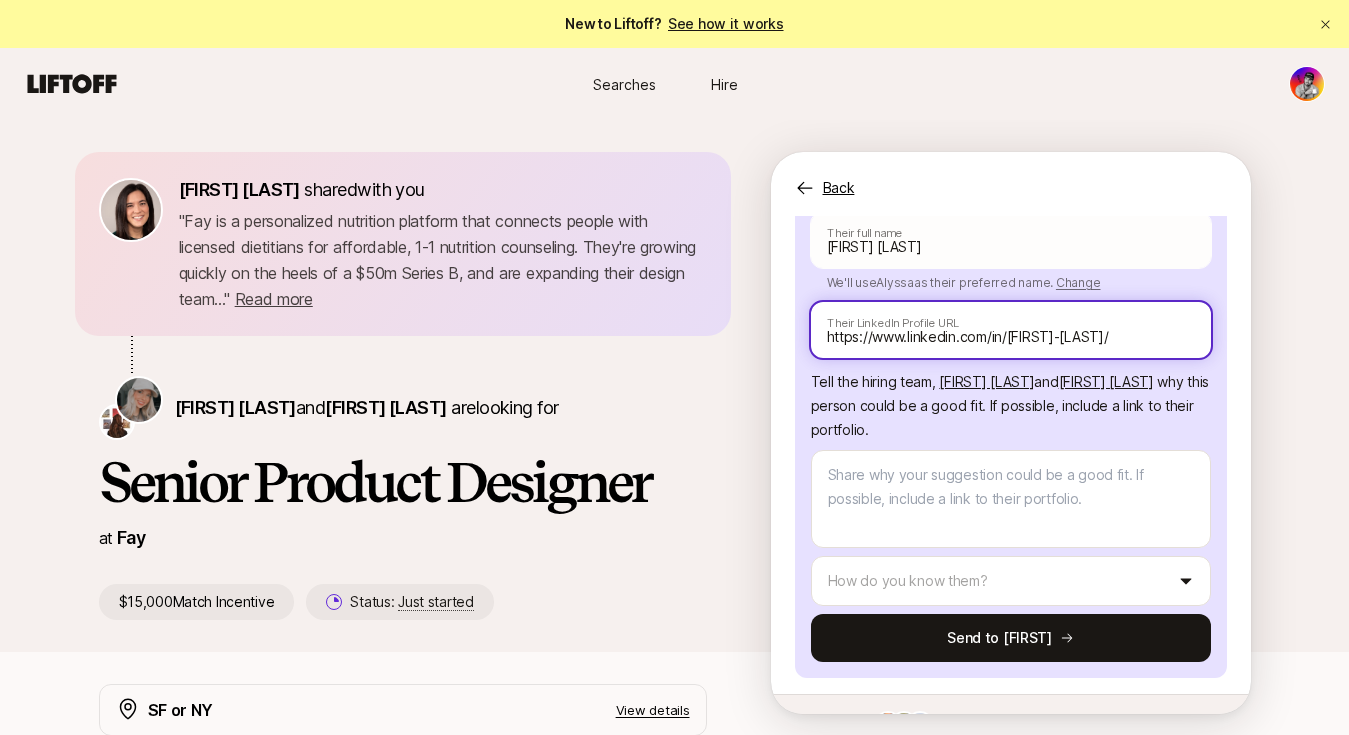 scroll, scrollTop: 301, scrollLeft: 0, axis: vertical 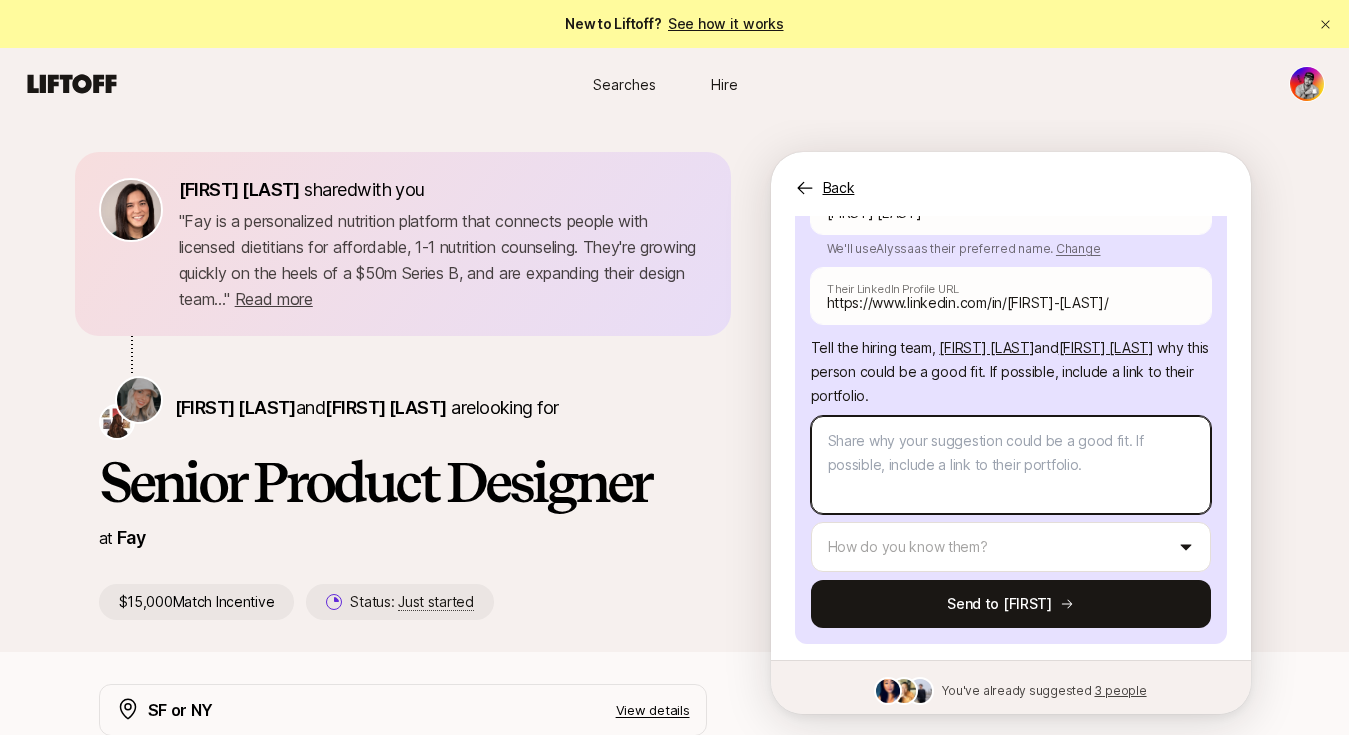 click at bounding box center (1011, 465) 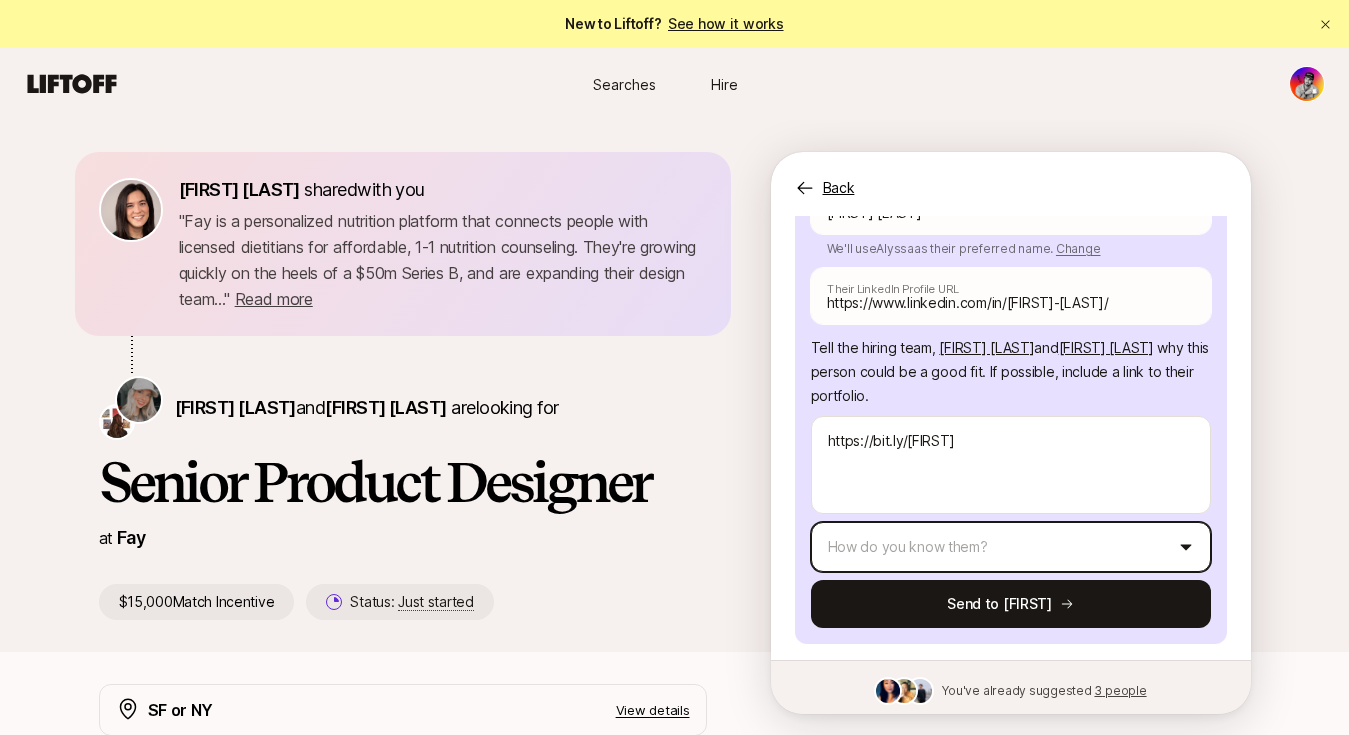click on "New to Liftoff?   See how it works Searches Hire Searches Hire [FIRST] [LAST]   shared  with you " Fay is a personalized nutrition platform that connects people with licensed dietitians for affordable, 1-1 nutrition counseling. They're growing quickly on the heels of a $50m Series B, and are expanding their design team... "   Read more " Fay is a personalized nutrition platform that connects people with licensed dietitians for affordable, 1-1 nutrition counseling. They're growing quickly on the heels of a $50m Series B, and are expanding their design team... "   Read more [FIRST] [LAST]   and  [FIRST] [LAST]   are  looking for Senior Product Designer at Fay $15,000  Match Incentive Status:   Just started Back Suggest a candidate to [FIRST] and receive $15,000 if
they are hired Suggest a candidate yourself Share the link with them 💫 Suggest your candidate to [FIRST] using the form below. 🤝 If [FIRST] is interested, they will request an intro through you and won't contact the candidate directly. 🎉   [FIRST]" at bounding box center (674, 367) 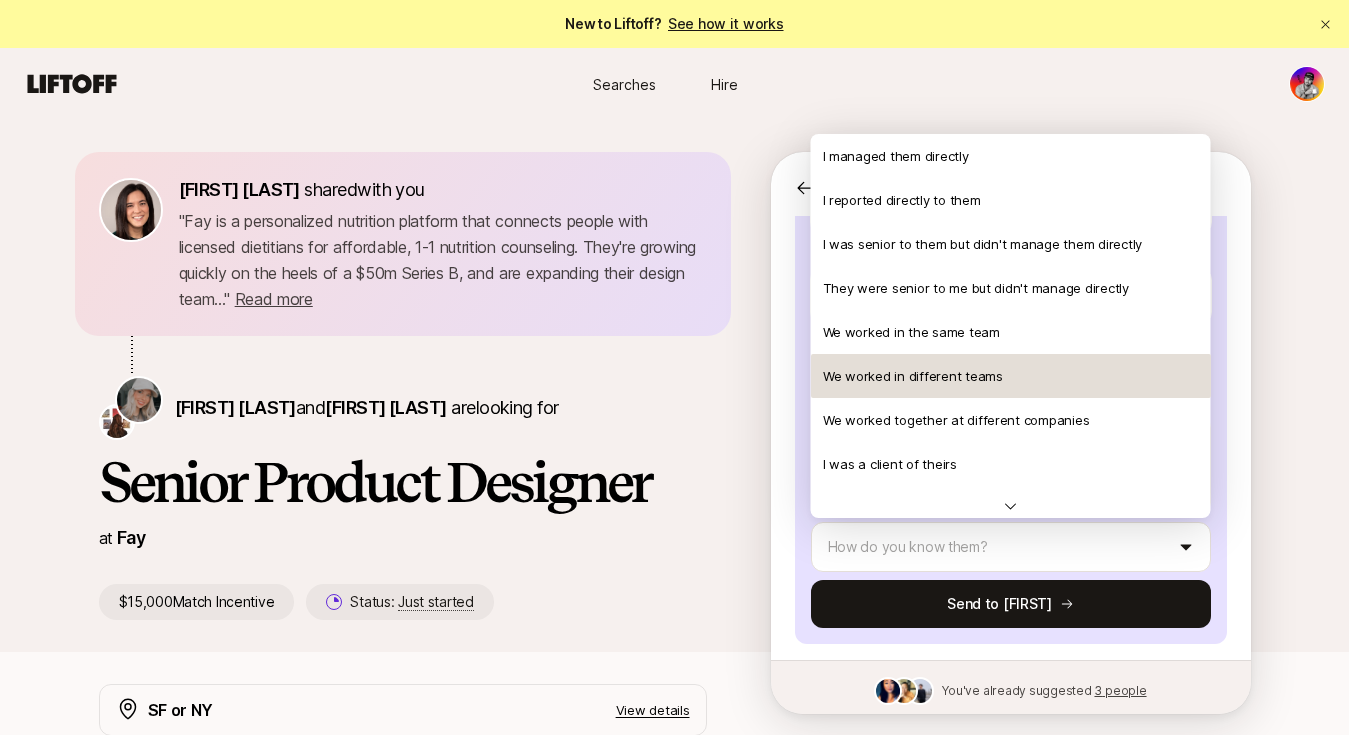 scroll, scrollTop: 432, scrollLeft: 0, axis: vertical 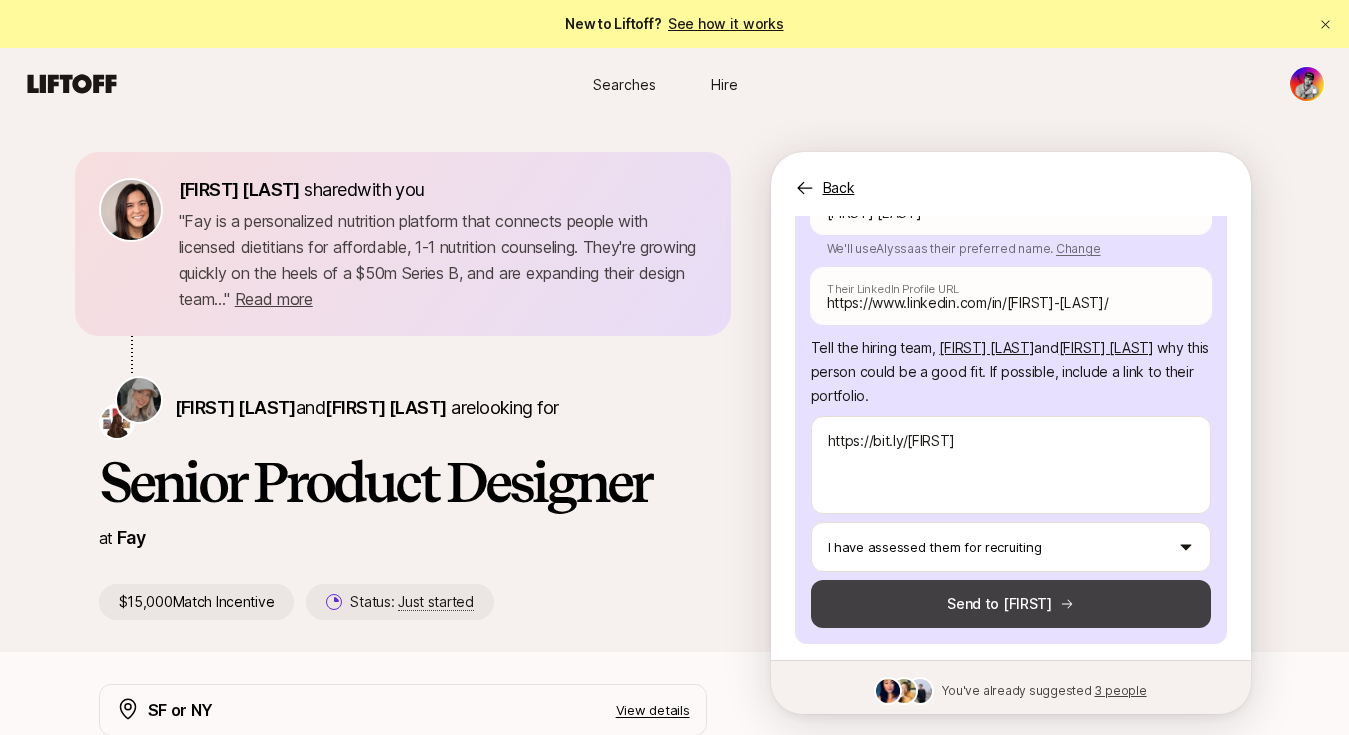 click on "Send to [FIRST]" at bounding box center [1011, 604] 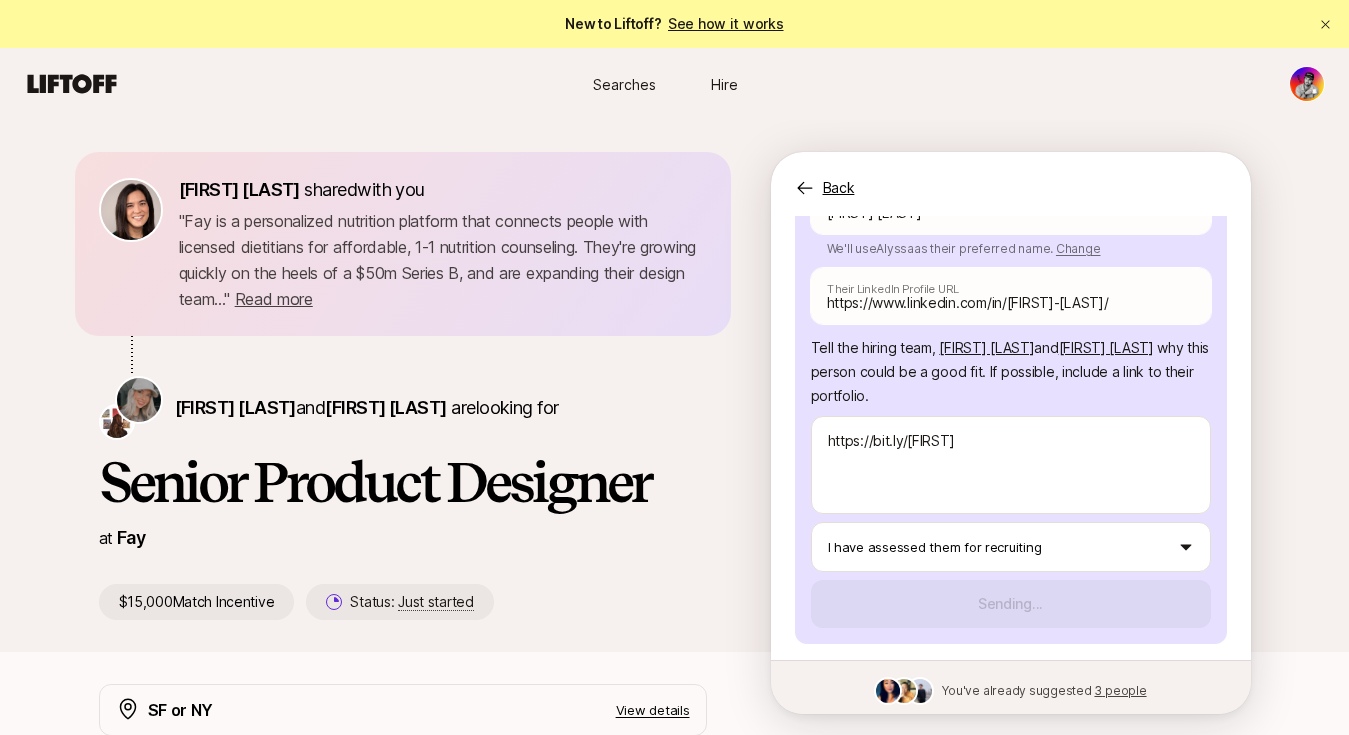 scroll, scrollTop: 129, scrollLeft: 0, axis: vertical 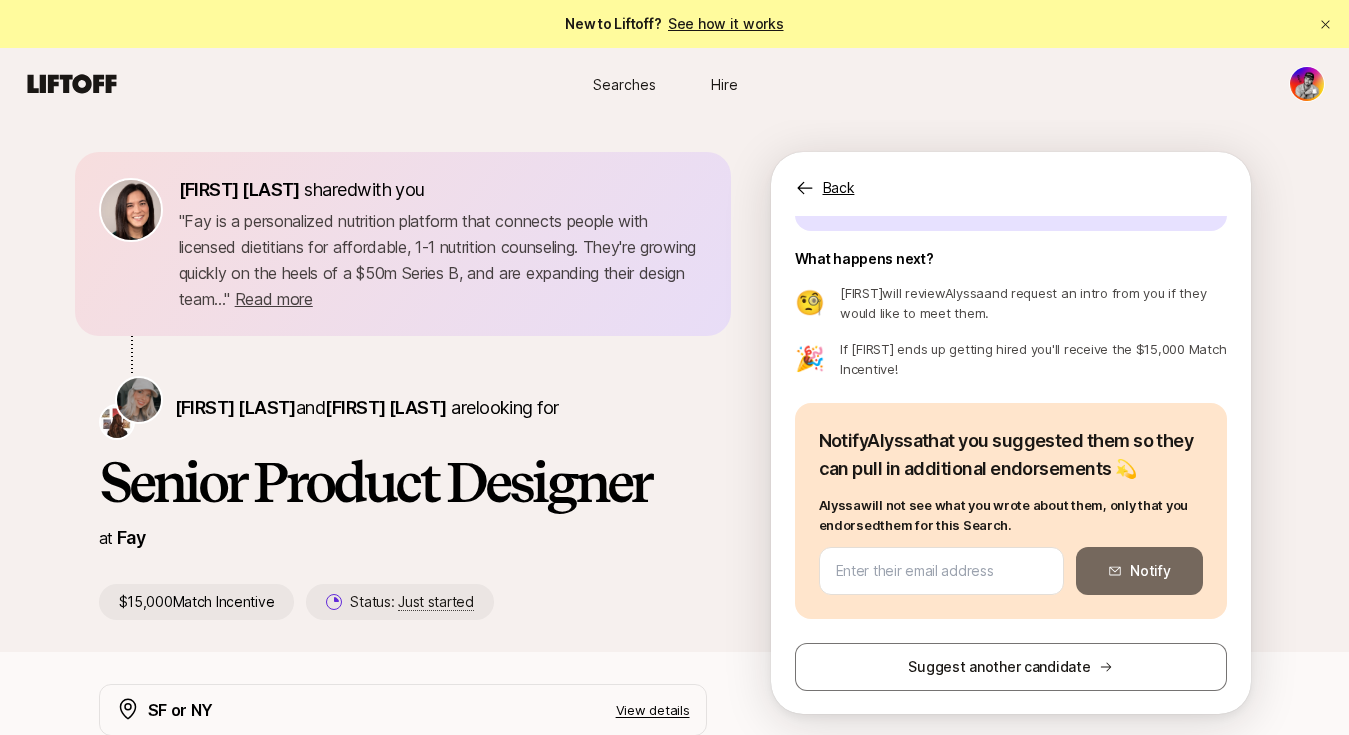click on "Back" at bounding box center (839, 188) 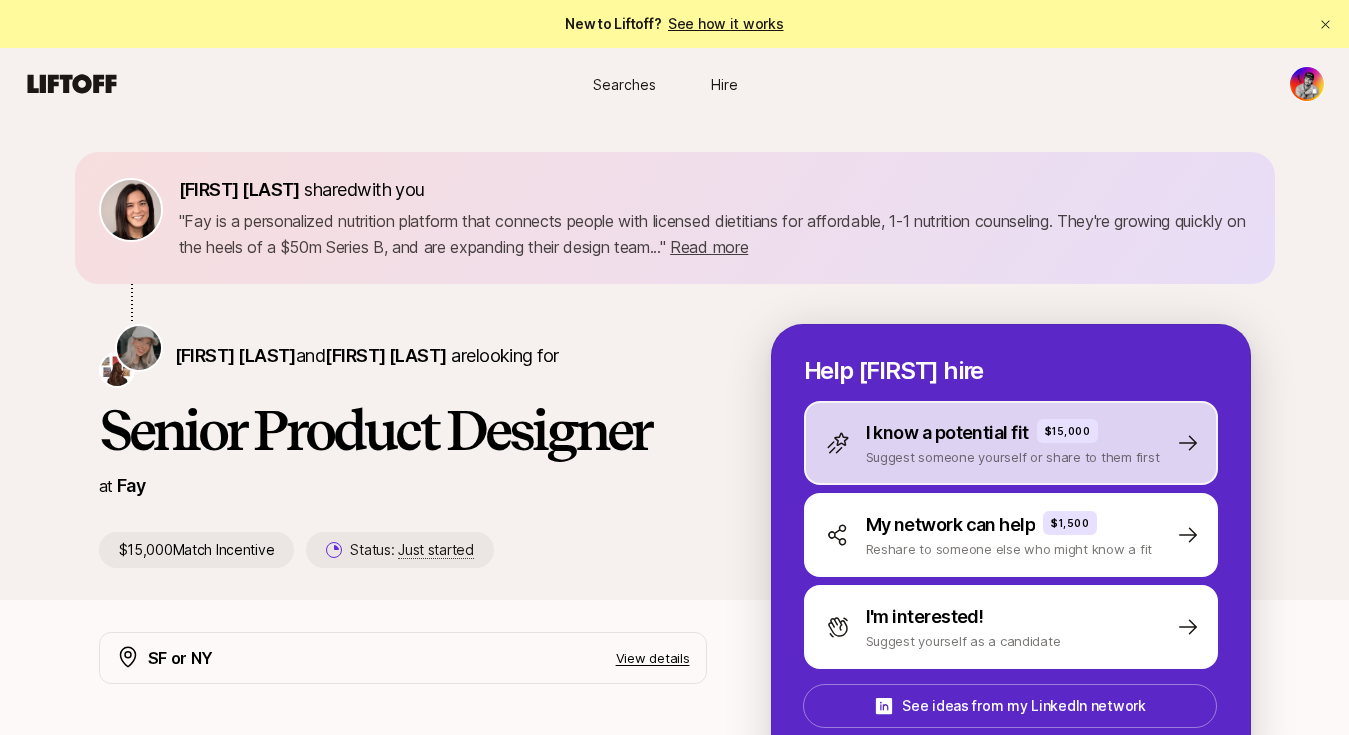 click on "I know a potential fit" at bounding box center [947, 433] 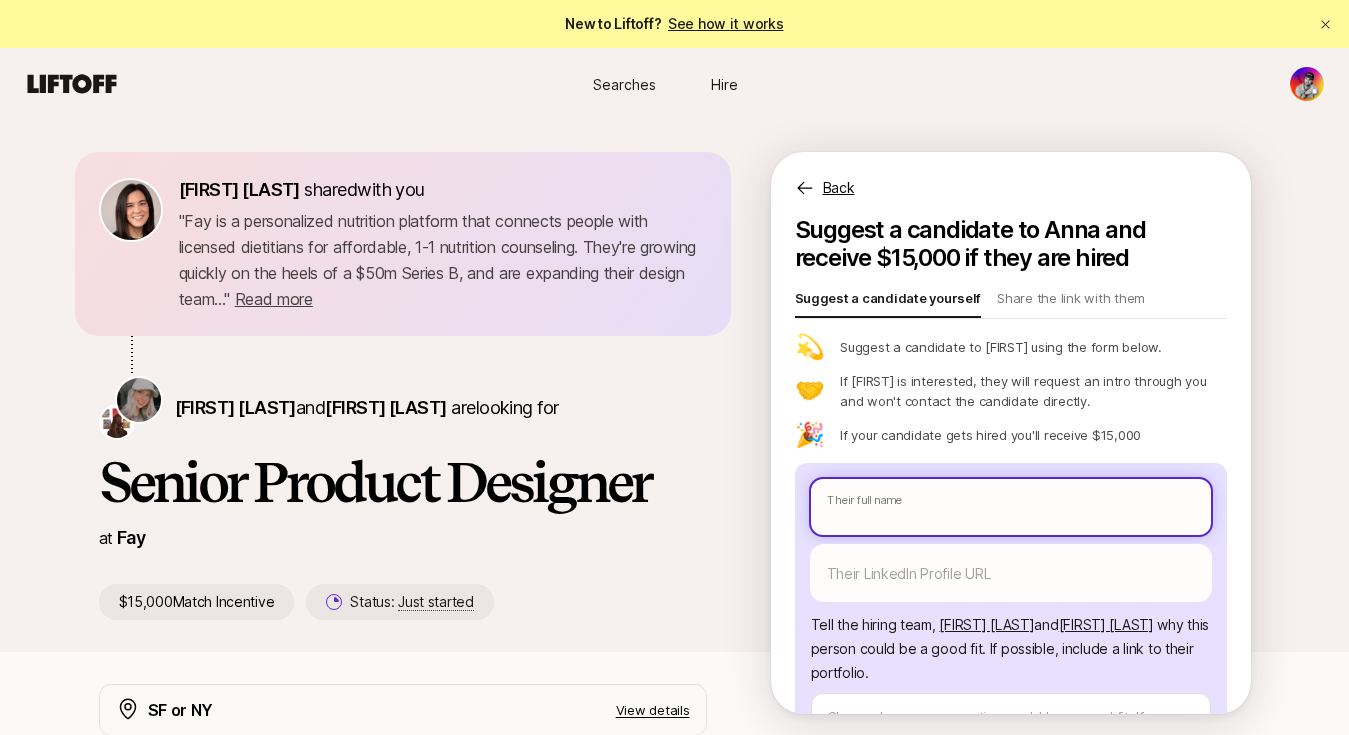 click at bounding box center [1011, 507] 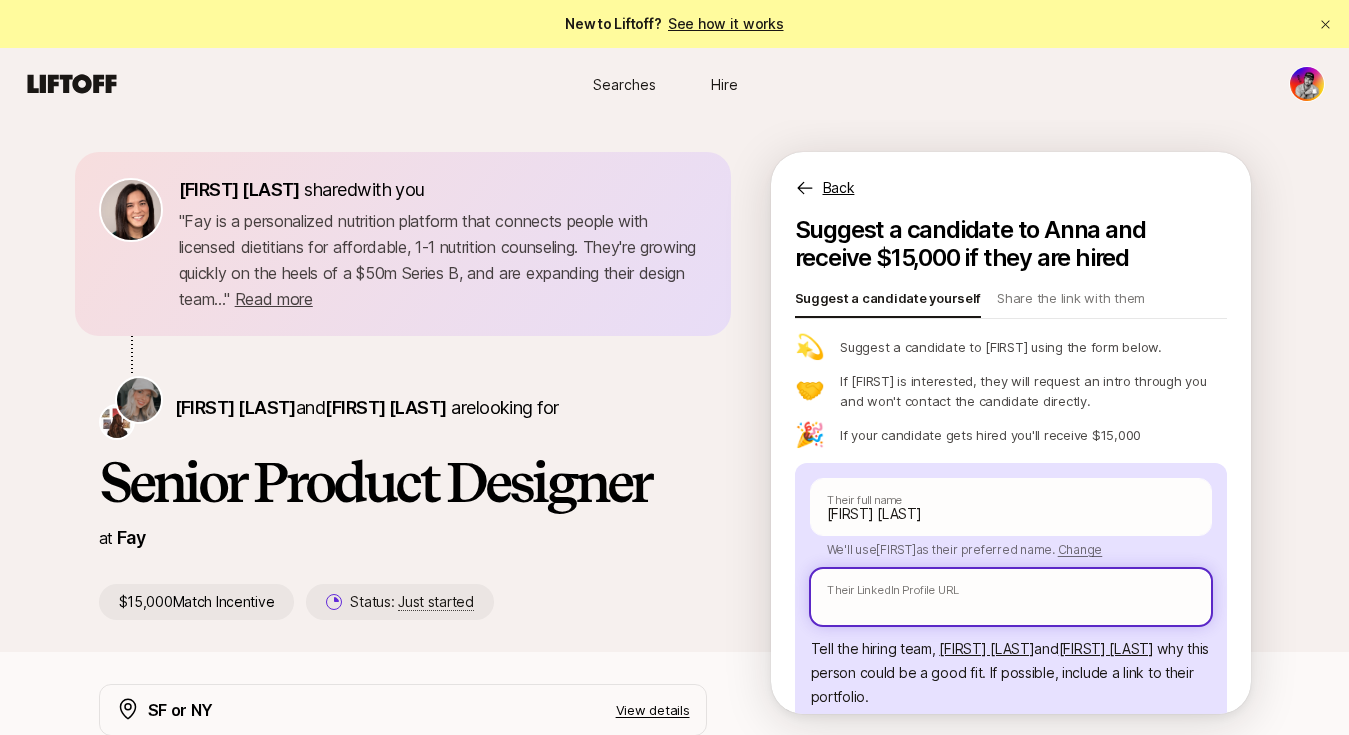 click at bounding box center [1011, 597] 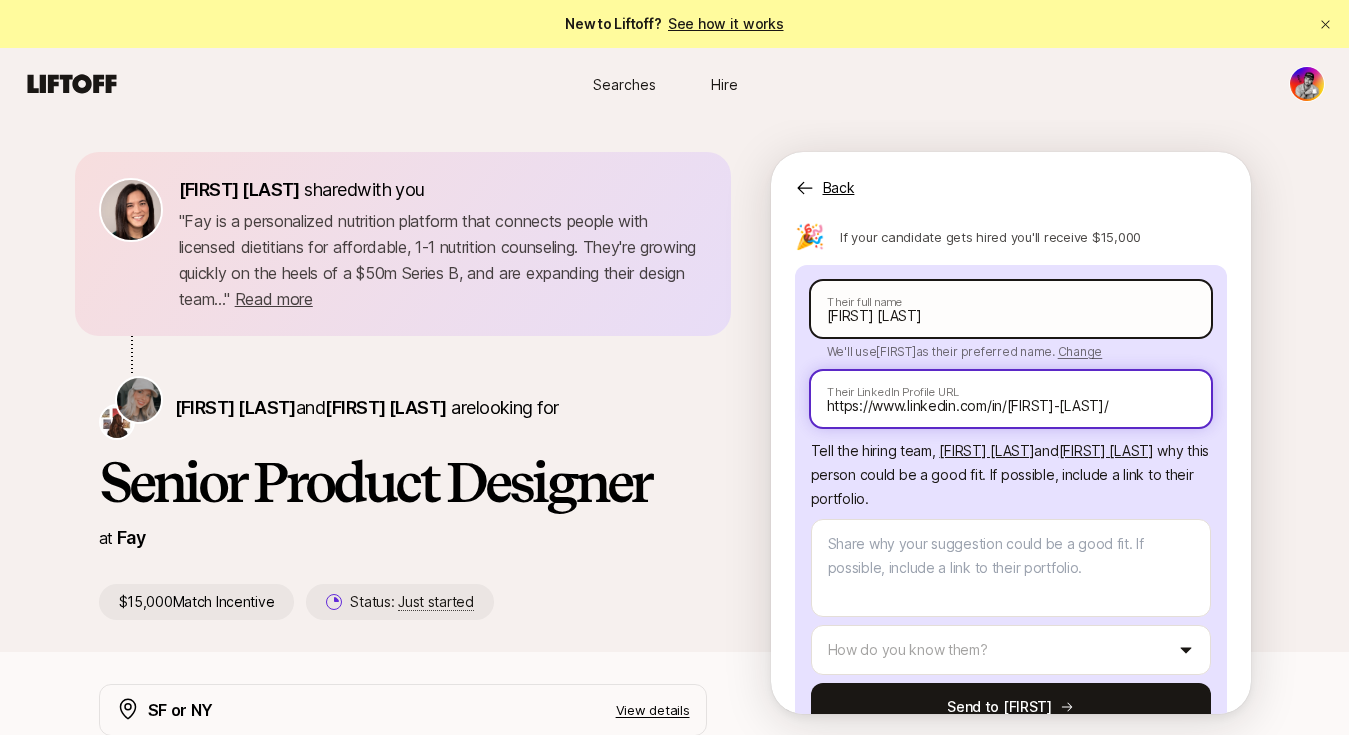scroll, scrollTop: 220, scrollLeft: 0, axis: vertical 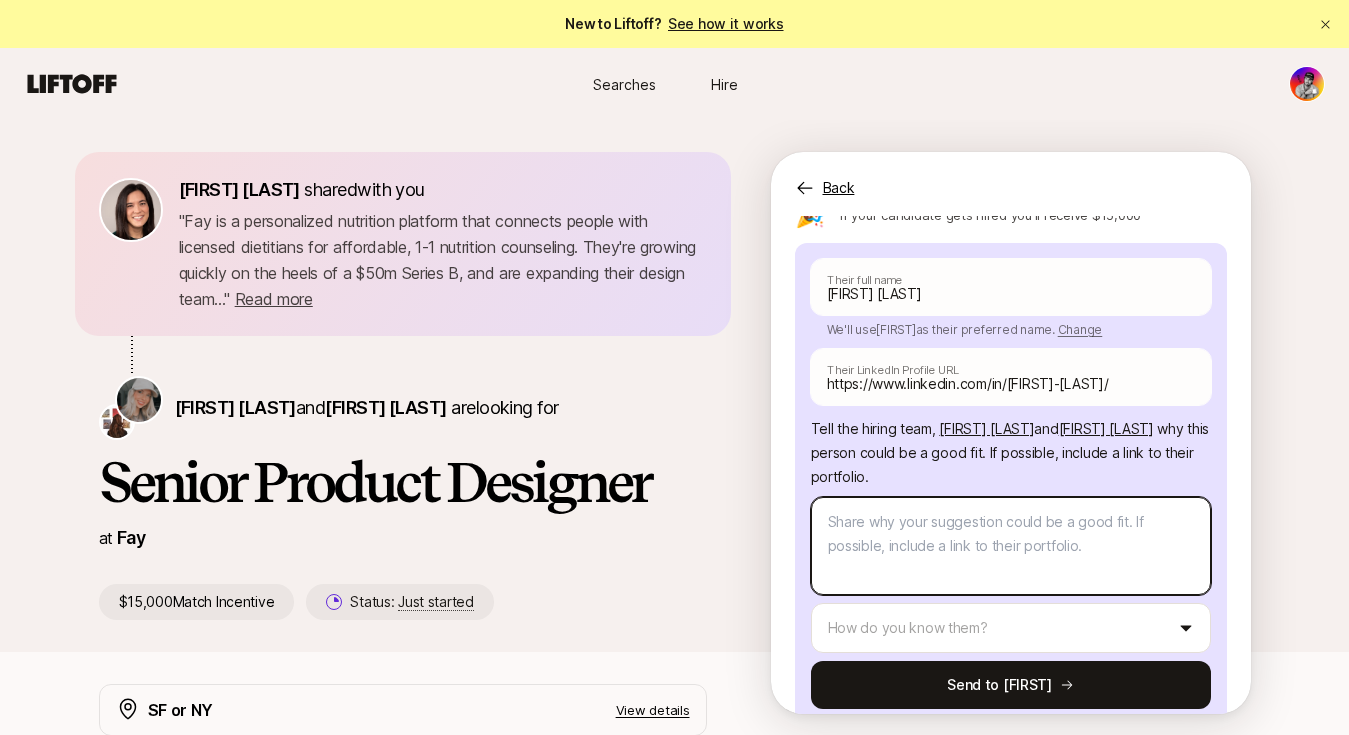 click at bounding box center (1011, 546) 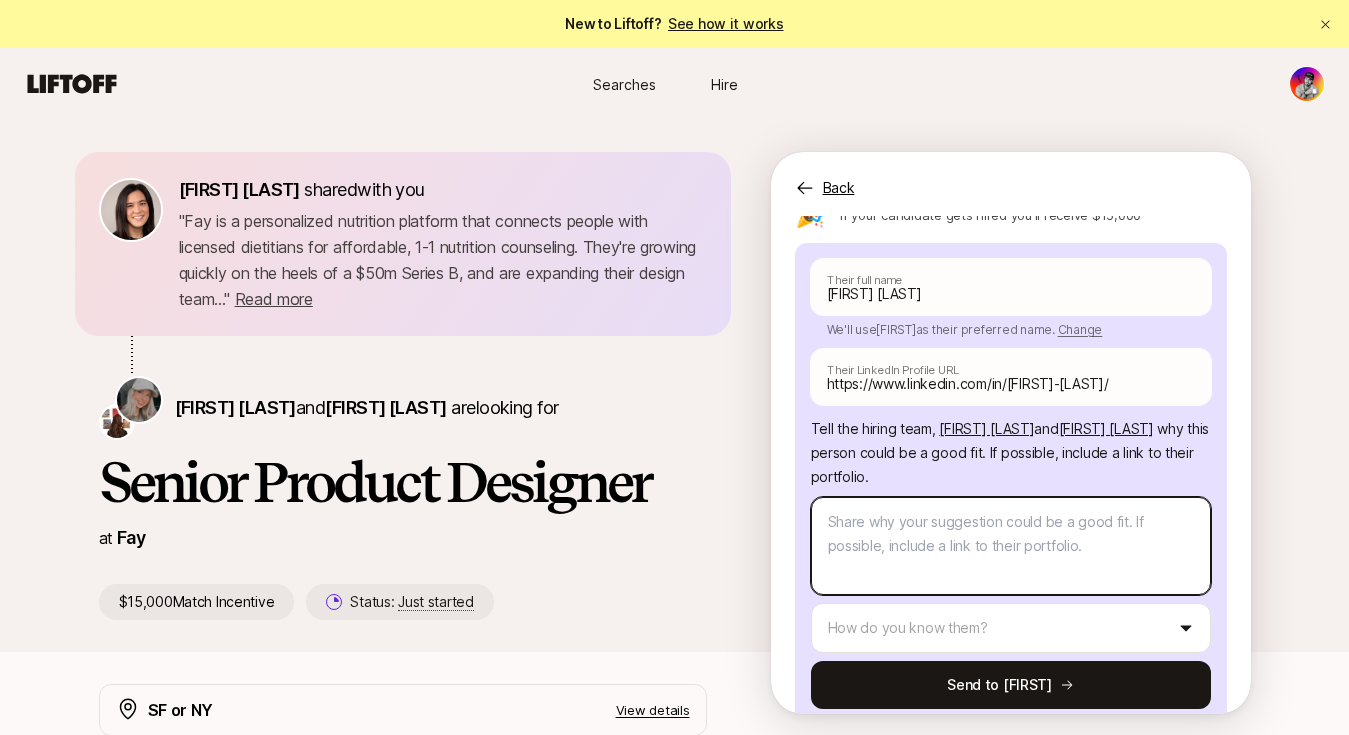 paste on "https://www.[FIRST].com/
pw: doglover" 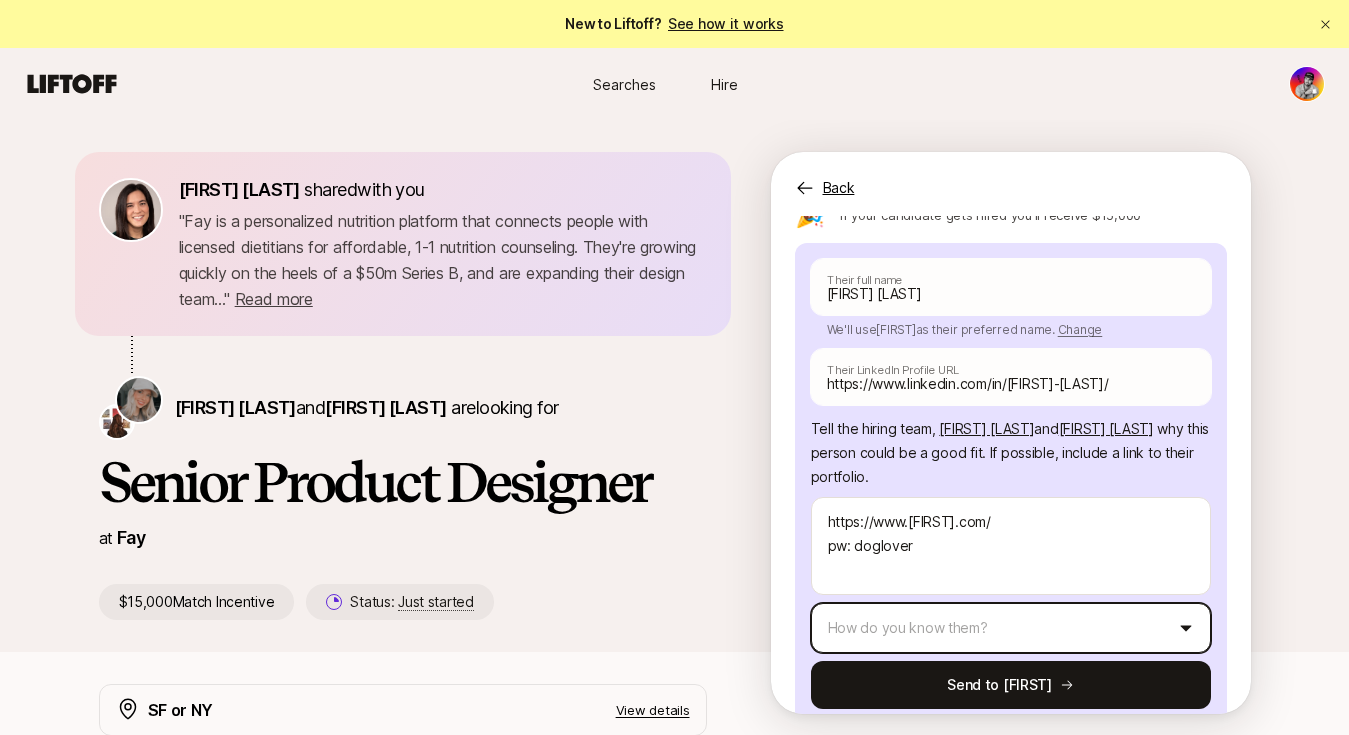 click on "New to Liftoff? See how it works Searches Hire Searches Hire [FIRST] [LAST] shared with you " Fay is a personalized nutrition platform that connects people with licensed dietitians for affordable, 1-1 nutrition counseling. They're growing quickly on the heels of a $50m Series B, and are expanding their design team... " Read more " Fay is a personalized nutrition platform that connects people with licensed dietitians for affordable, 1-1 nutrition counseling. They're growing quickly on the heels of a $50m Series B, and are expanding their design team... " Read more [FIRST] [LAST] and [FIRST] [LAST] are looking for Senior Product Designer at Fay $15,000 Match Incentive Status: Just started Back Suggest a candidate to [FIRST] and receive $15,000 if they are hired Suggest a candidate yourself Share the link with them 💫 Suggest your candidate to [FIRST] using the form below. 🤝 If [FIRST] is interested, they will request an intro through you and won't contact the candidate directly. 🎉 [FIRST]" at bounding box center [674, 367] 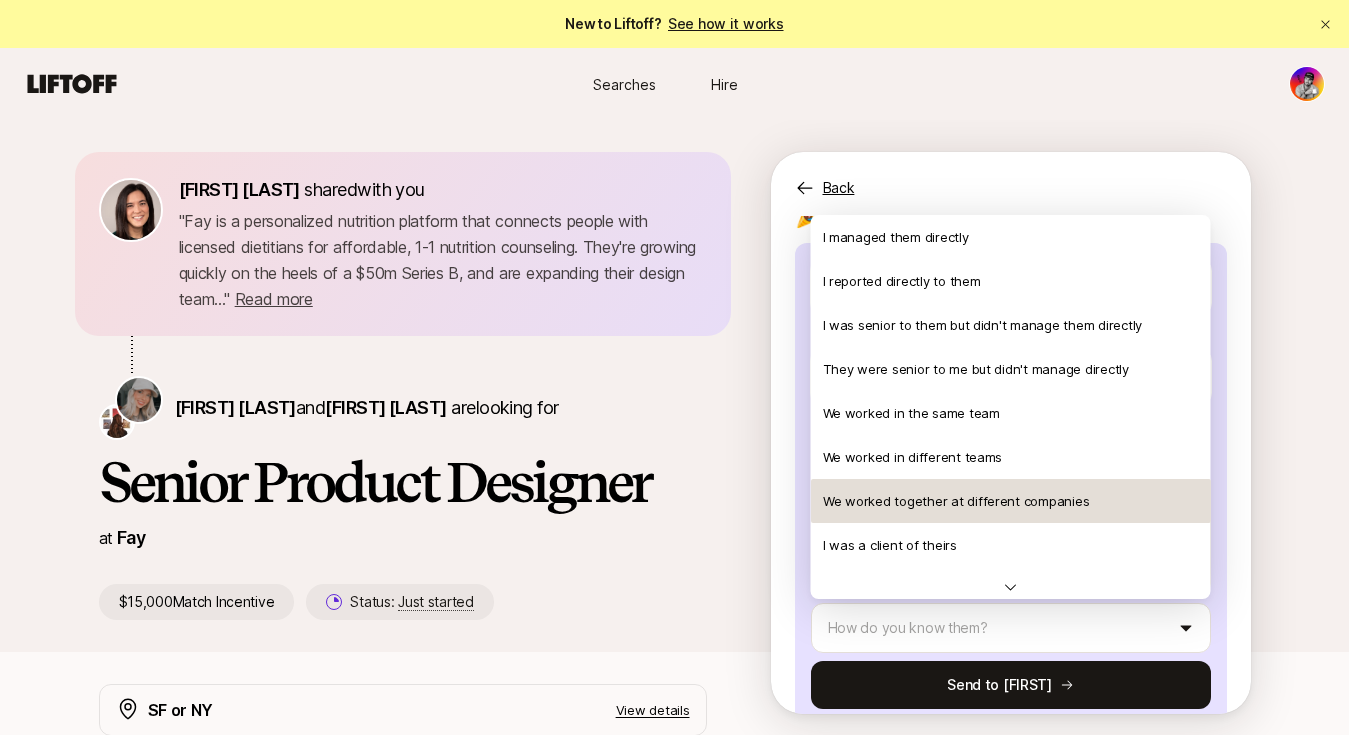 scroll, scrollTop: 432, scrollLeft: 0, axis: vertical 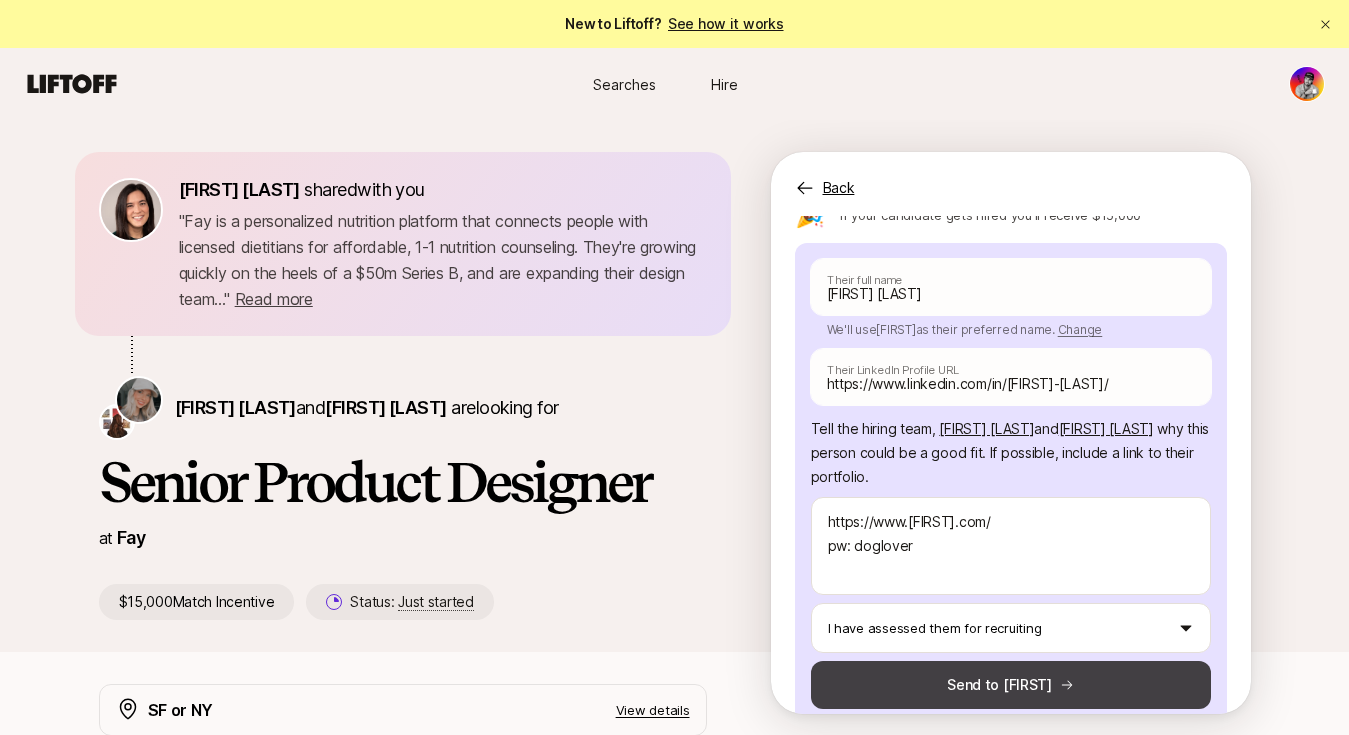 click on "Send to [FIRST]" at bounding box center [1011, 685] 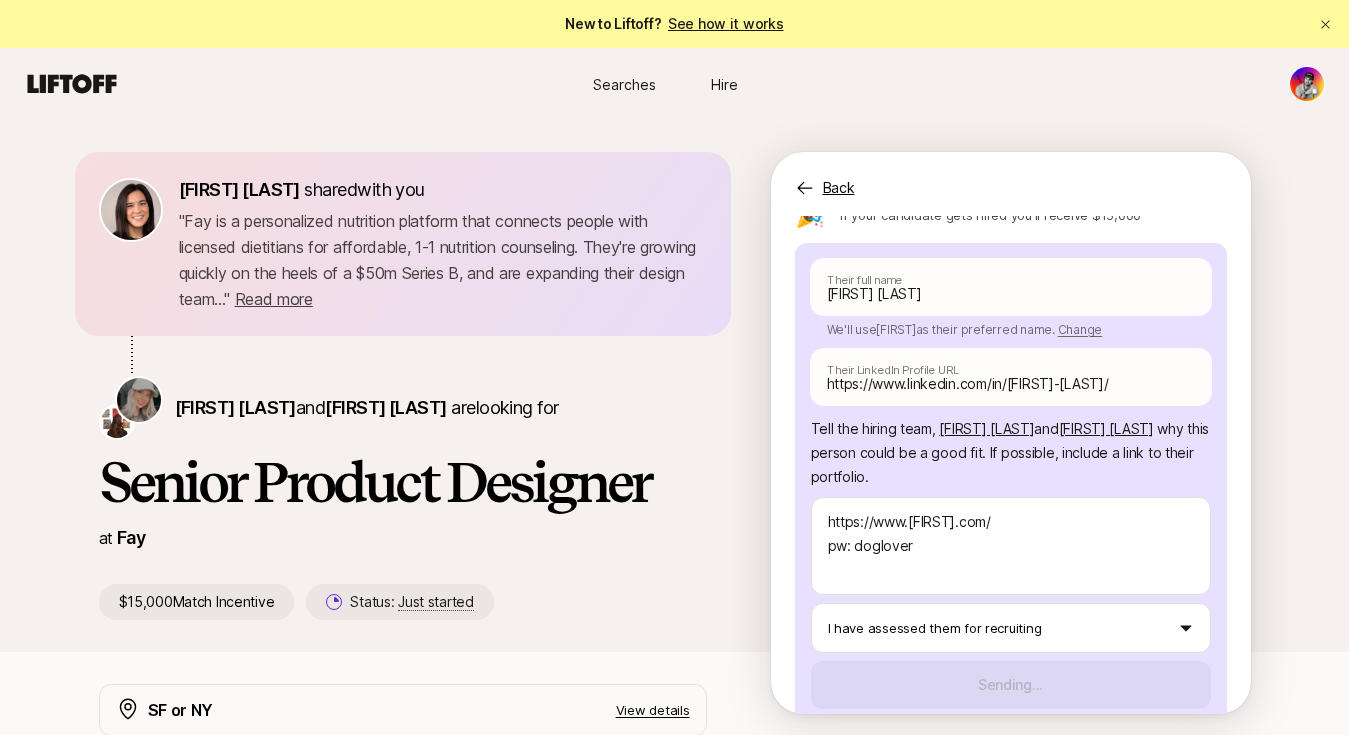 scroll, scrollTop: 153, scrollLeft: 0, axis: vertical 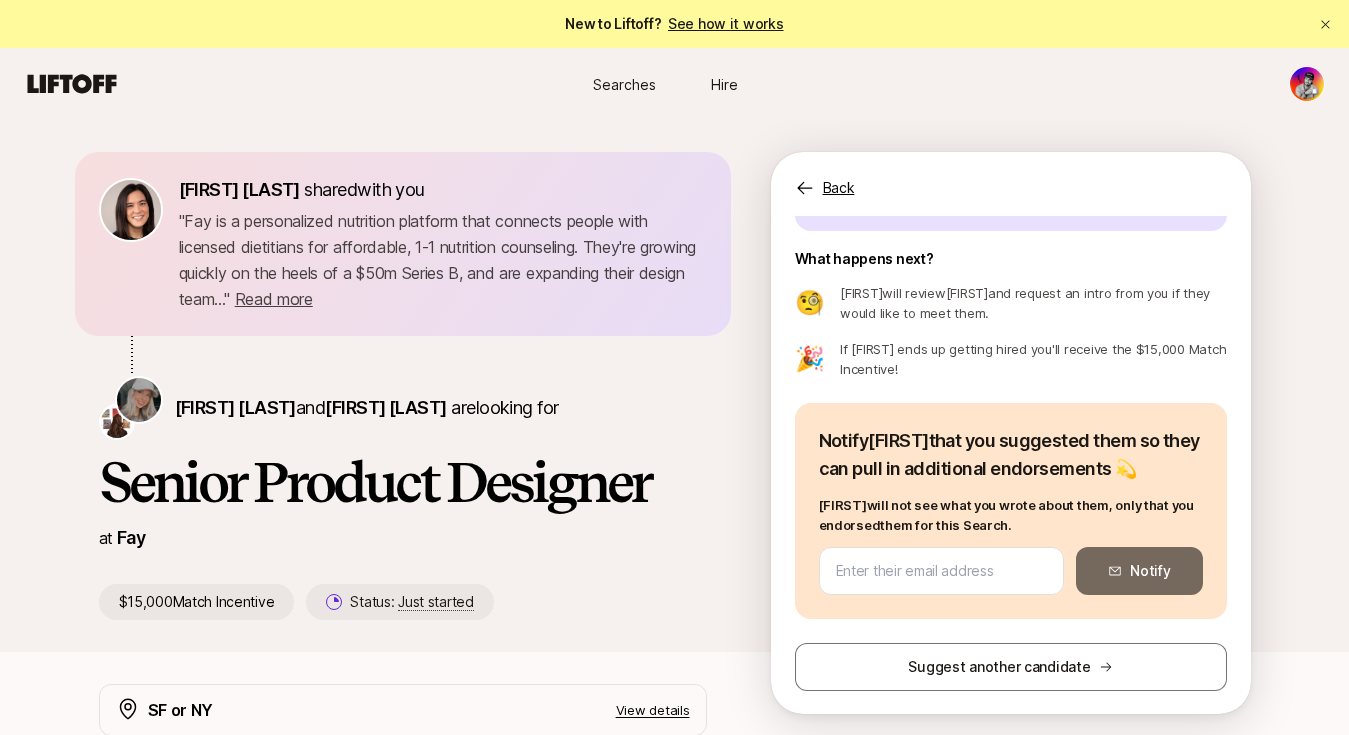 click on "Back" at bounding box center (839, 188) 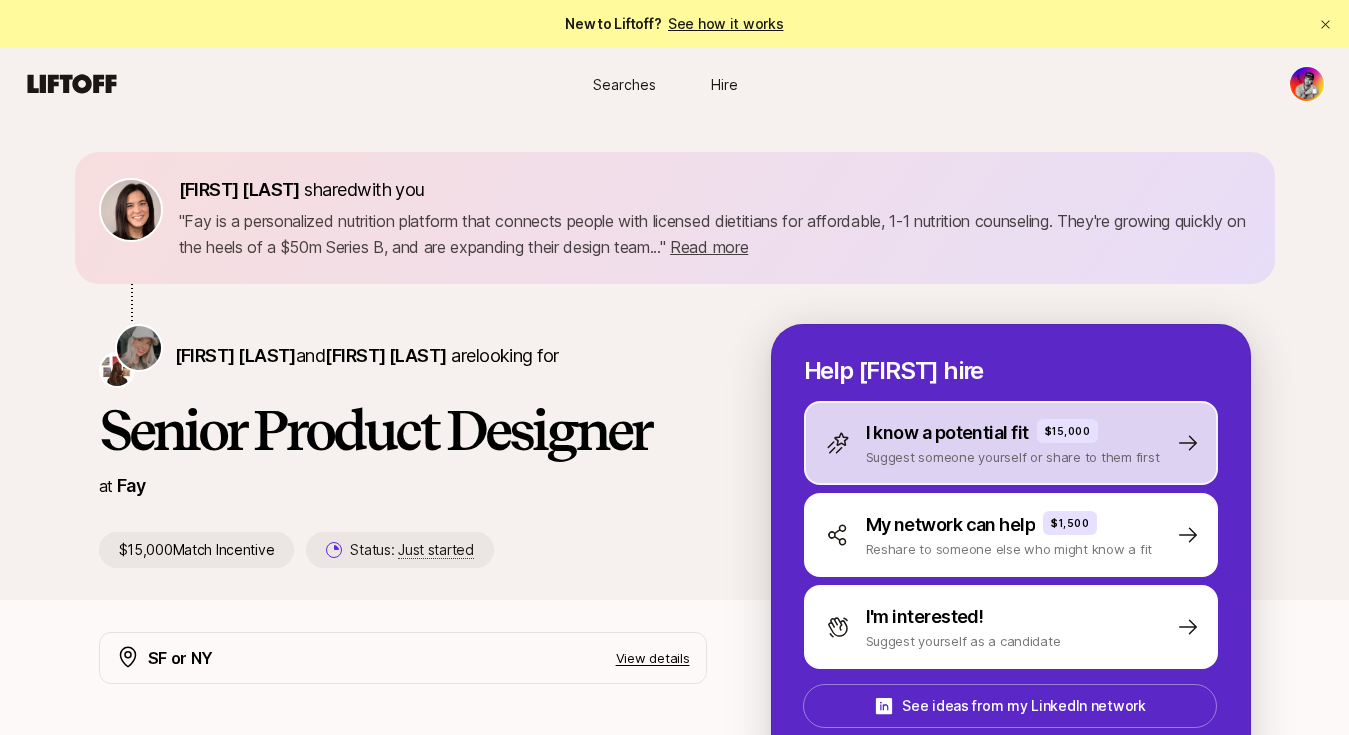 click on "I know a potential fit" at bounding box center [947, 433] 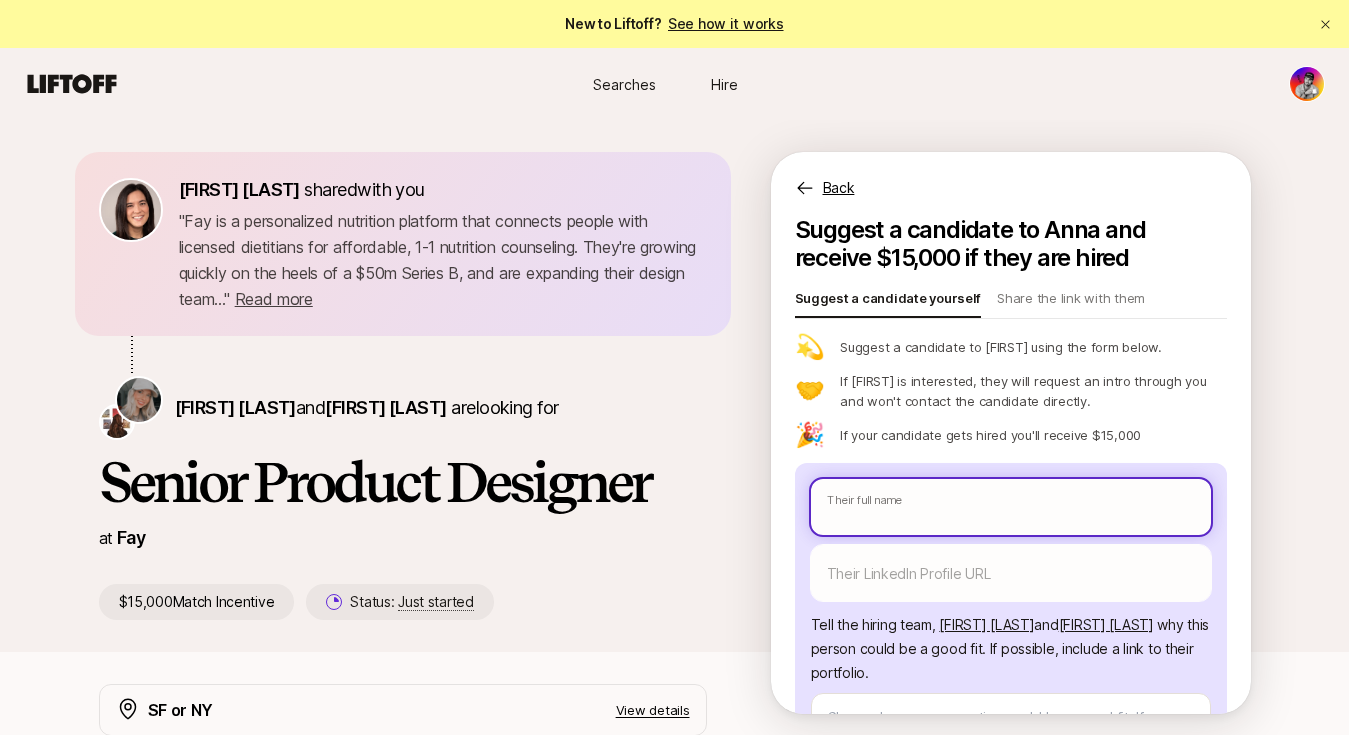 click at bounding box center (1011, 507) 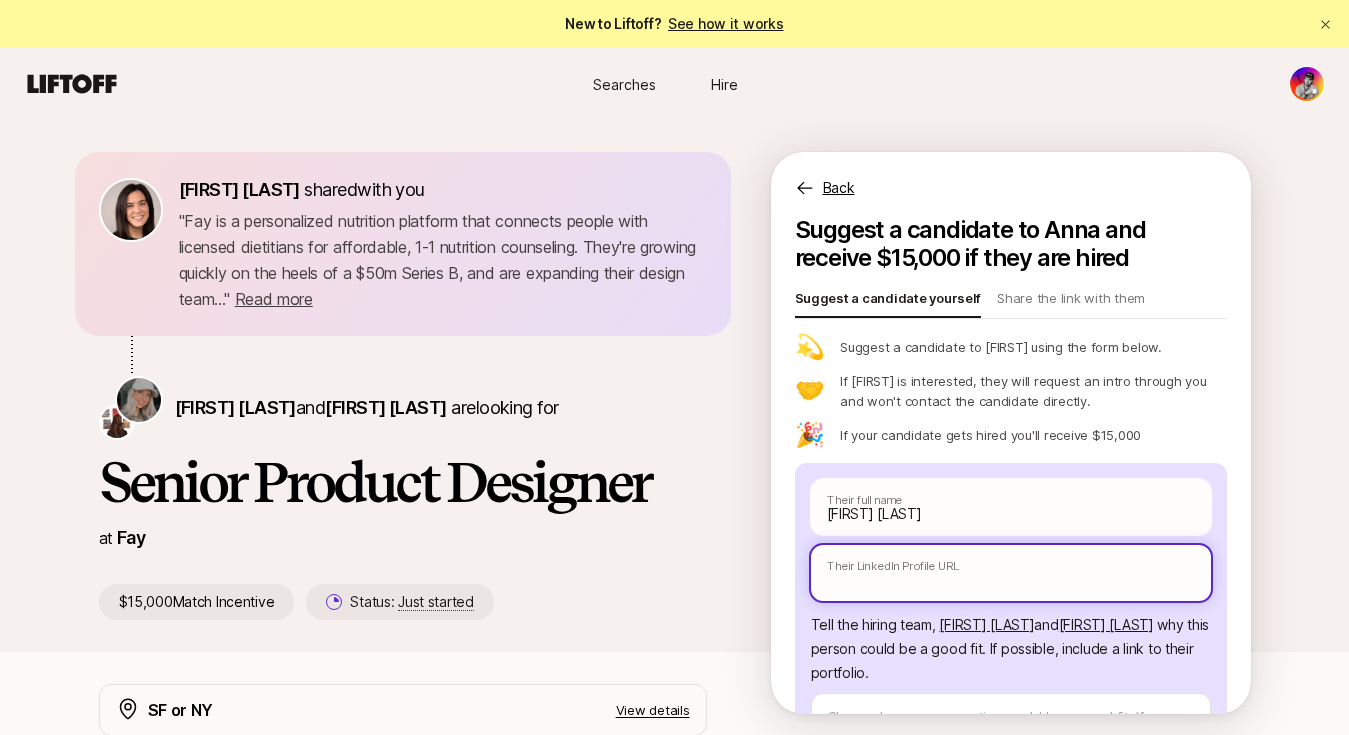 click at bounding box center [1011, 573] 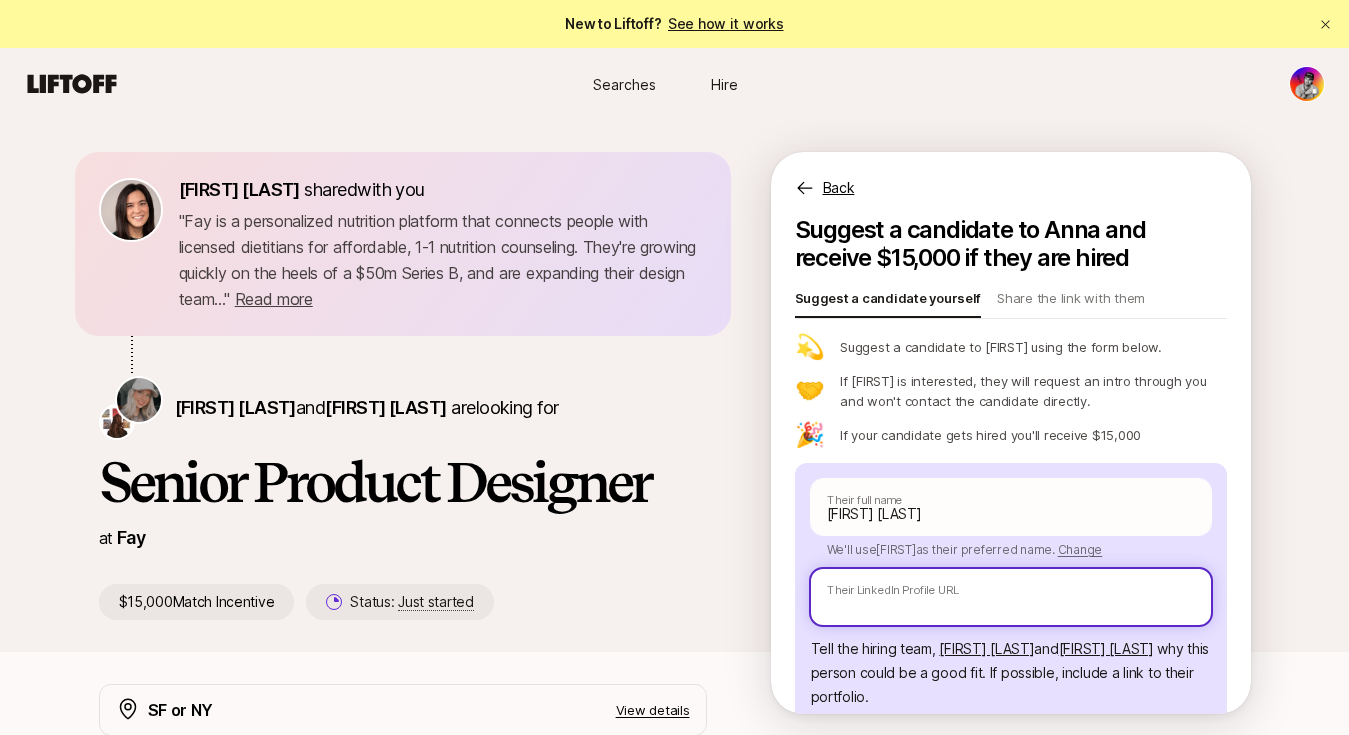 paste on "www.linkedin.com/in/[FIRST]-[LAST]" 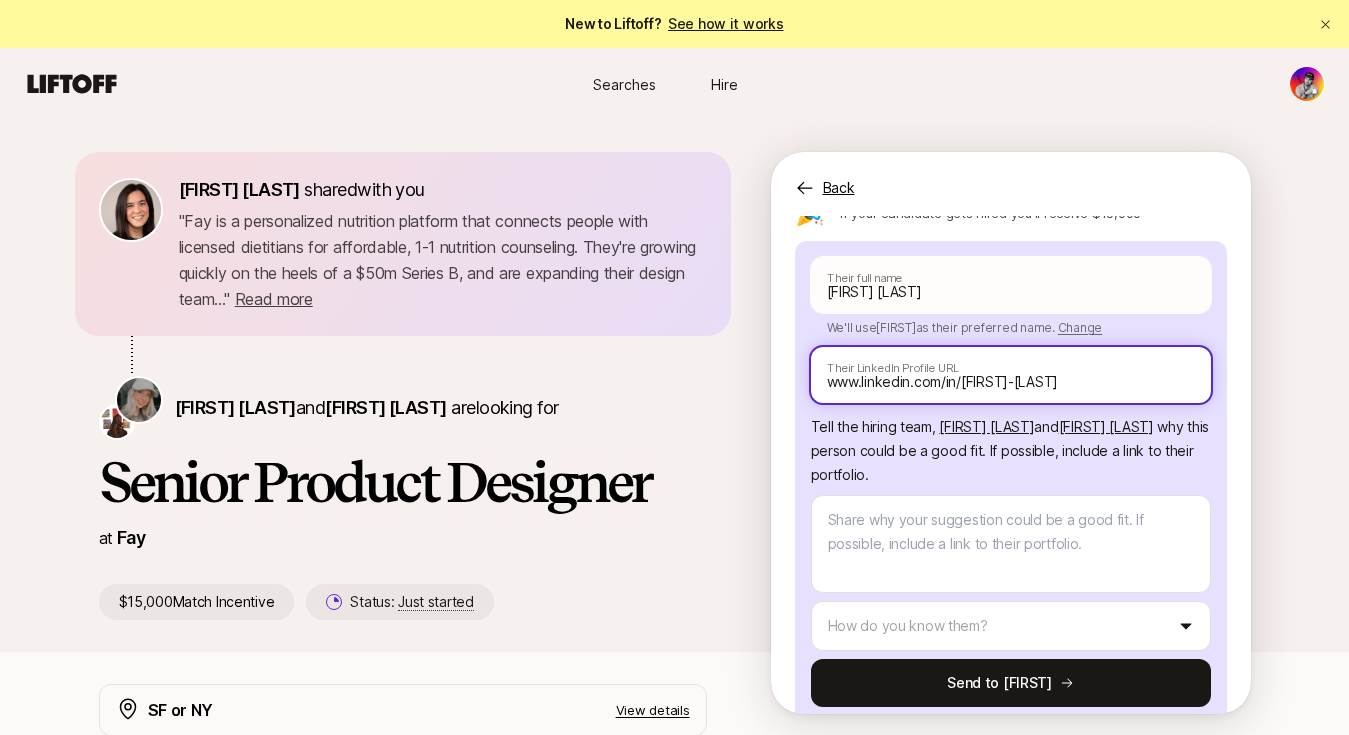 scroll, scrollTop: 250, scrollLeft: 0, axis: vertical 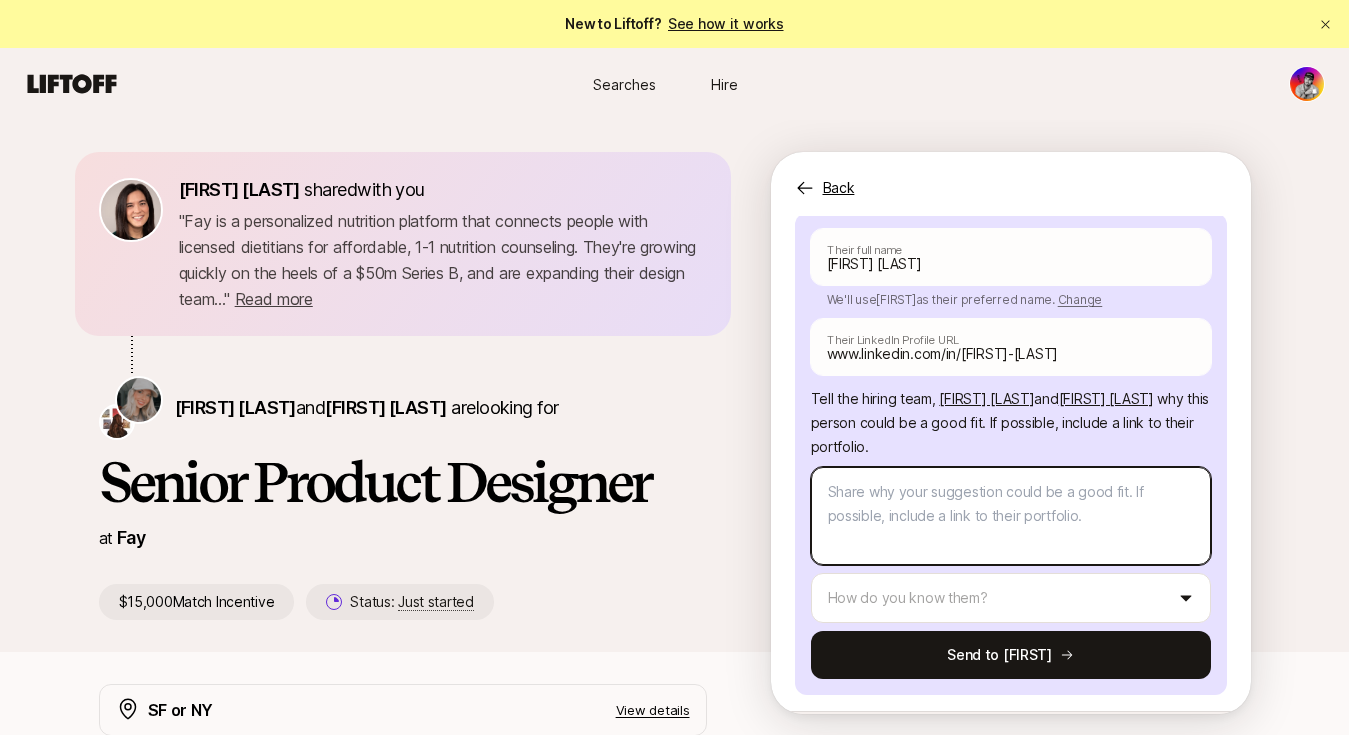 click at bounding box center [1011, 516] 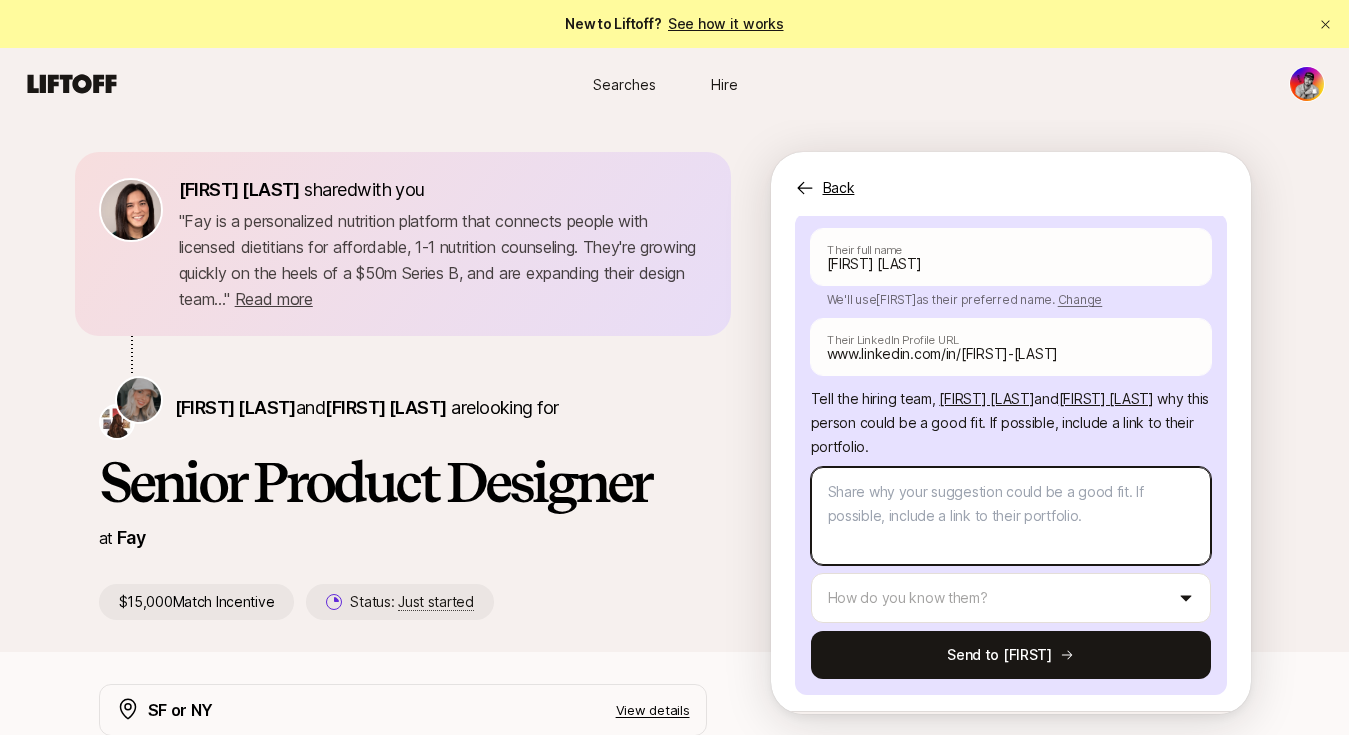 paste on "https://www.example.com/" 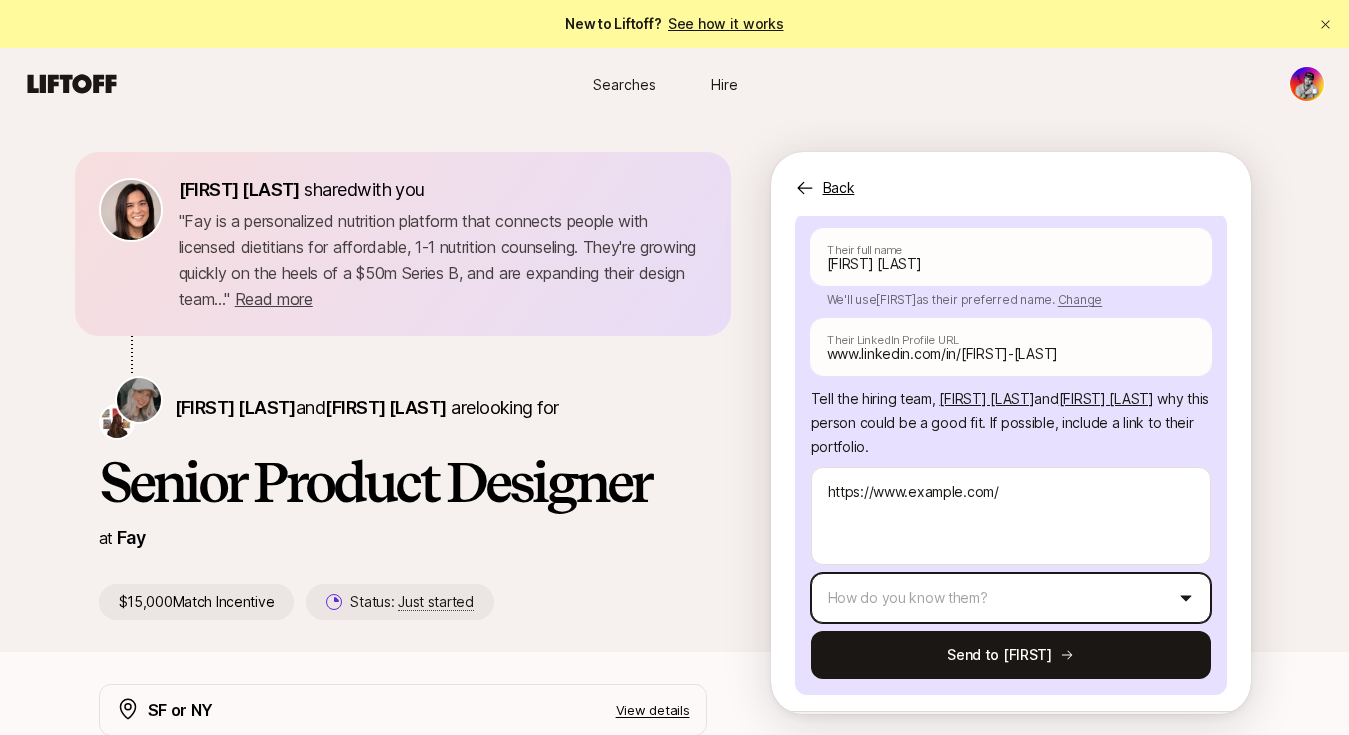 click on "New to Liftoff?   See how it works Searches Hire Searches Hire [FIRST] [LAST]   shared  with you " Fay is a personalized nutrition platform that connects people with licensed dietitians for affordable, 1-1 nutrition counseling. They're growing quickly on the heels of a $50m Series B, and are expanding their design team... "   Read more " Fay is a personalized nutrition platform that connects people with licensed dietitians for affordable, 1-1 nutrition counseling. They're growing quickly on the heels of a $50m Series B, and are expanding their design team... "   Read more [FIRST] [LAST]   and  [FIRST] [LAST]   are  looking for Senior Product Designer at Fay $15,000  Match Incentive Status:   Just started Back Suggest a candidate to [FIRST] and receive $15,000 if
they are hired Suggest a candidate yourself Share the link with them 💫 Suggest your candidate to [FIRST] using the form below. 🤝 If [FIRST] is interested, they will request an intro through you and won't contact the candidate directly. 🎉   [FIRST]" at bounding box center [674, 367] 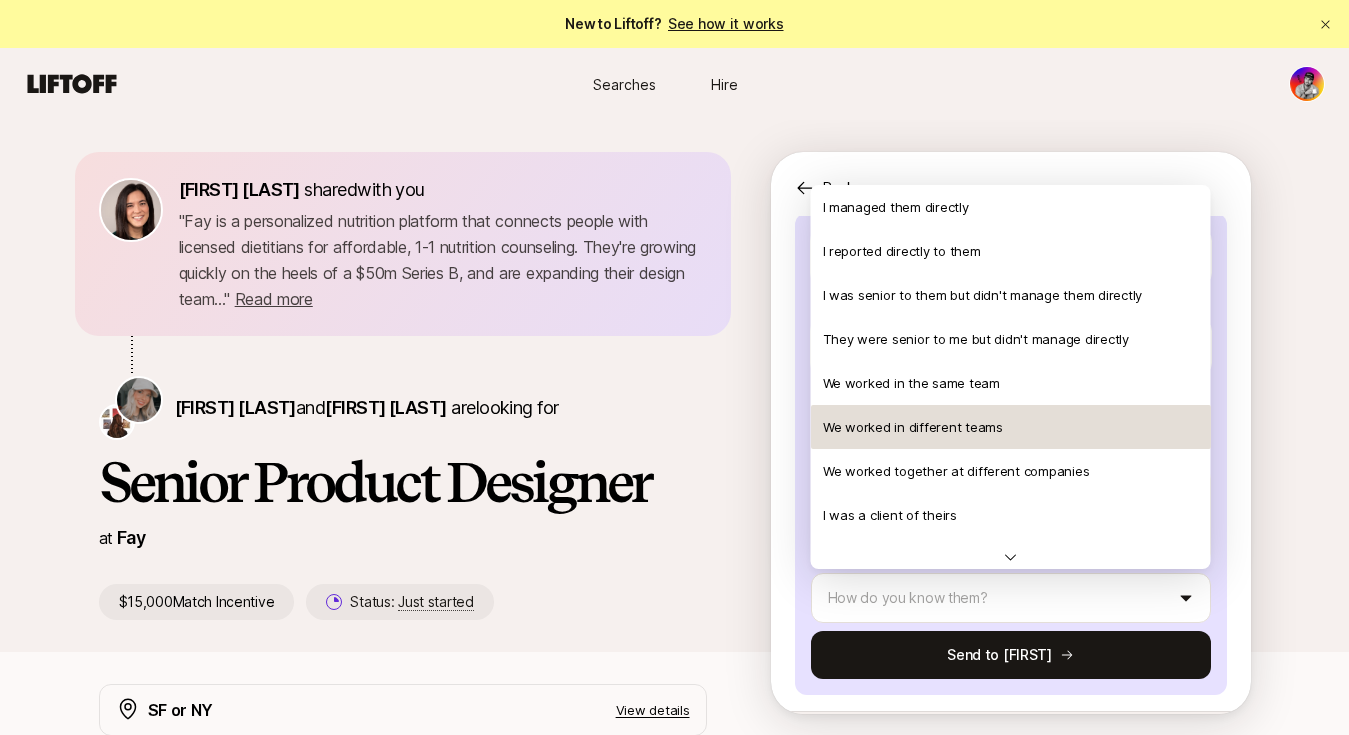 scroll, scrollTop: 432, scrollLeft: 0, axis: vertical 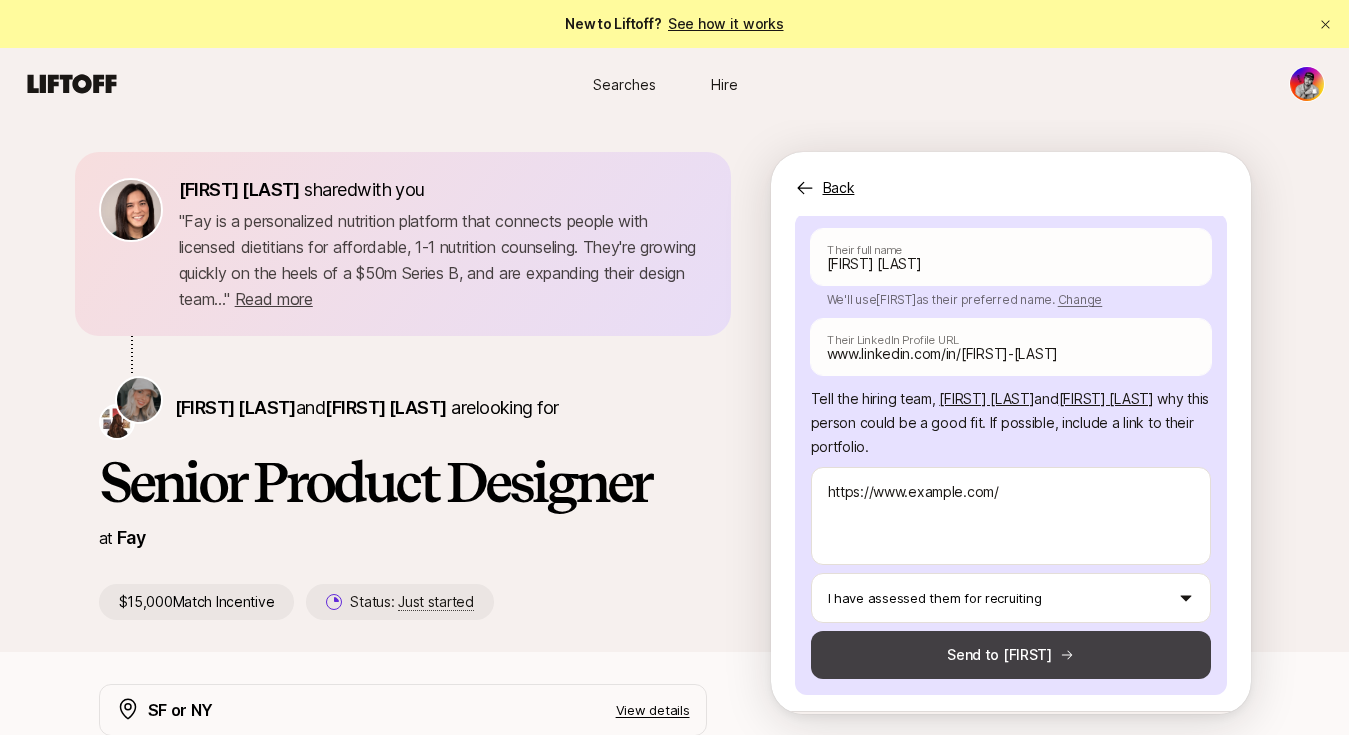 click on "Send to [FIRST]" at bounding box center [1011, 655] 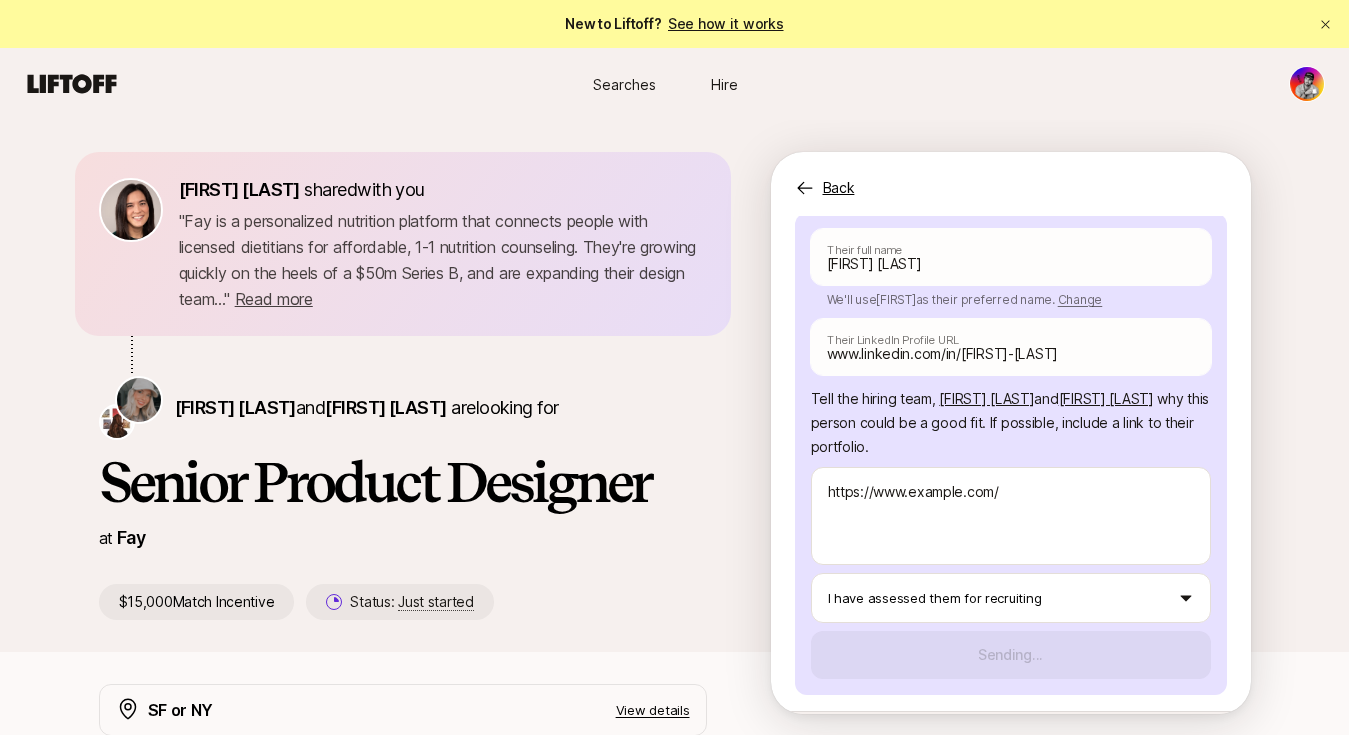scroll, scrollTop: 129, scrollLeft: 0, axis: vertical 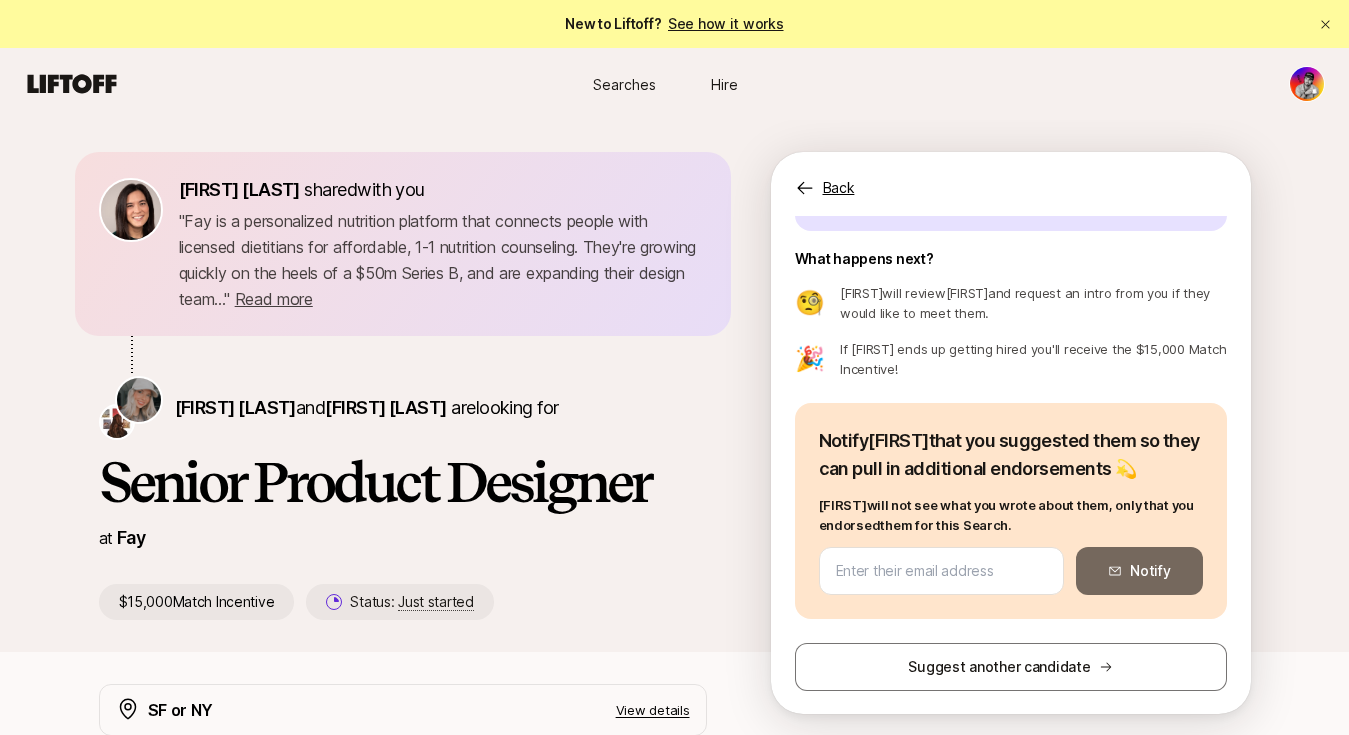 click on "Back" at bounding box center [839, 188] 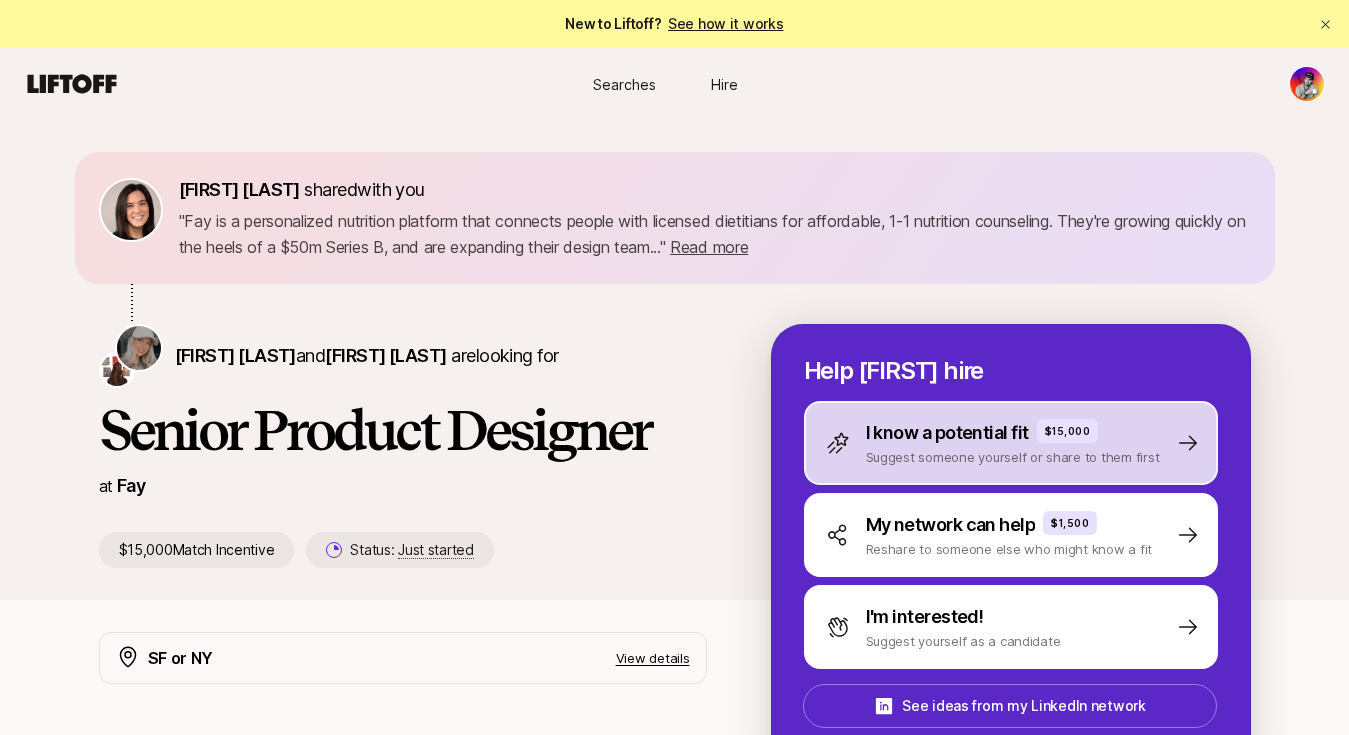 click on "I know a potential fit" at bounding box center [947, 433] 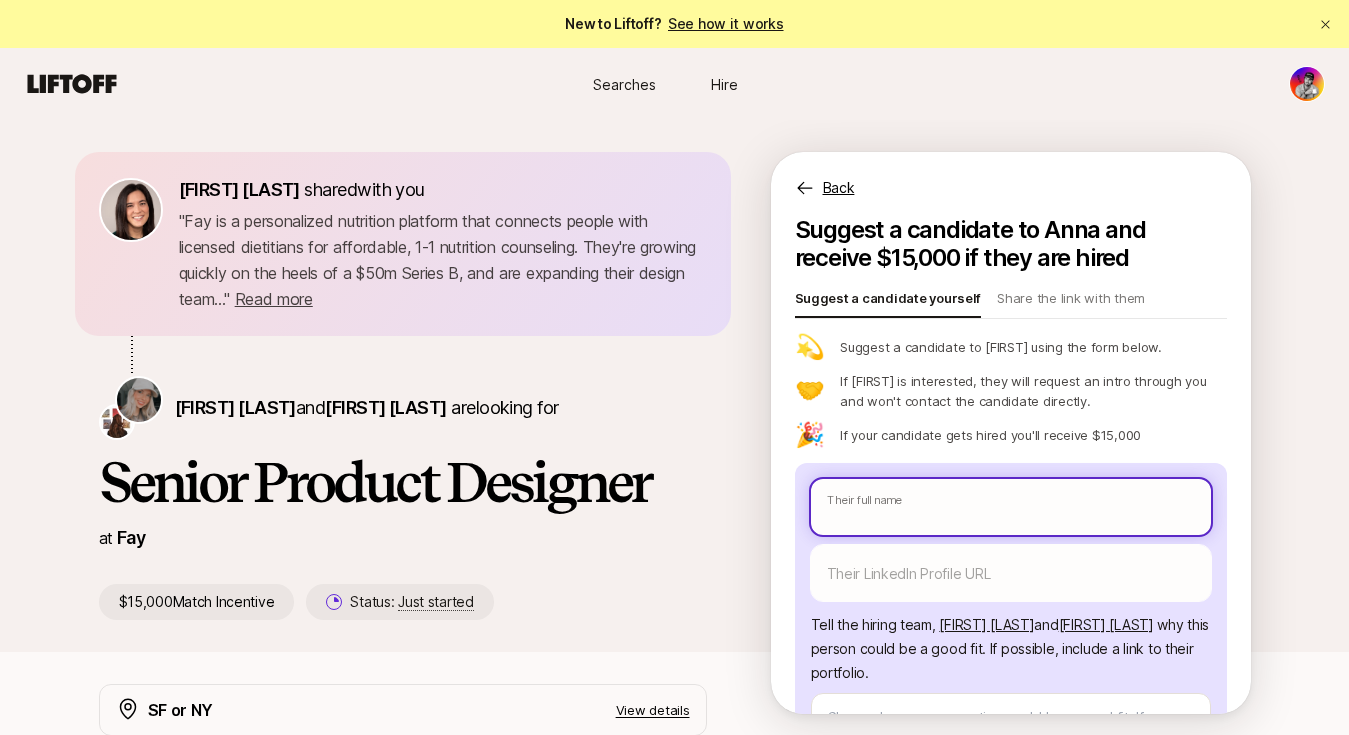 click at bounding box center [1011, 507] 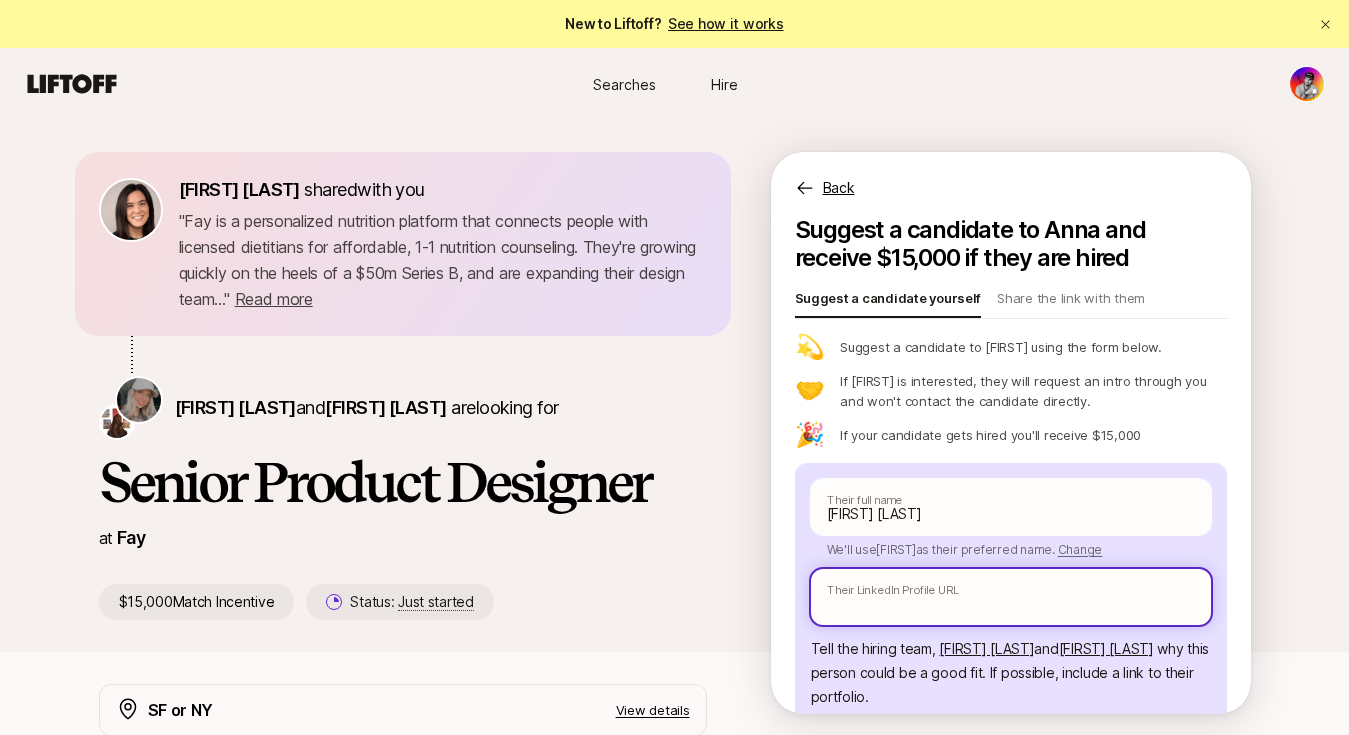 click at bounding box center (1011, 597) 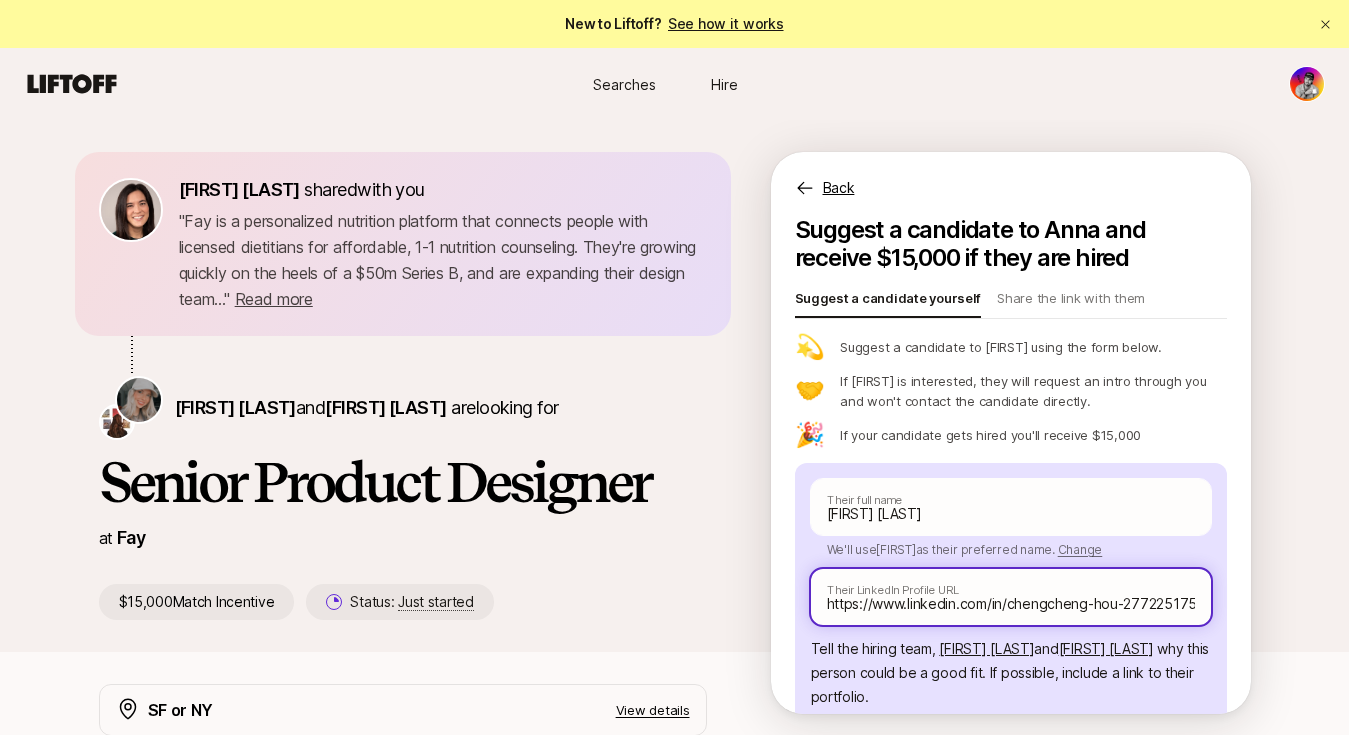 scroll, scrollTop: 0, scrollLeft: 3, axis: horizontal 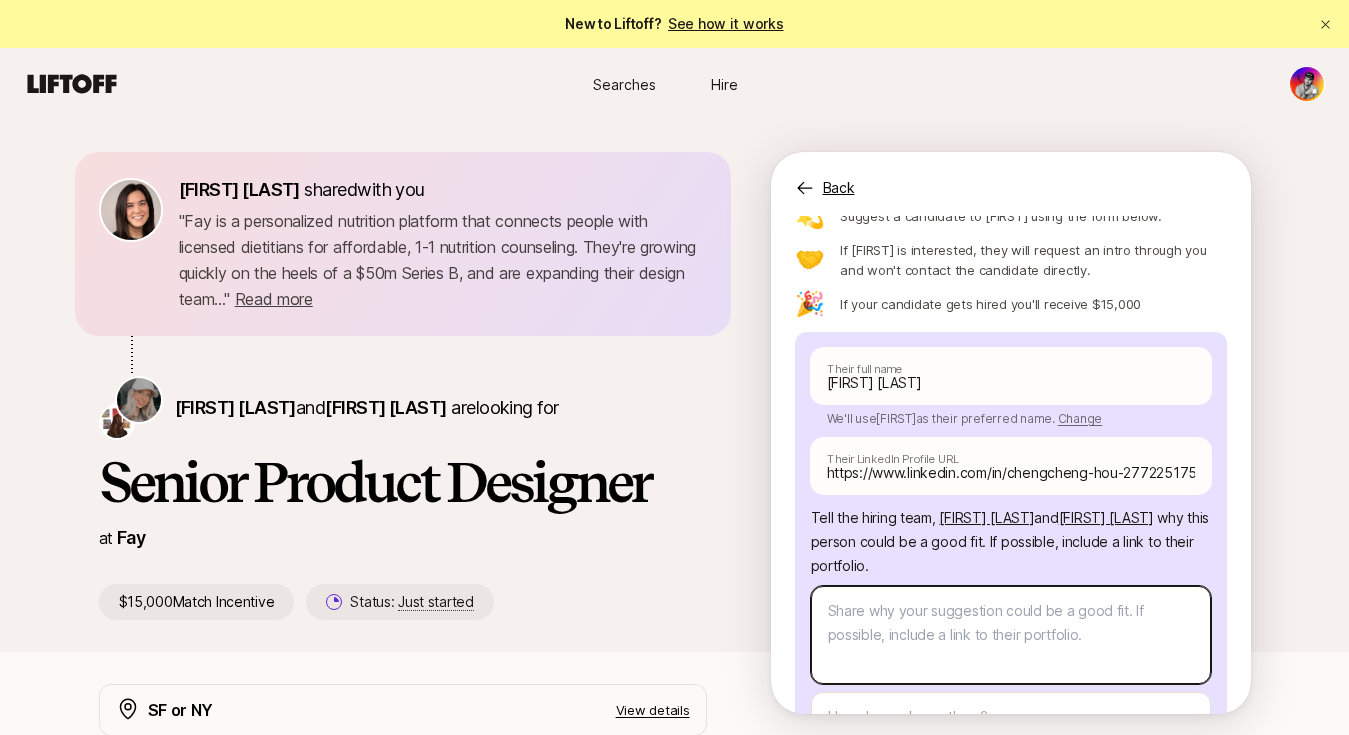 click at bounding box center [1011, 635] 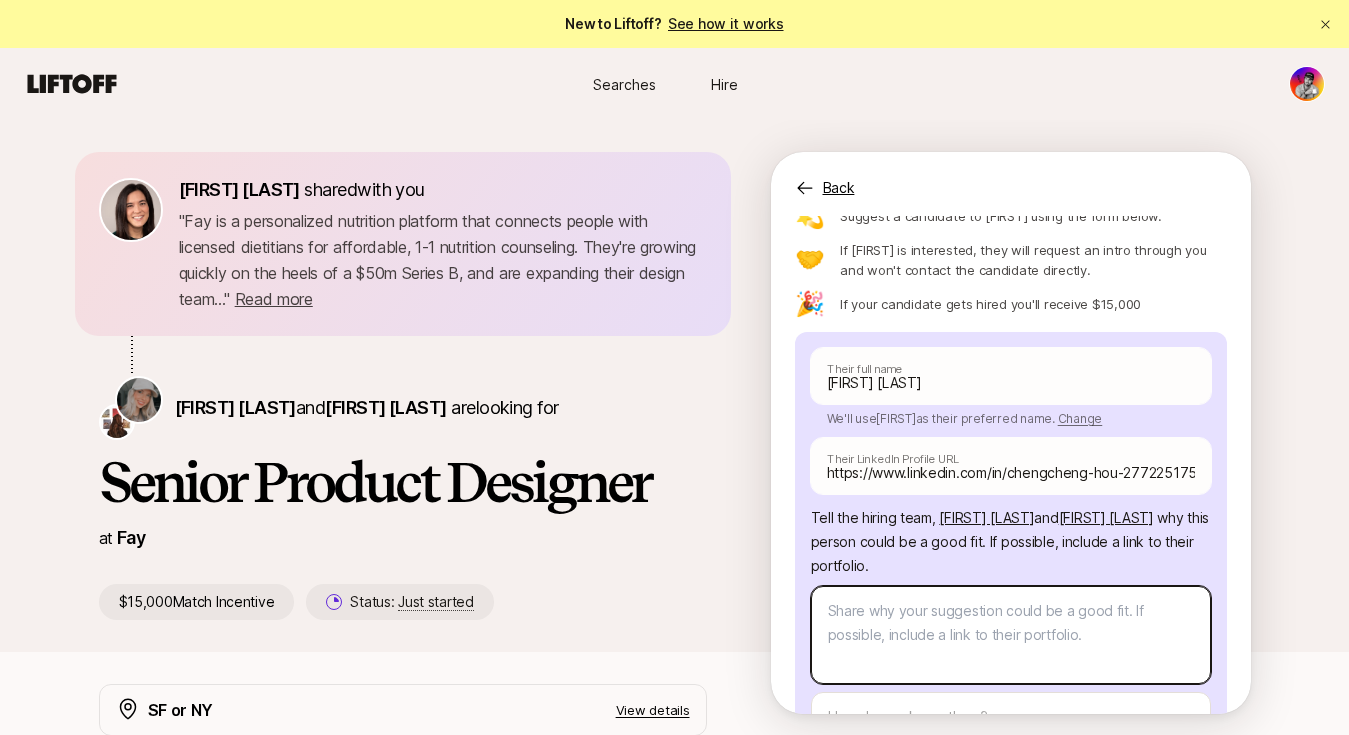 paste on "https://scrub-gaming-86091732.figma.site/" 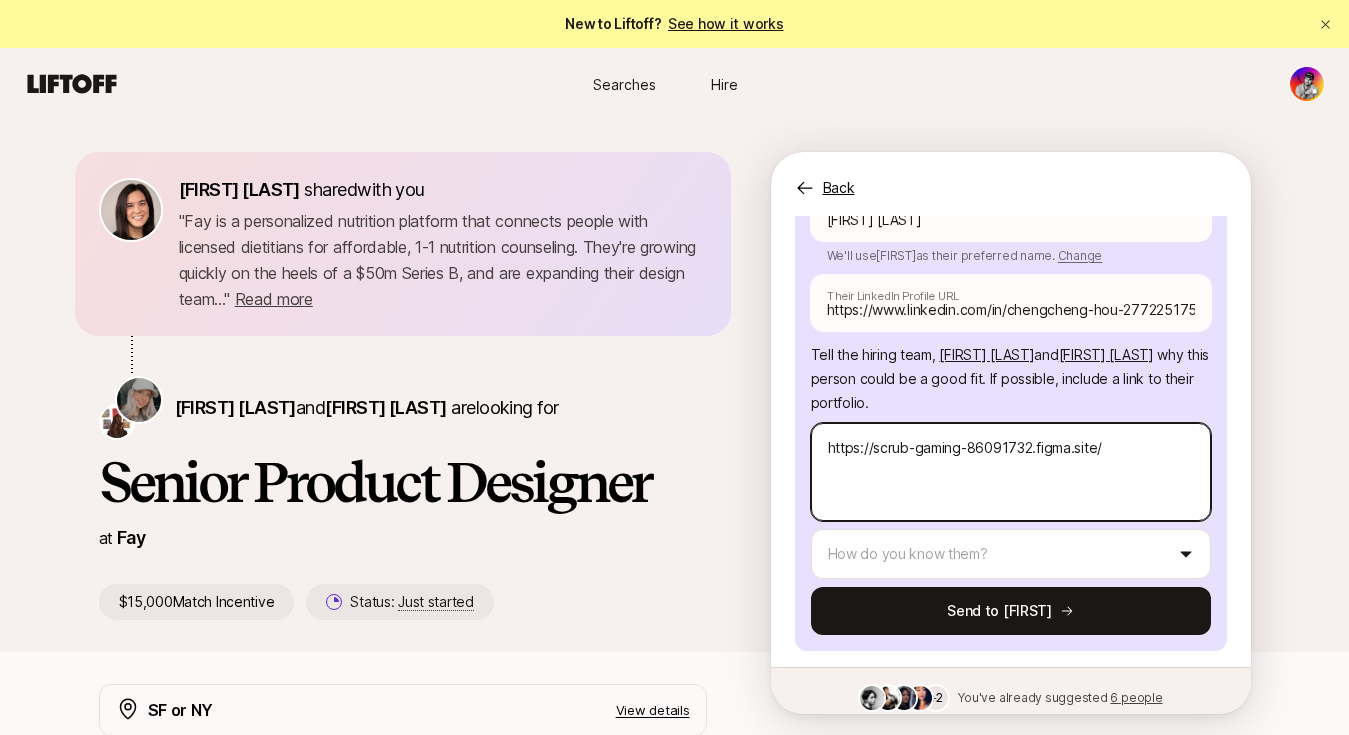 scroll, scrollTop: 307, scrollLeft: 0, axis: vertical 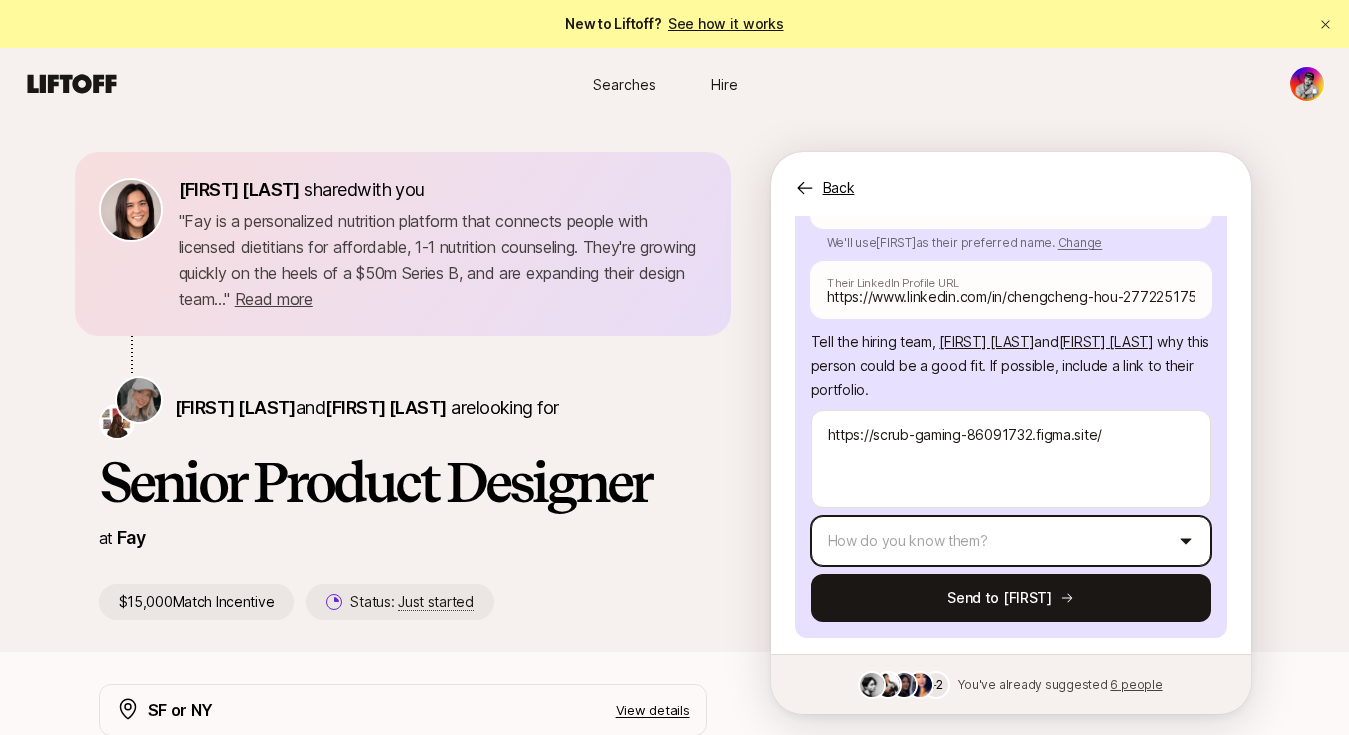 click on "New to Liftoff?   See how it works Searches Hire Searches Hire [FIRST] [LAST]   shared  with you " Fay is a personalized nutrition platform that connects people with licensed dietitians for affordable, 1-1 nutrition counseling. They're growing quickly on the heels of a $50m Series B, and are expanding their design team... "   Read more " Fay is a personalized nutrition platform that connects people with licensed dietitians for affordable, 1-1 nutrition counseling. They're growing quickly on the heels of a $50m Series B, and are expanding their design team... "   Read more [FIRST] [LAST]   and  [FIRST] [LAST]   are  looking for Senior Product Designer at Fay $15,000  Match Incentive Status:   Just started Back Suggest a candidate to [FIRST] and receive $15,000 if
they are hired Suggest a candidate yourself Share the link with them 💫 Suggest your candidate to [FIRST] using the form below. 🤝 If [FIRST] is interested, they will request an intro through you and won't contact the candidate directly. 🎉" at bounding box center [674, 367] 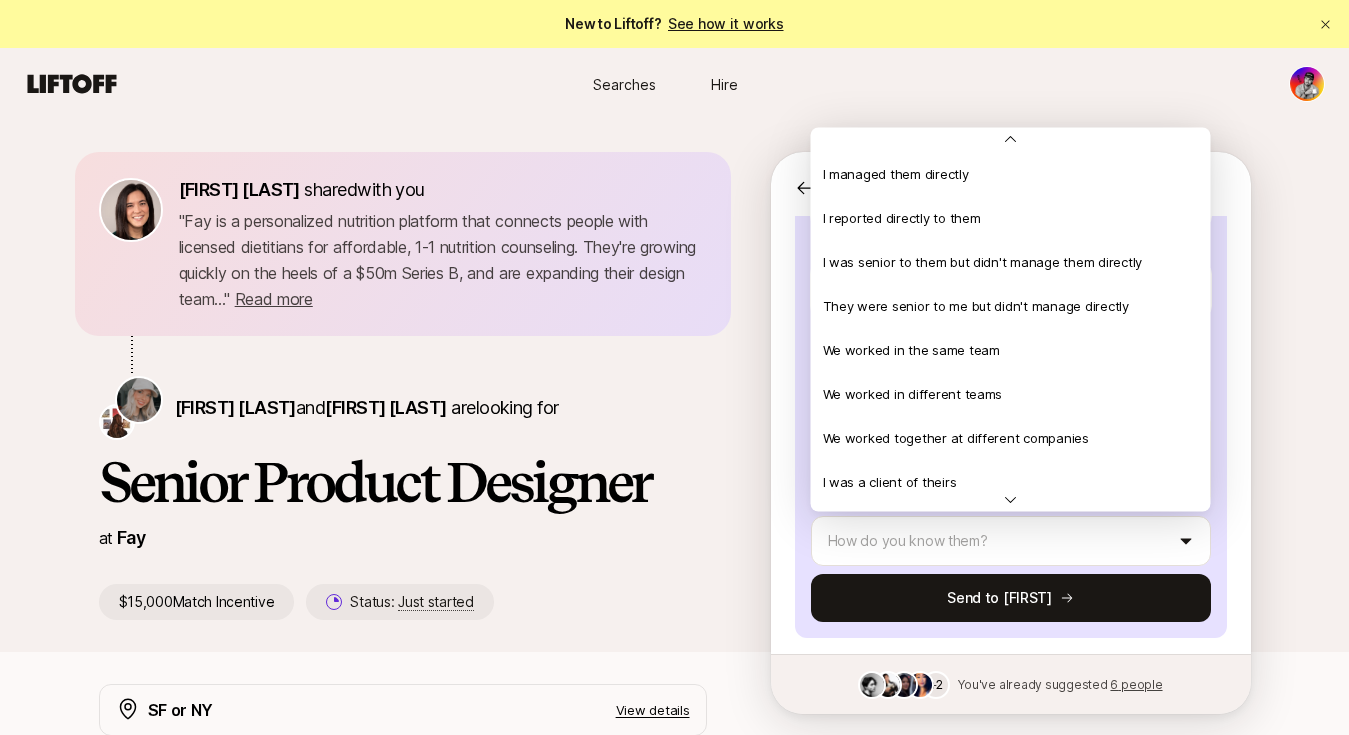 scroll, scrollTop: 432, scrollLeft: 0, axis: vertical 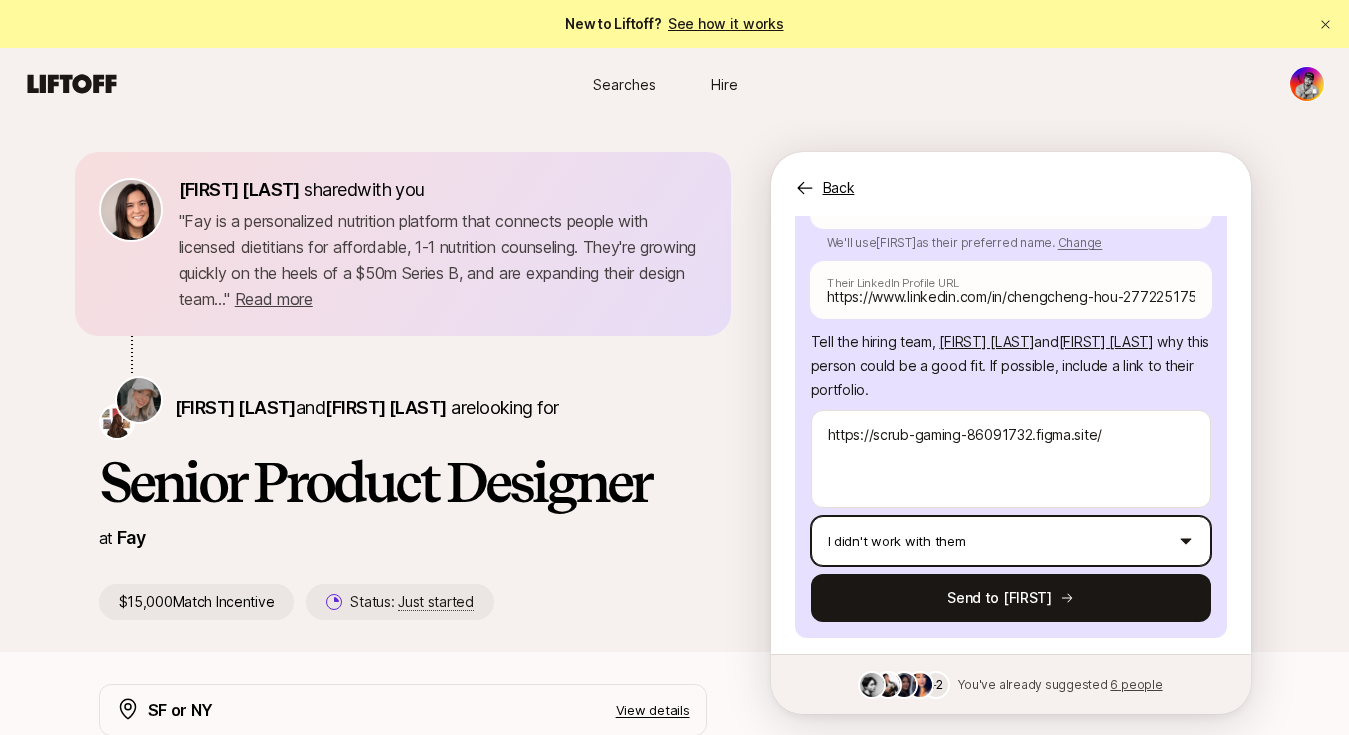 click on "New to Liftoff?   See how it works Searches Hire Searches Hire [FIRST] [LAST]   shared  with you " Fay is a personalized nutrition platform that connects people with licensed dietitians for affordable, 1-1 nutrition counseling. They're growing quickly on the heels of a $50m Series B, and are expanding their design team... "   Read more " Fay is a personalized nutrition platform that connects people with licensed dietitians for affordable, 1-1 nutrition counseling. They're growing quickly on the heels of a $50m Series B, and are expanding their design team... "   Read more [FIRST] [LAST]   and  [FIRST] [LAST]   are  looking for Senior Product Designer at Fay $15,000  Match Incentive Status:   Just started Back Suggest a candidate to [FIRST] and receive $15,000 if
they are hired Suggest a candidate yourself Share the link with them 💫 Suggest your candidate to [FIRST] using the form below. 🤝 If [FIRST] is interested, they will request an intro through you and won't contact the candidate directly. 🎉" at bounding box center (674, 367) 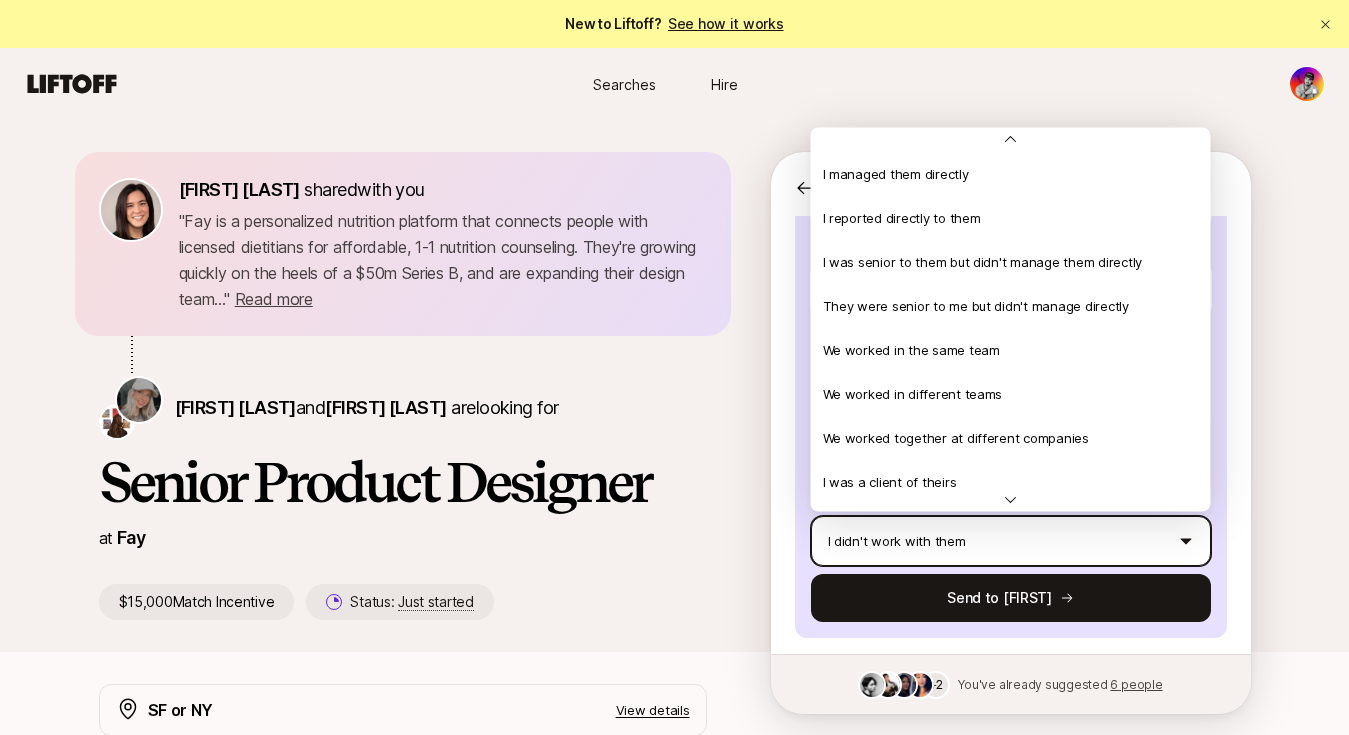 scroll, scrollTop: 236, scrollLeft: 0, axis: vertical 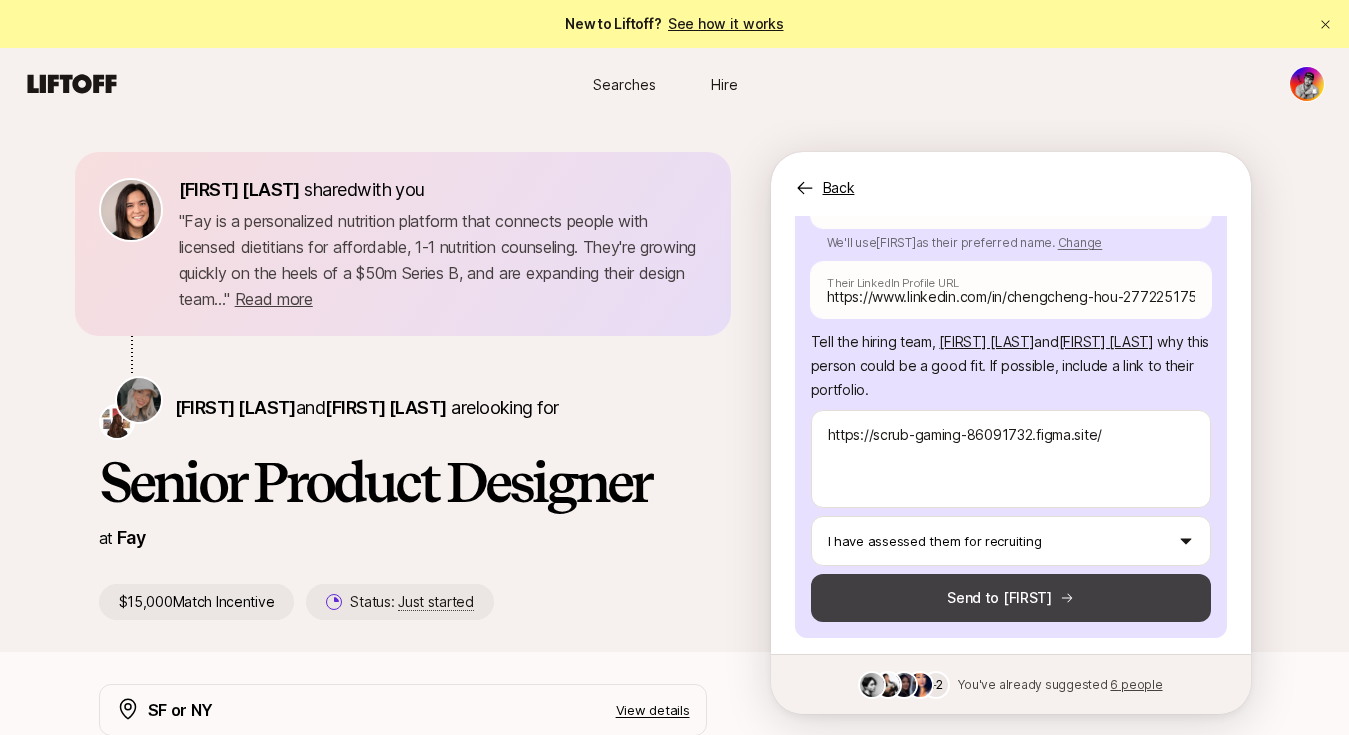 click on "Send to [FIRST]" at bounding box center (1011, 598) 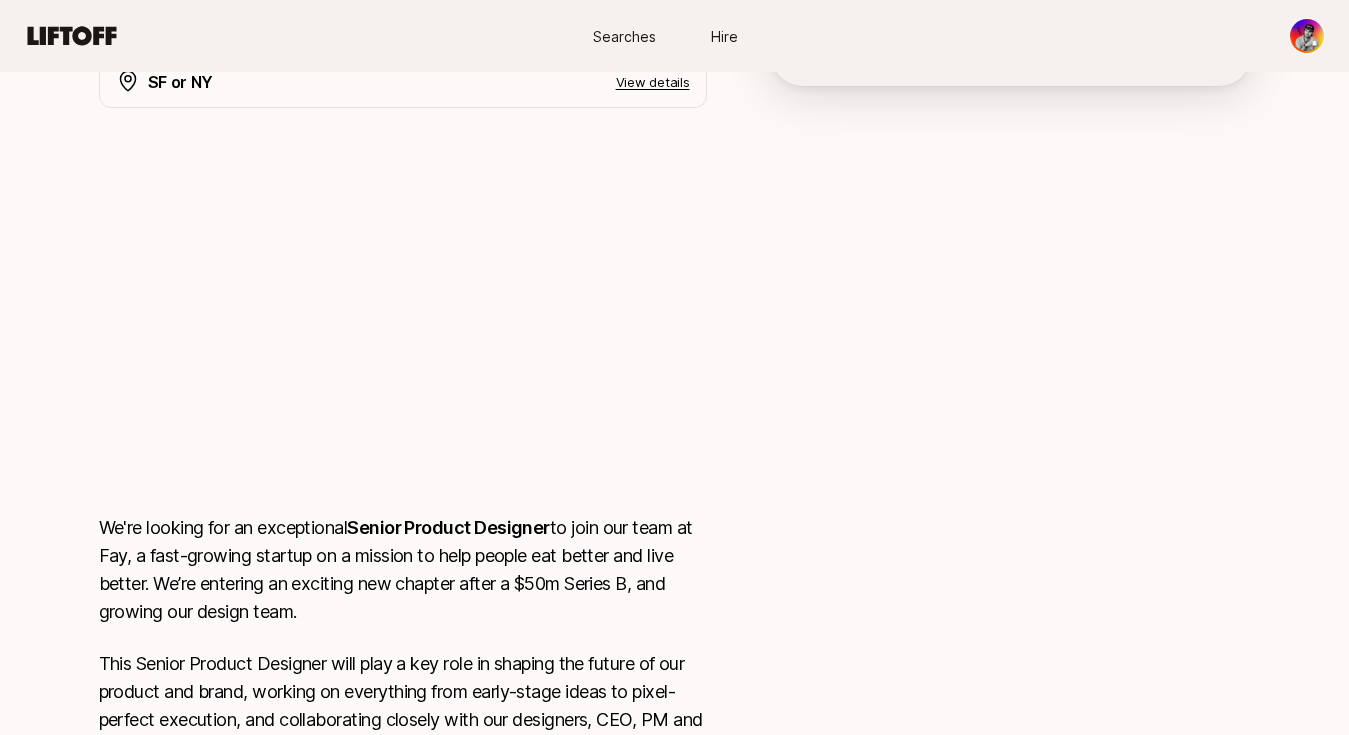 scroll, scrollTop: 0, scrollLeft: 0, axis: both 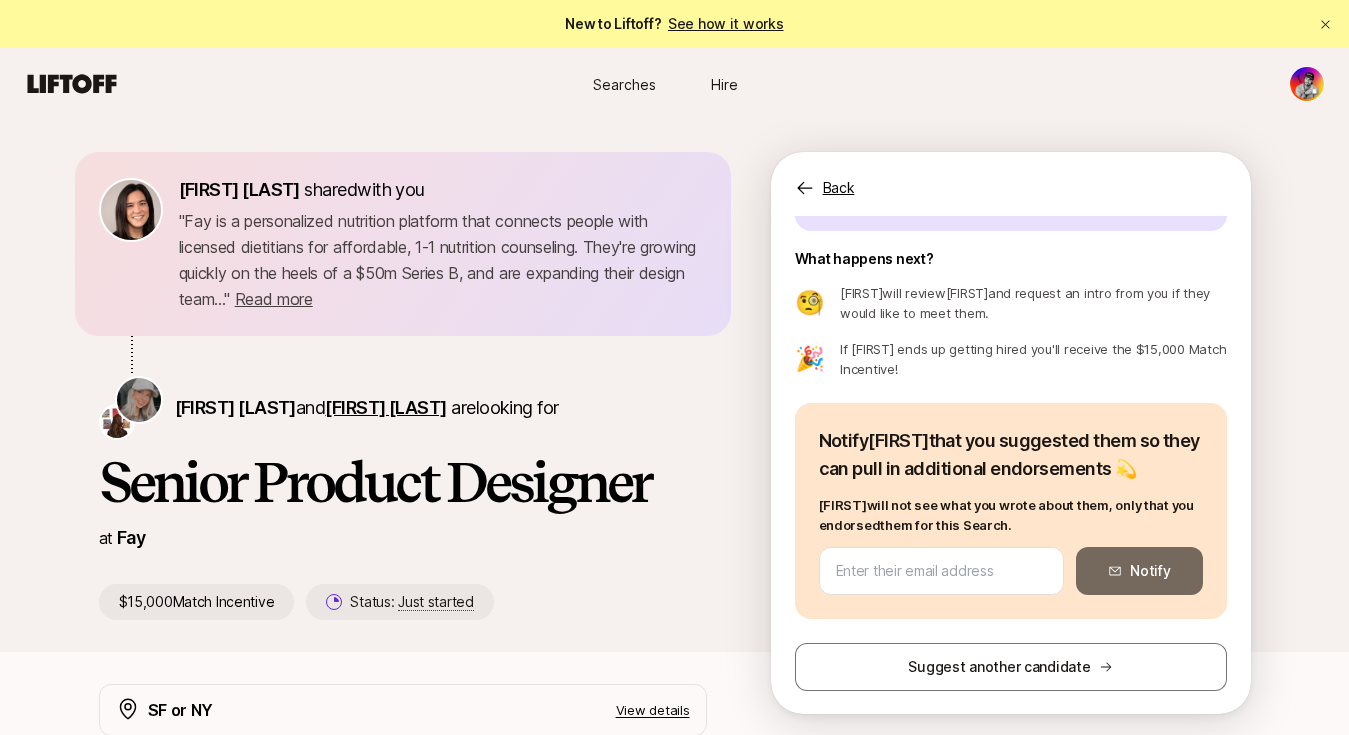click on "[FIRST] [LAST]" at bounding box center [385, 407] 